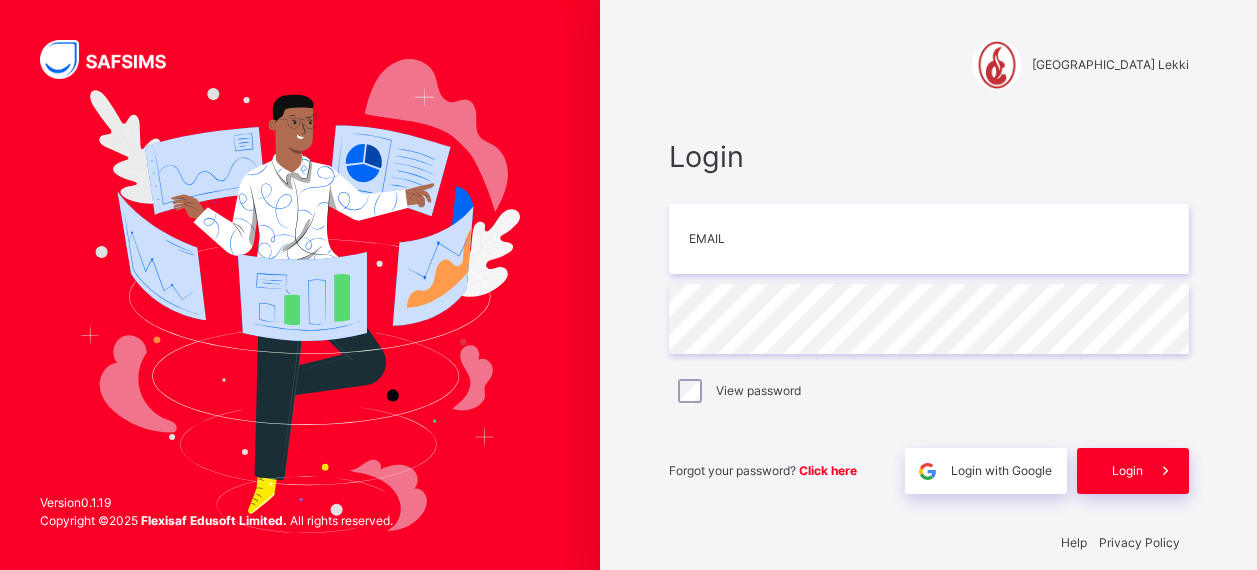 scroll, scrollTop: 22, scrollLeft: 0, axis: vertical 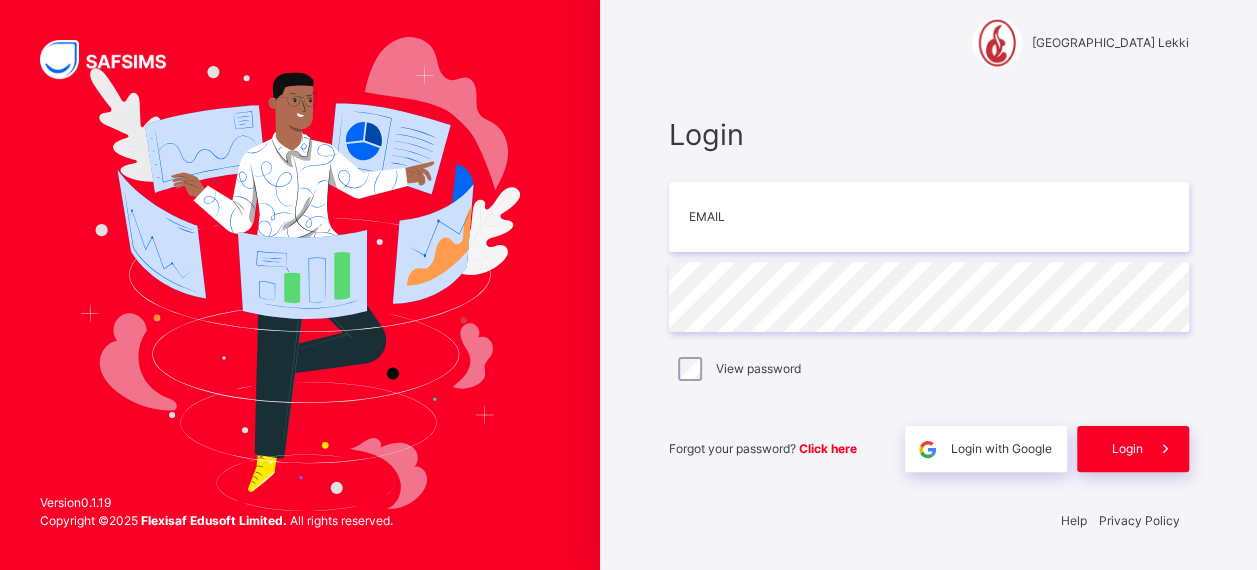 type on "**********" 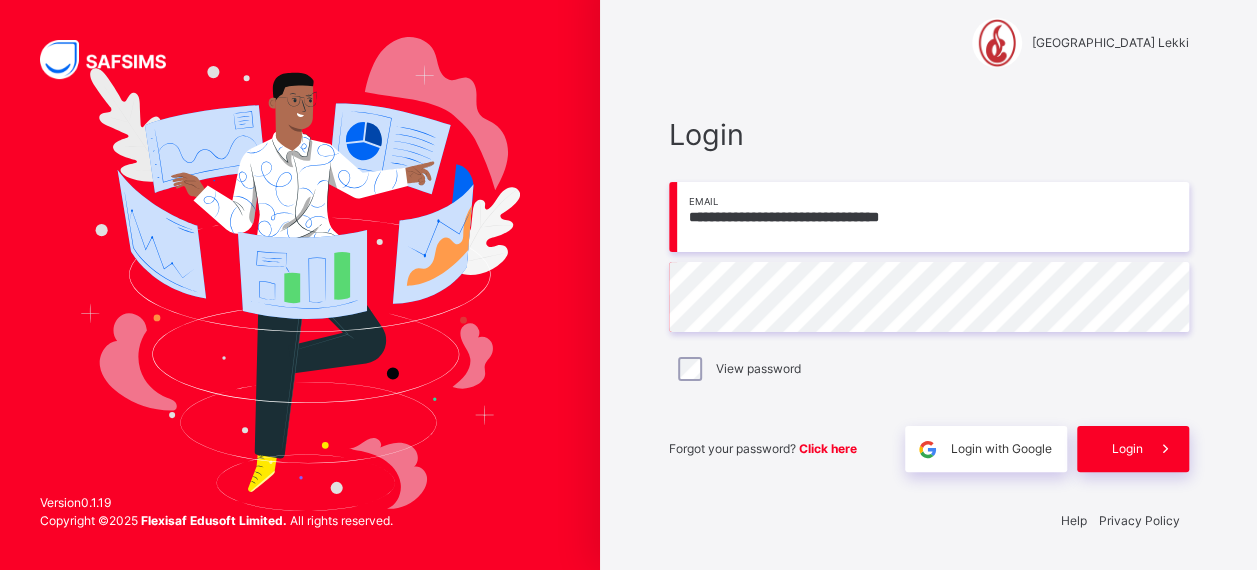 click on "Login" at bounding box center (1127, 449) 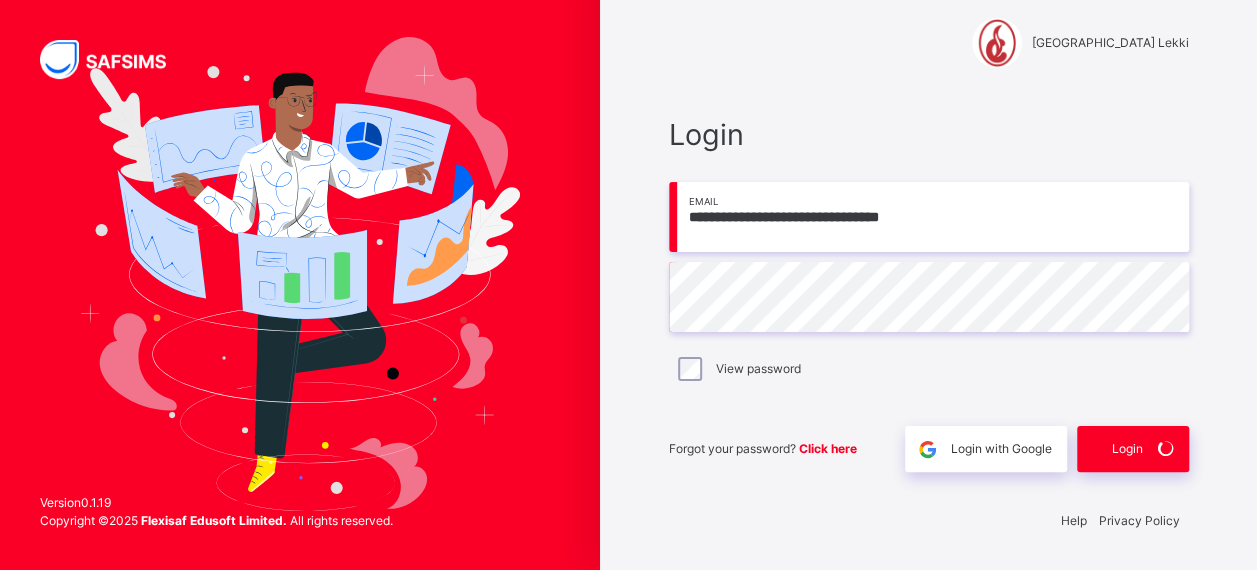 scroll, scrollTop: 0, scrollLeft: 0, axis: both 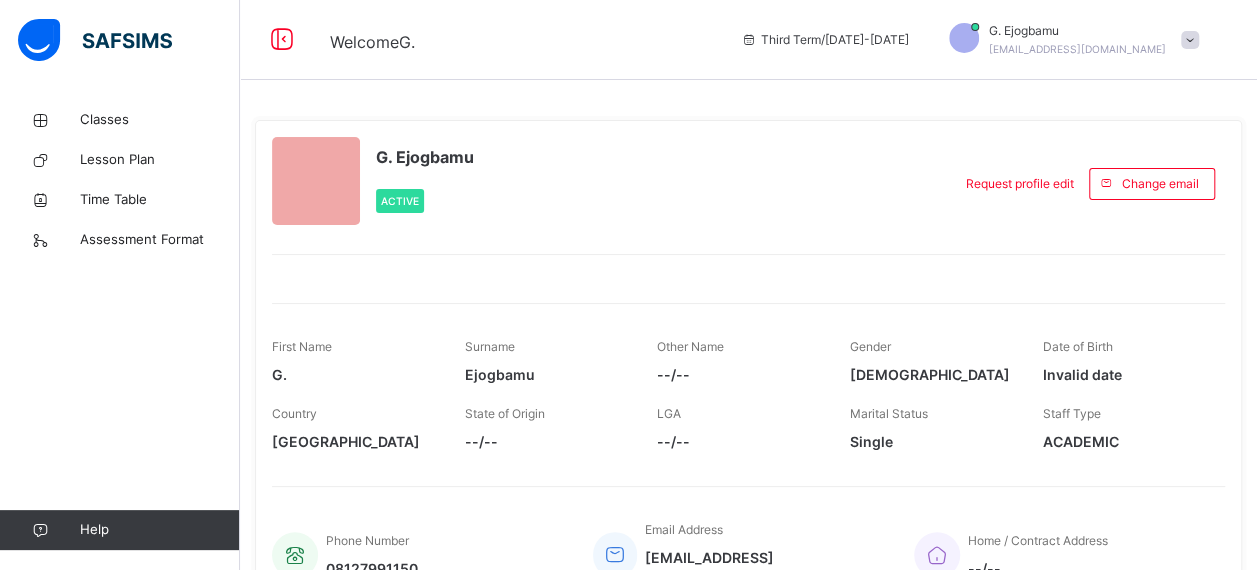 click on "Classes" at bounding box center (160, 120) 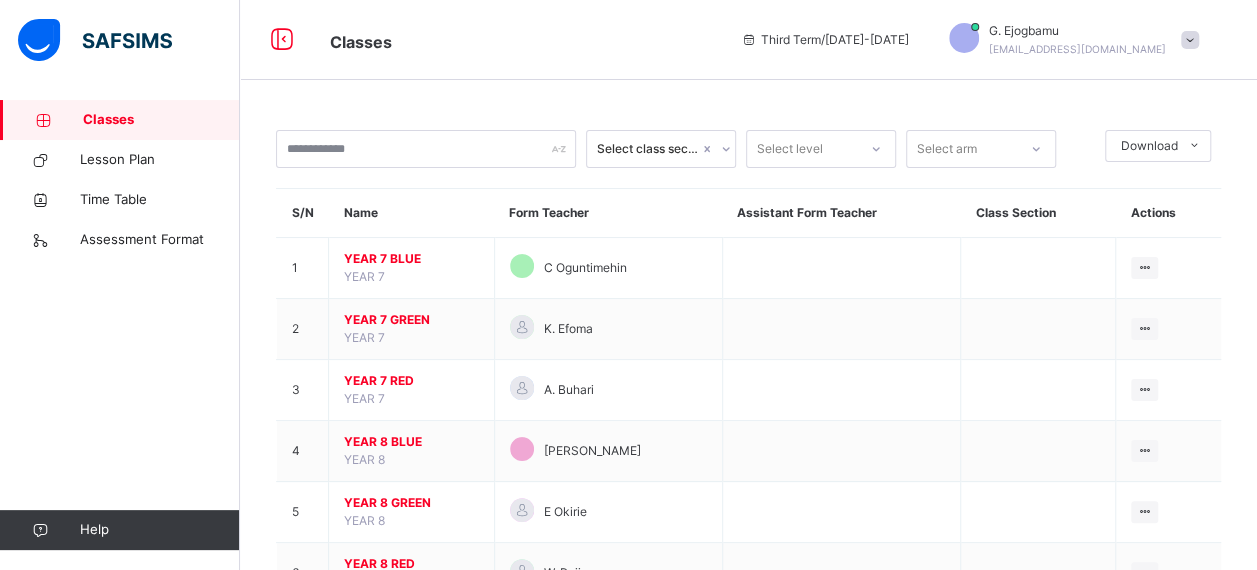 click on "YEAR 7   GREEN" at bounding box center [411, 320] 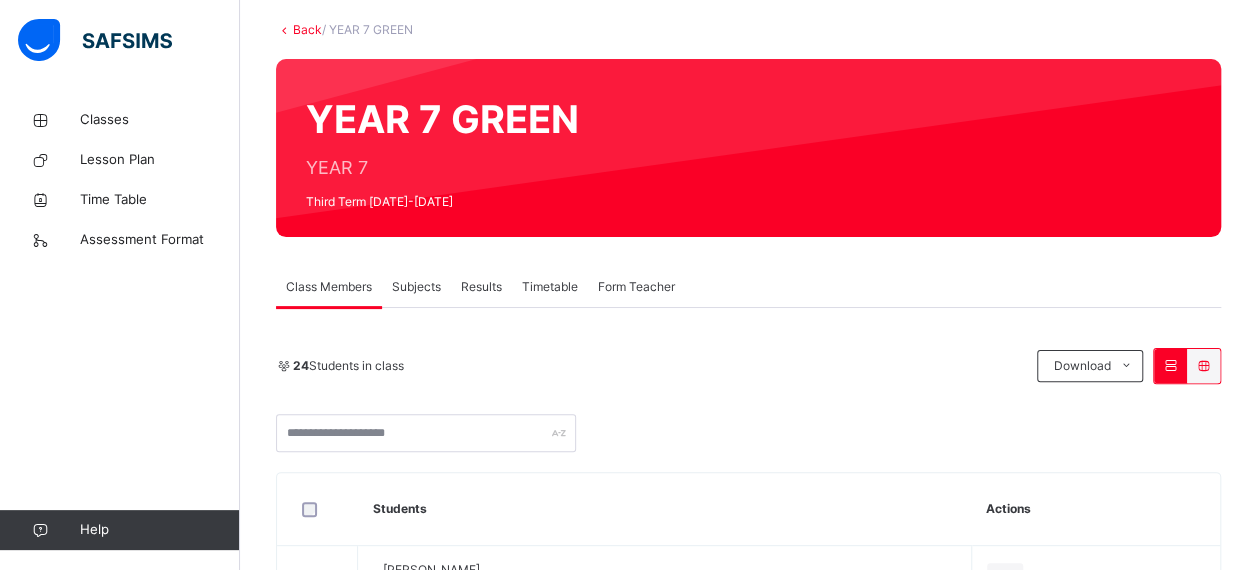 scroll, scrollTop: 136, scrollLeft: 0, axis: vertical 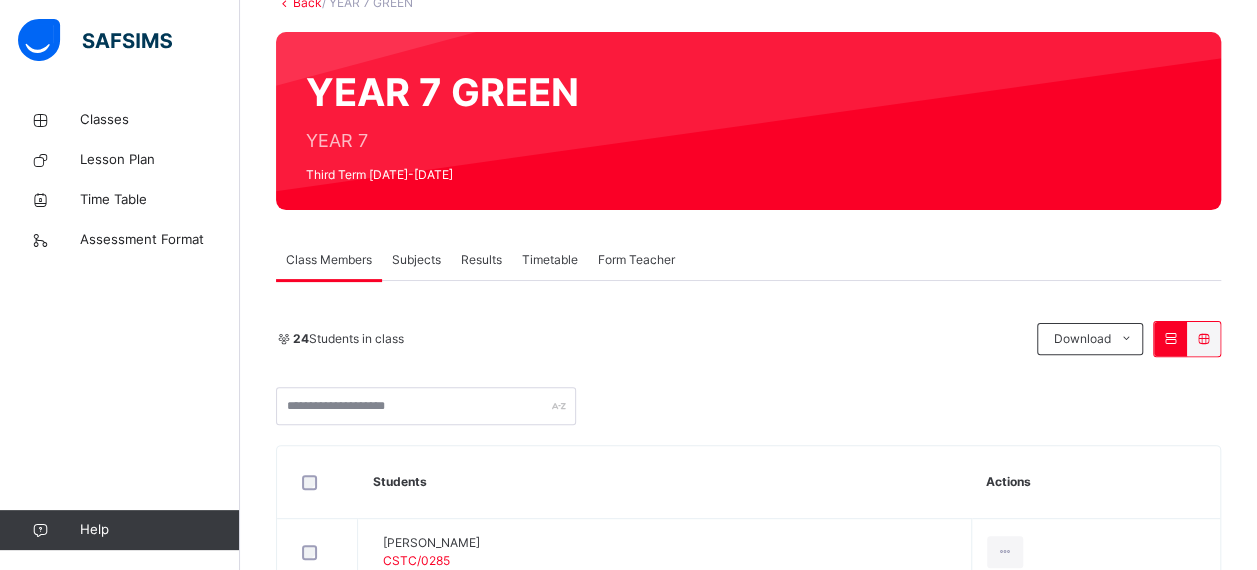 click on "Subjects" at bounding box center (416, 260) 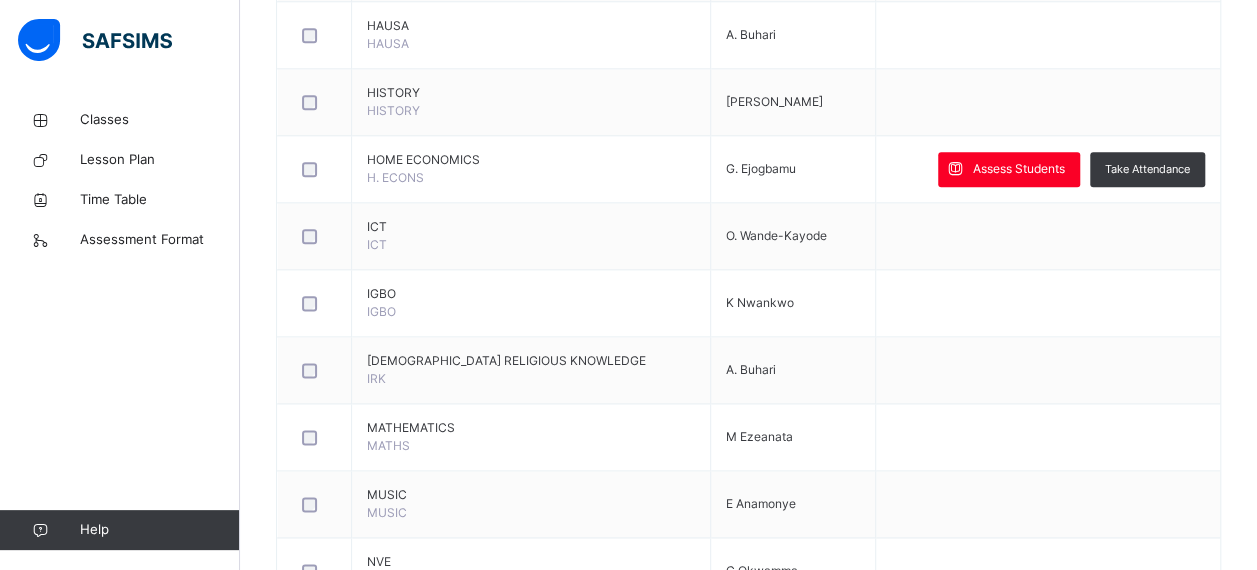 scroll, scrollTop: 1109, scrollLeft: 0, axis: vertical 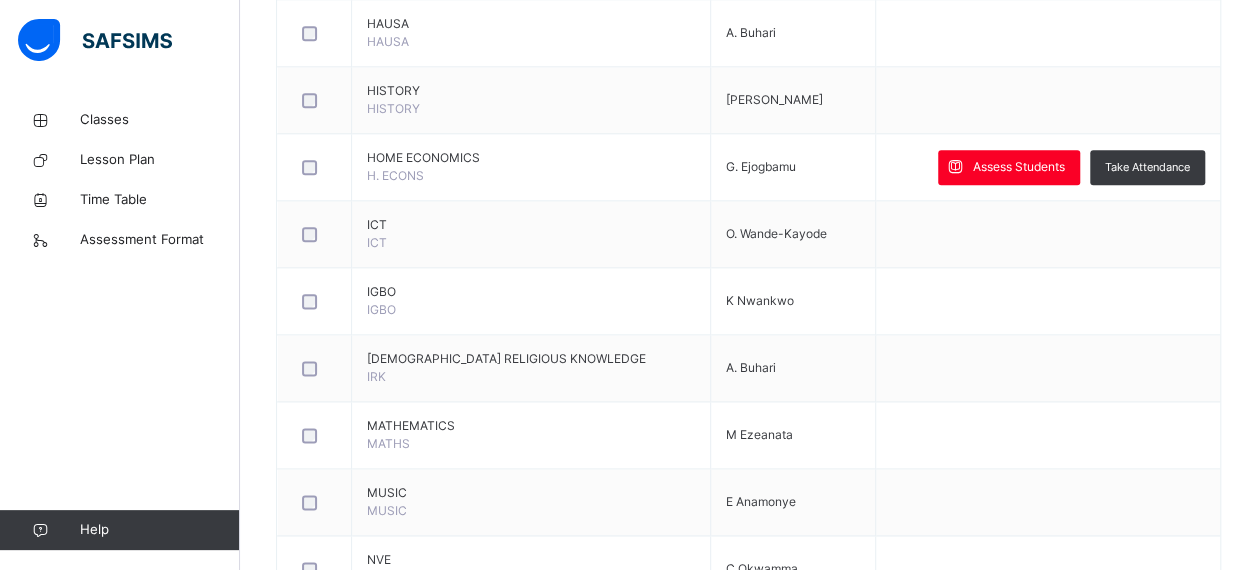 click on "Assess Students" at bounding box center (1019, 167) 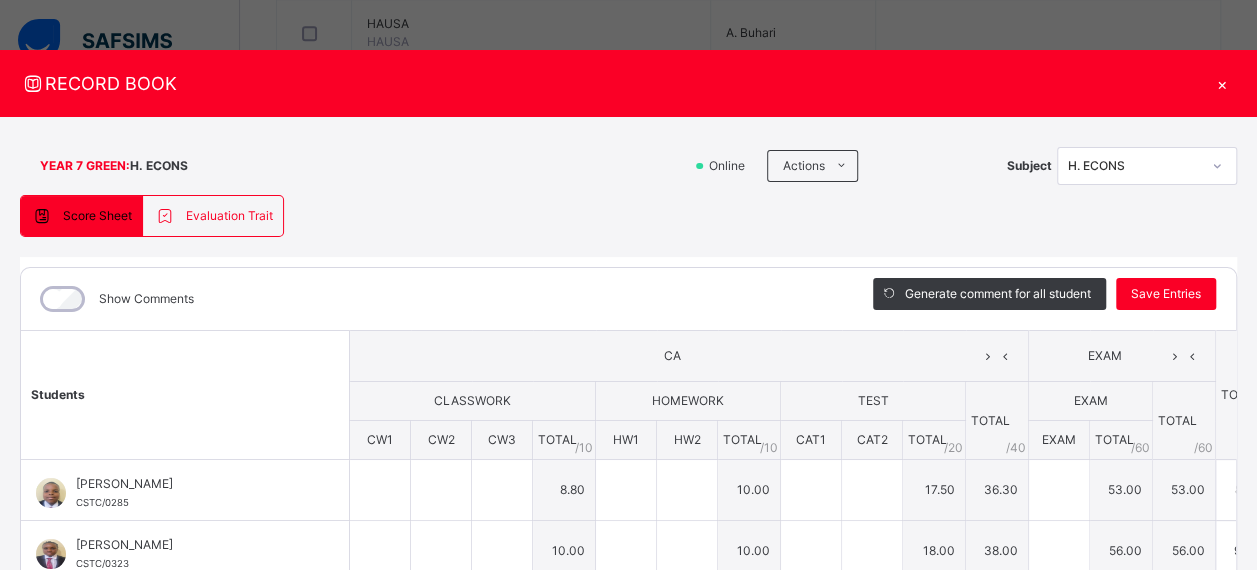 type on "**" 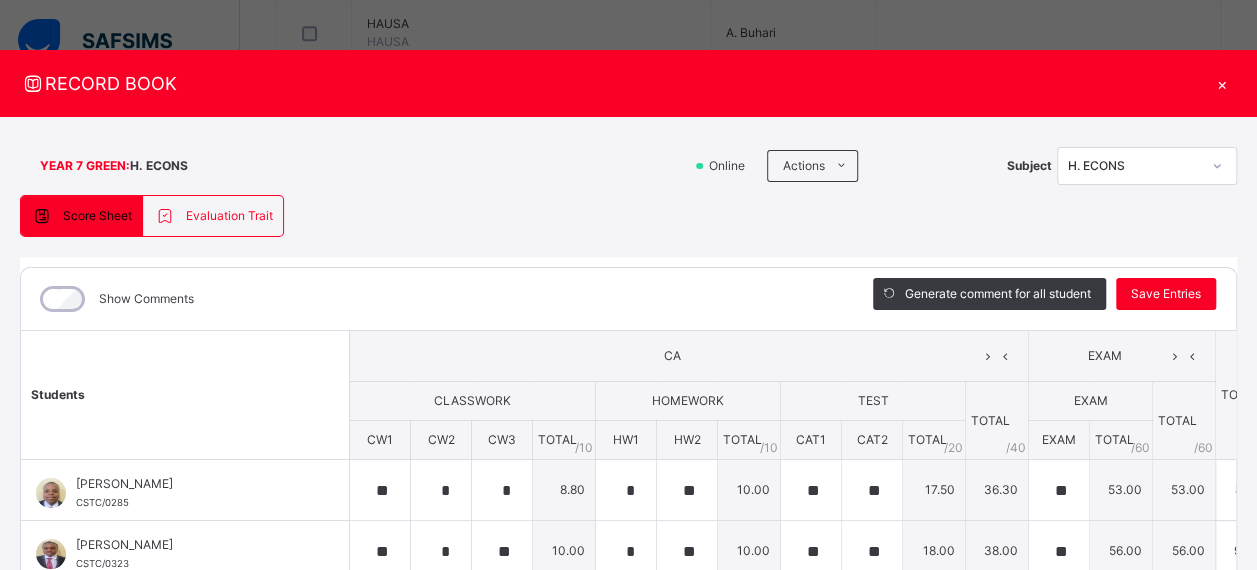 type on "**" 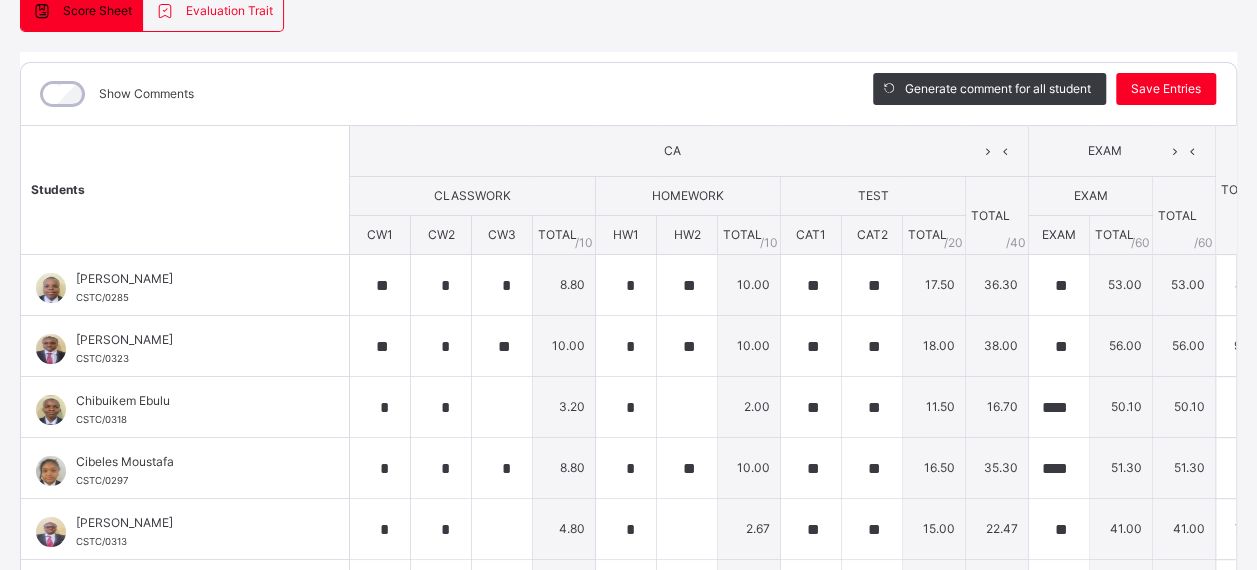 scroll, scrollTop: 207, scrollLeft: 0, axis: vertical 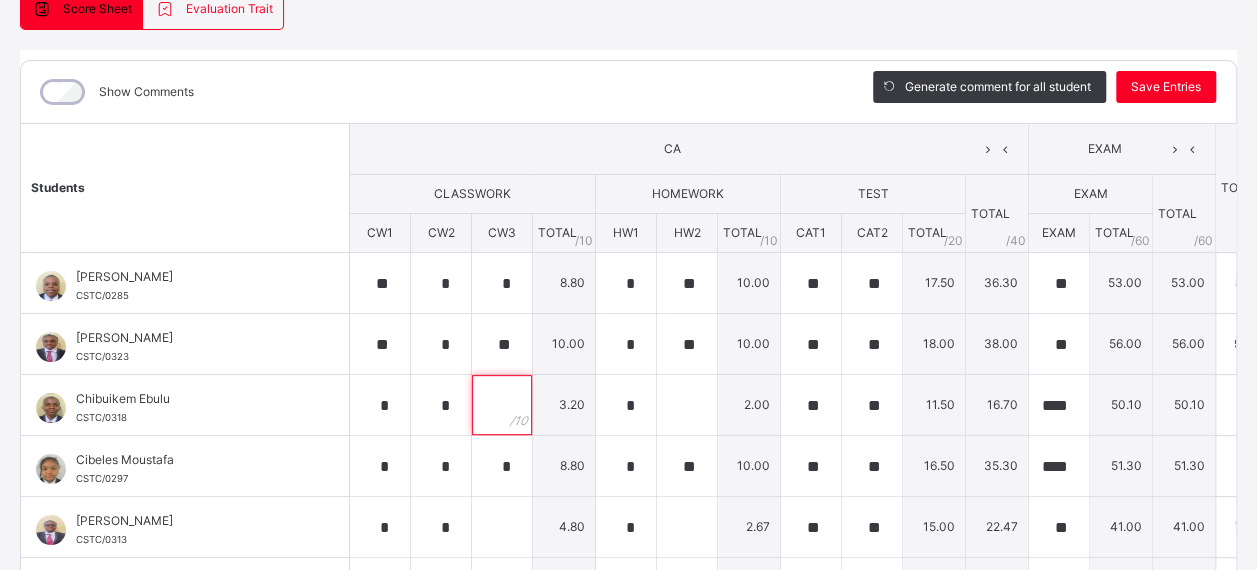 click at bounding box center (502, 405) 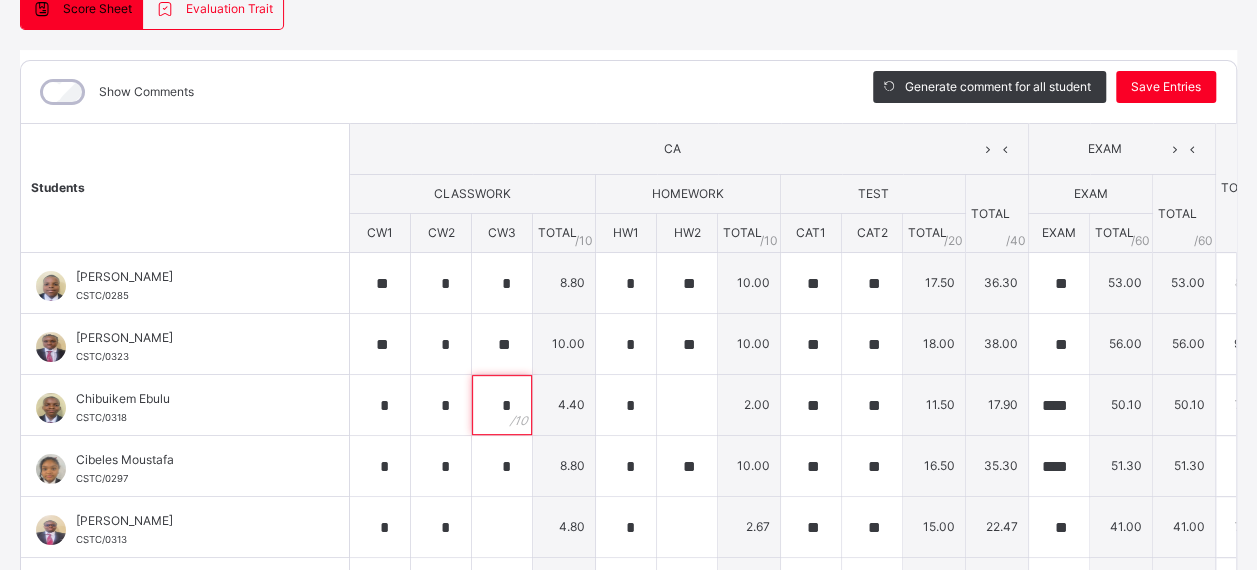 type on "*" 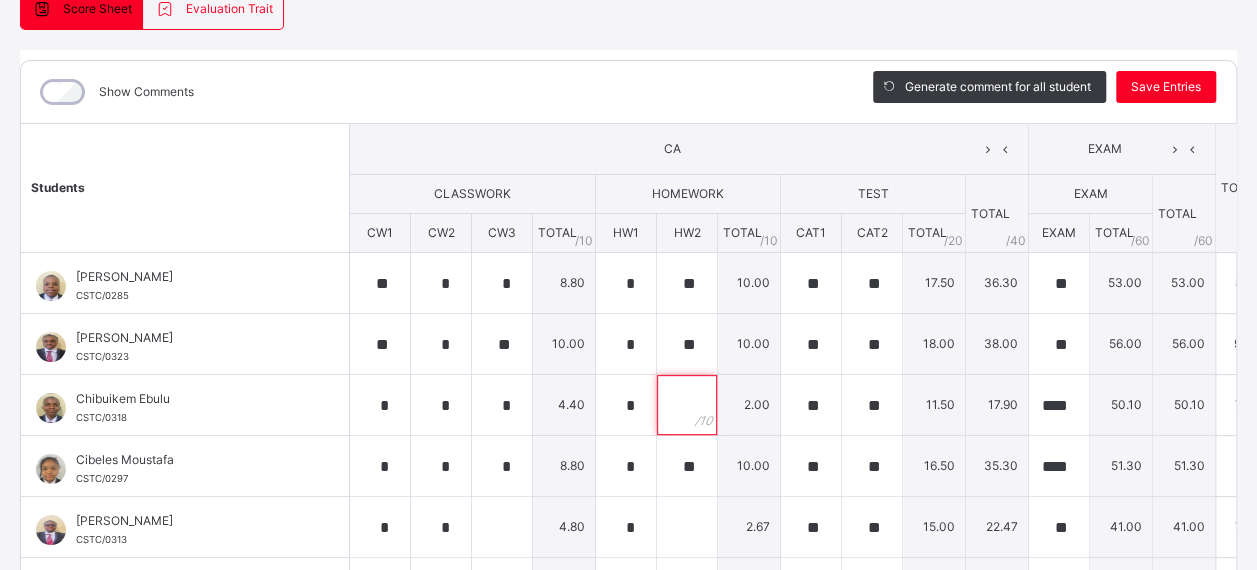 click at bounding box center (687, 405) 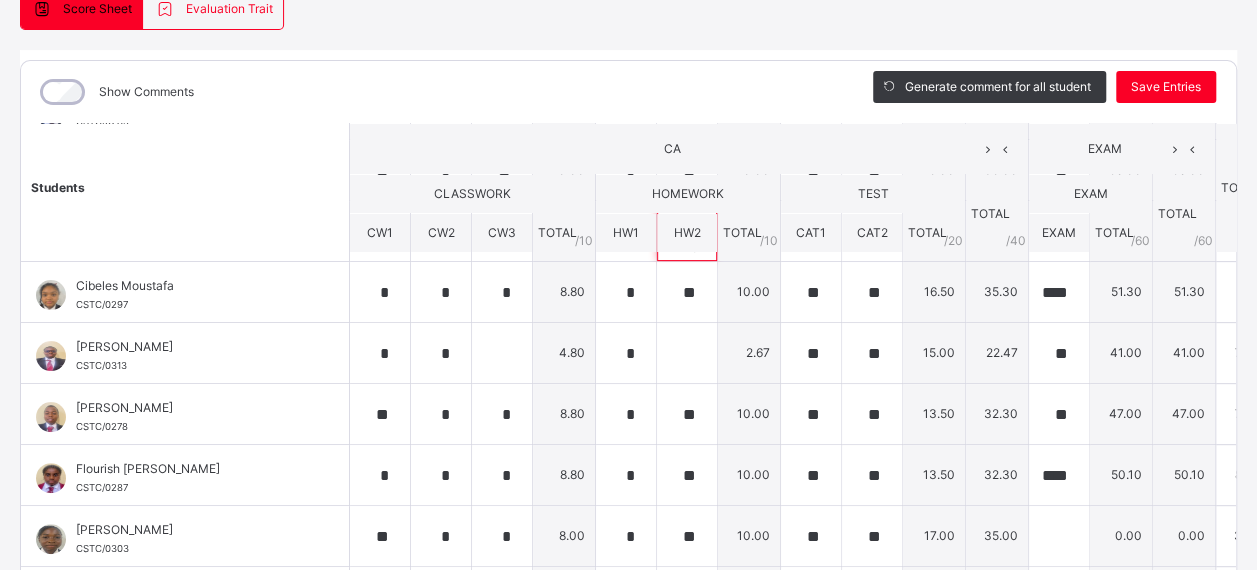 scroll, scrollTop: 161, scrollLeft: 0, axis: vertical 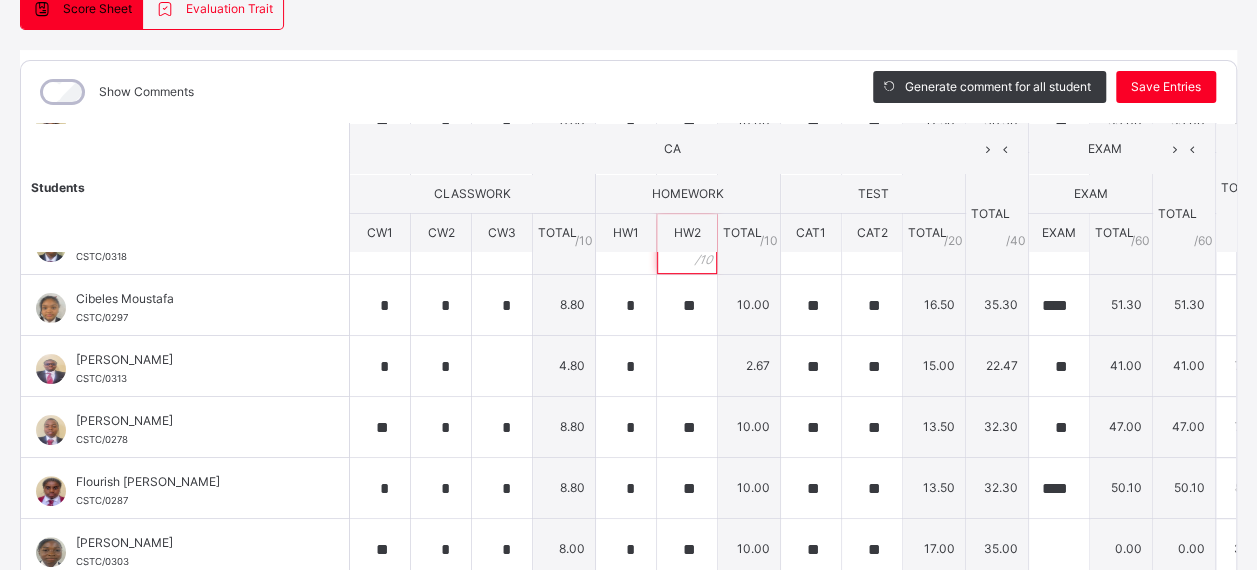 type on "*" 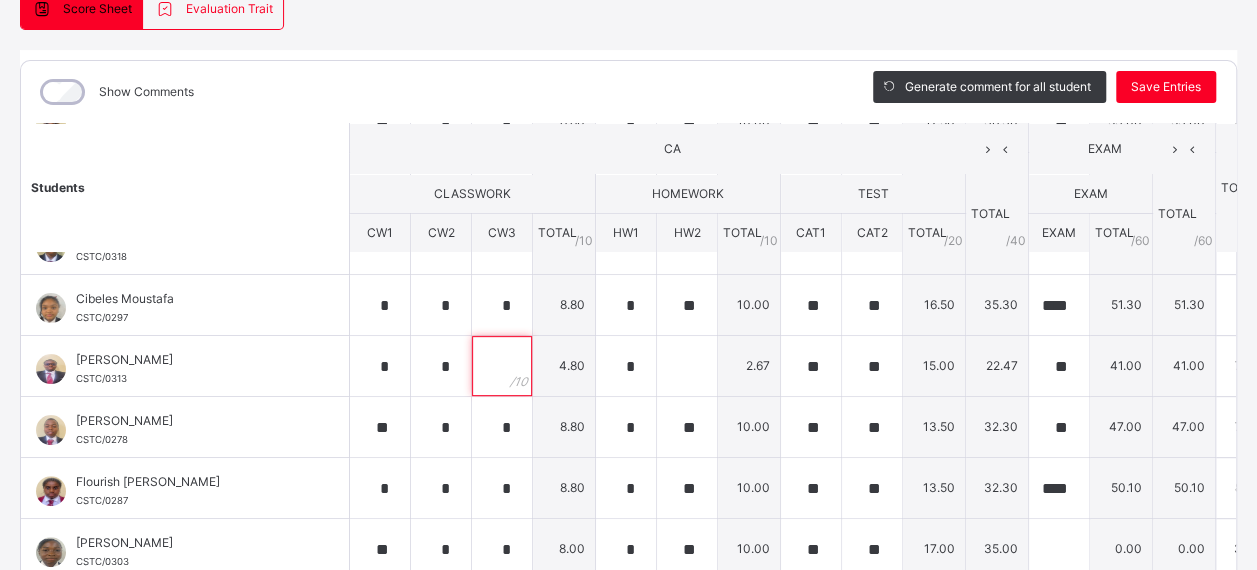 click at bounding box center (502, 366) 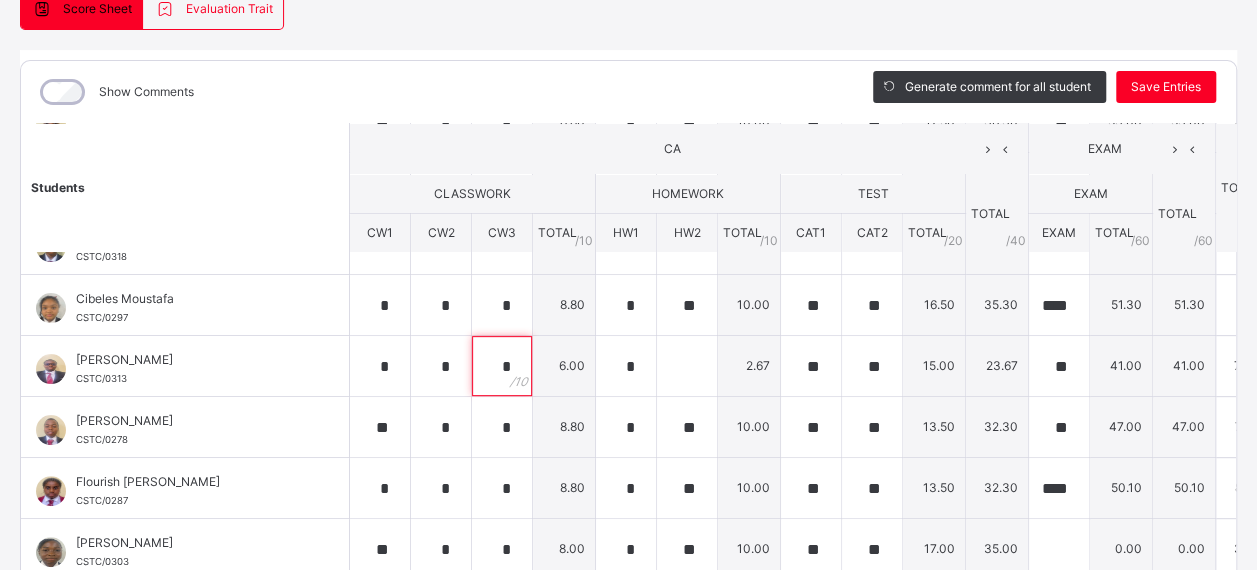 type on "*" 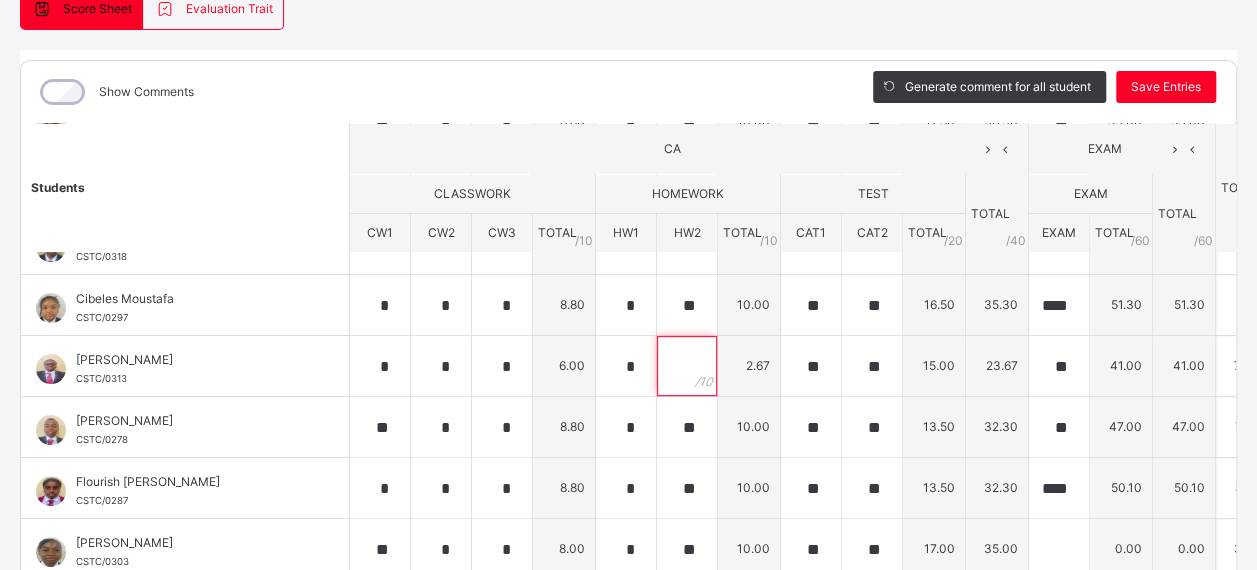 click at bounding box center [687, 366] 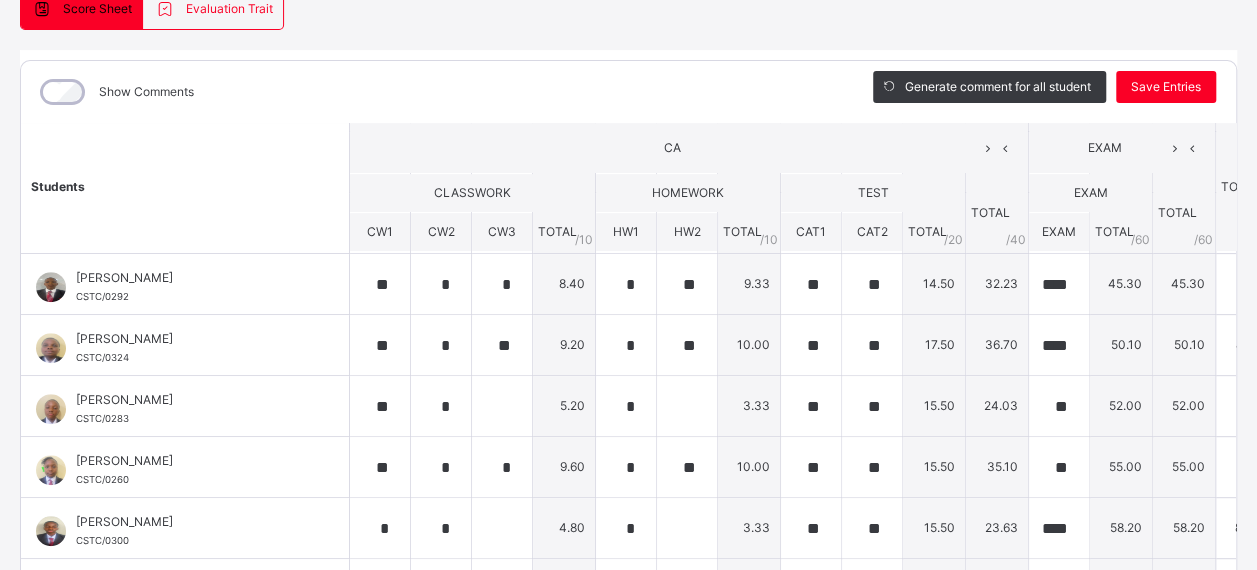 scroll, scrollTop: 494, scrollLeft: 0, axis: vertical 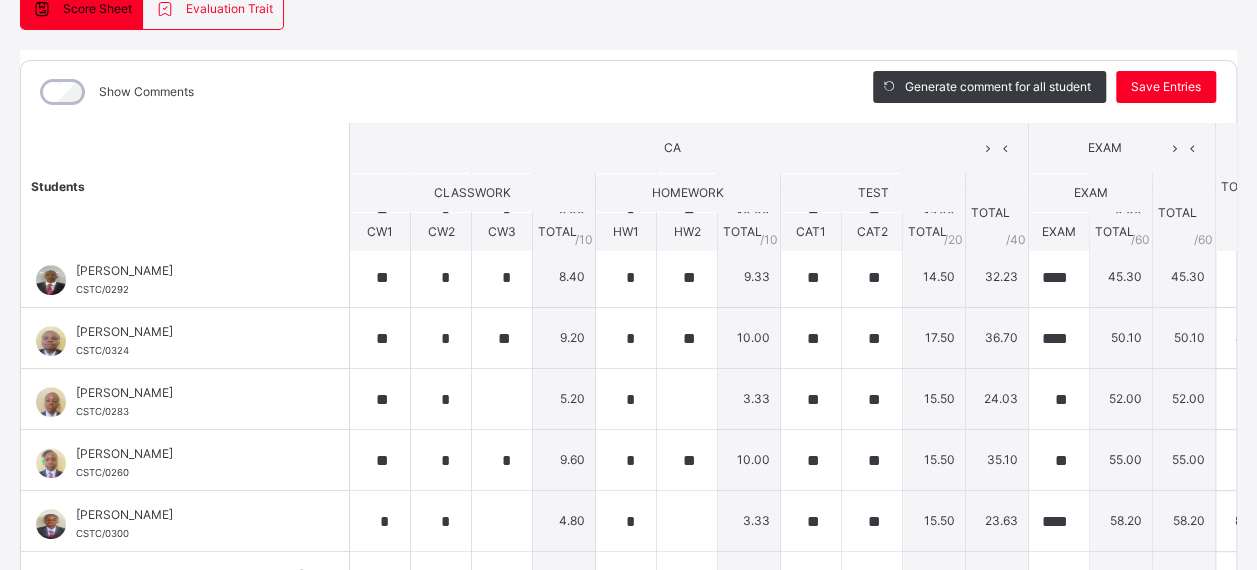 type on "*" 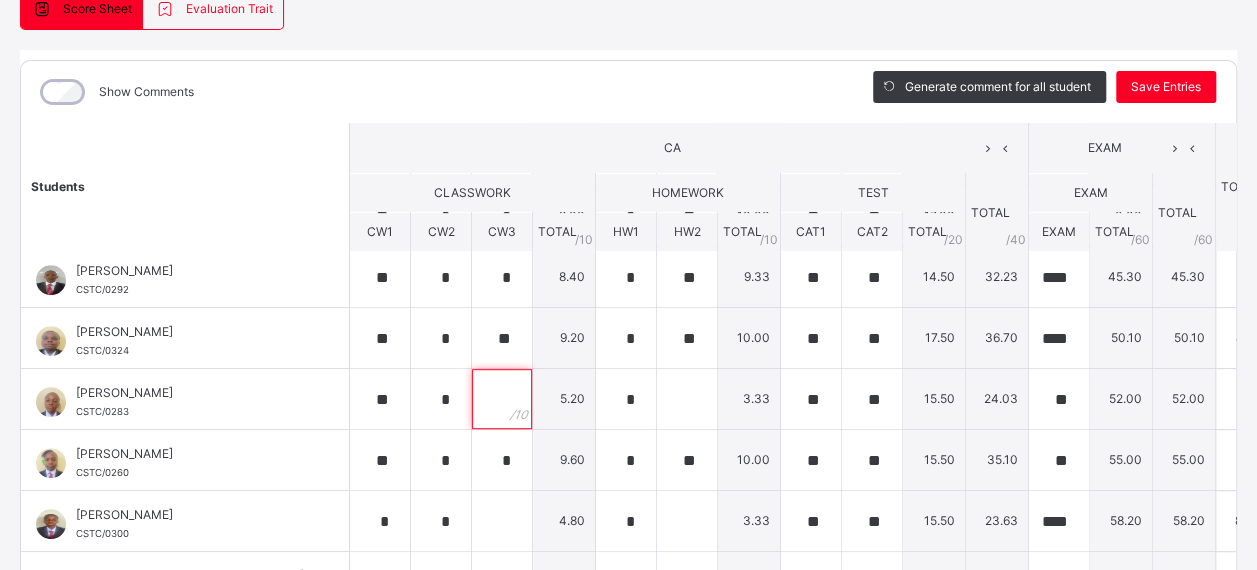 click at bounding box center [502, 399] 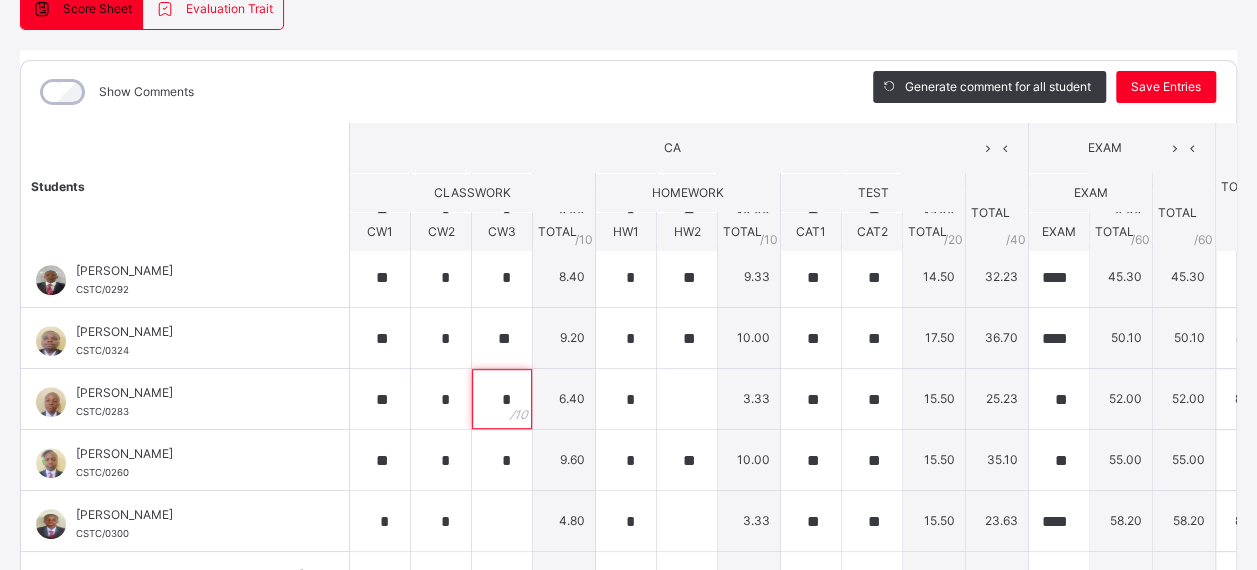 type on "*" 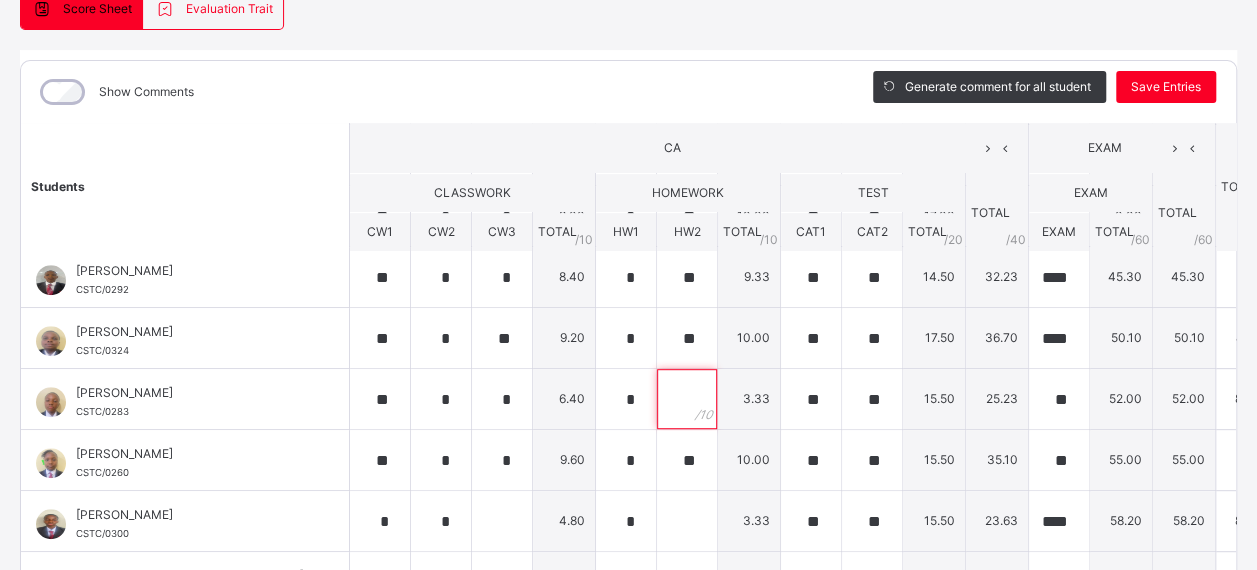 click at bounding box center [687, 399] 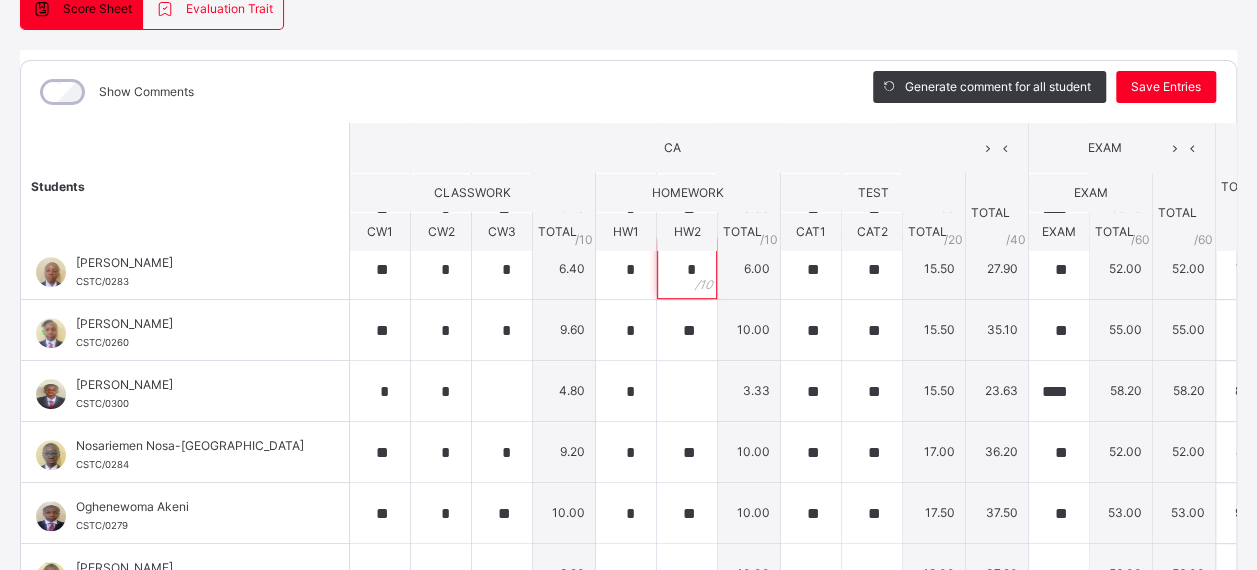 scroll, scrollTop: 646, scrollLeft: 0, axis: vertical 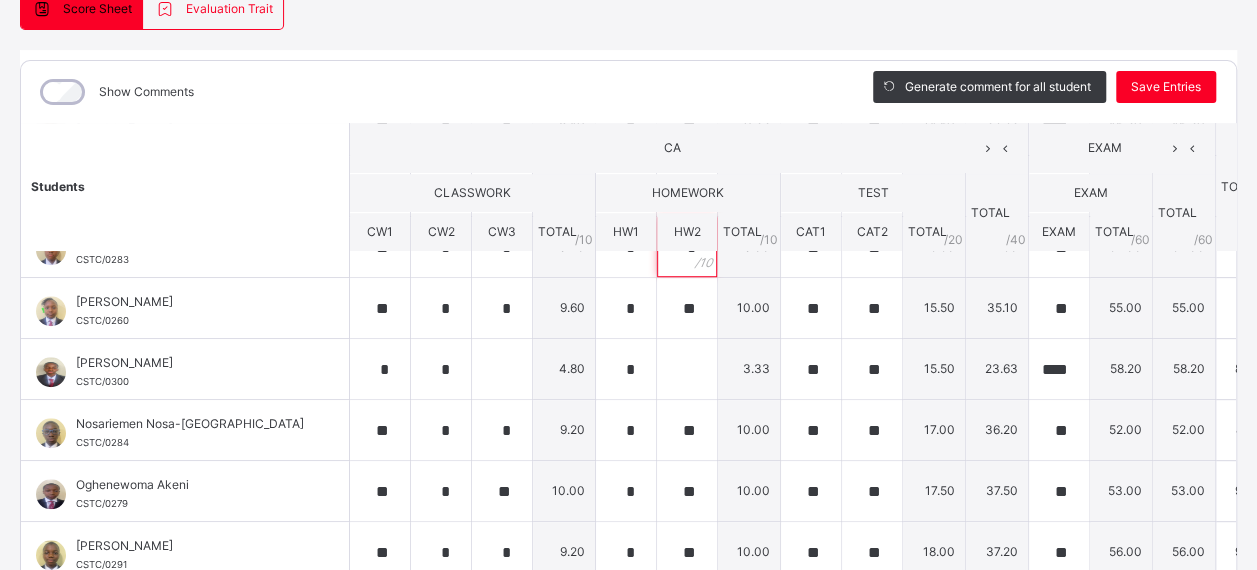 type on "*" 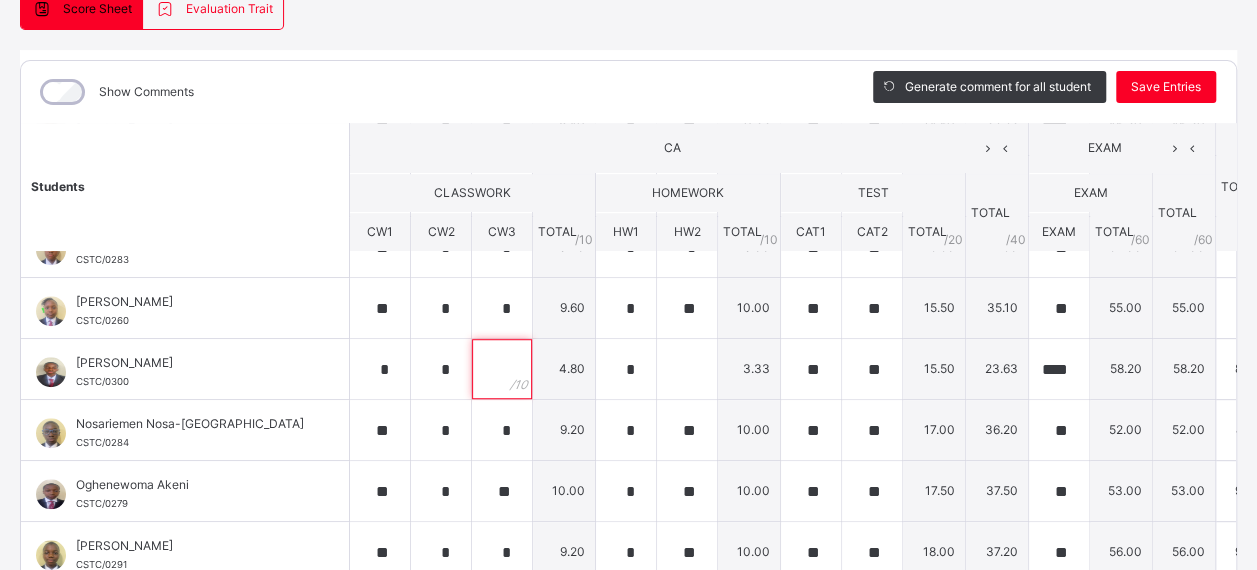 click at bounding box center (502, 369) 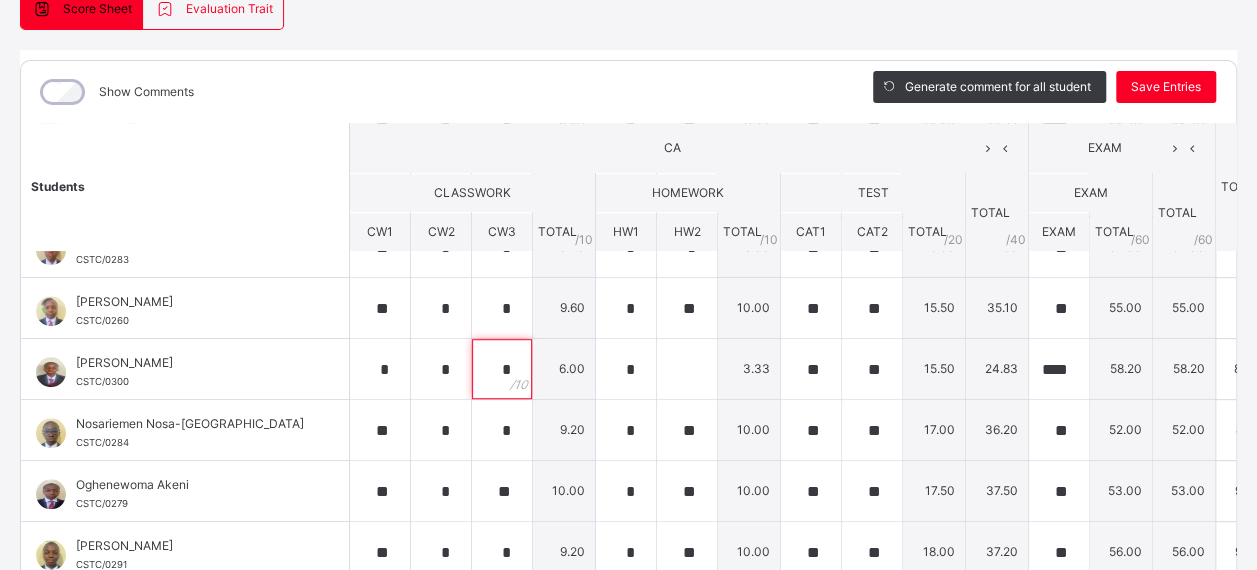 type on "*" 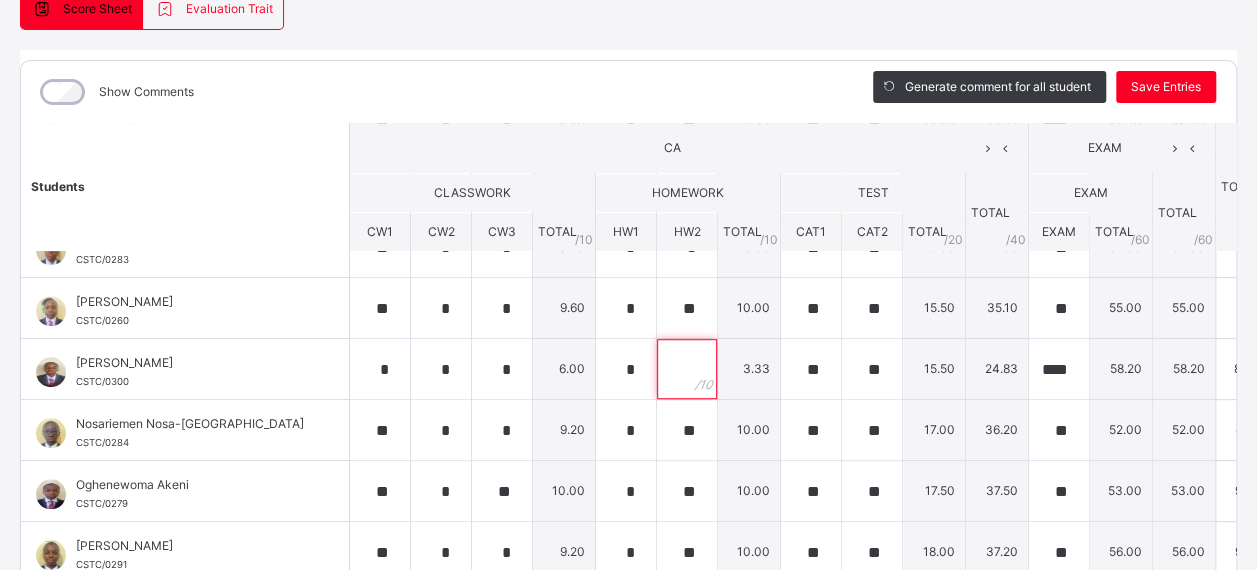 click at bounding box center [687, 369] 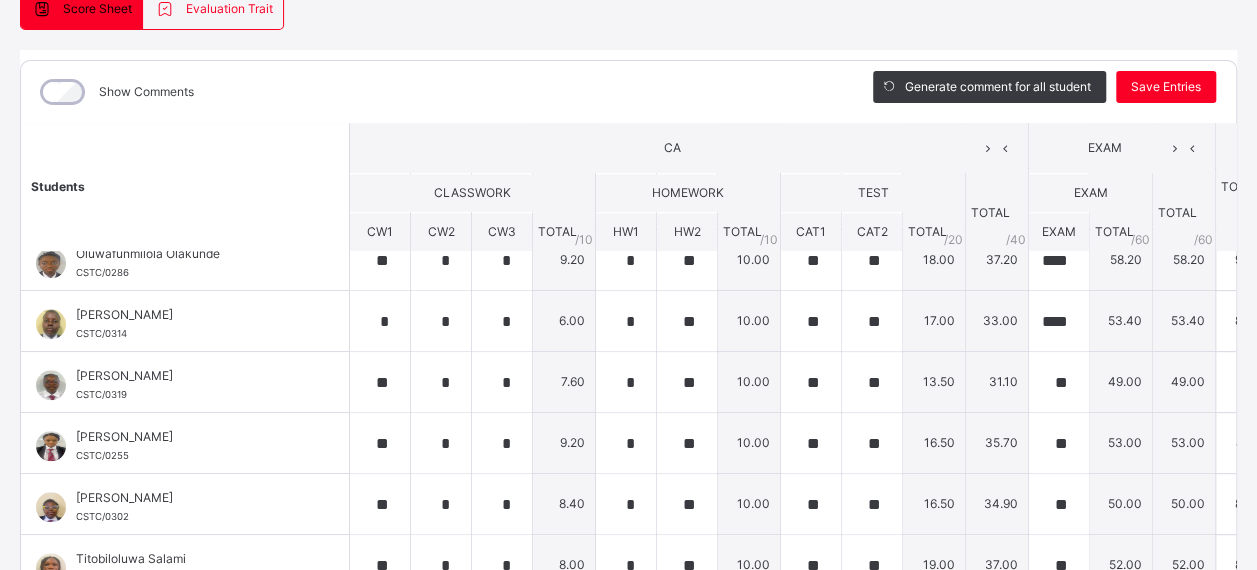 scroll, scrollTop: 1084, scrollLeft: 0, axis: vertical 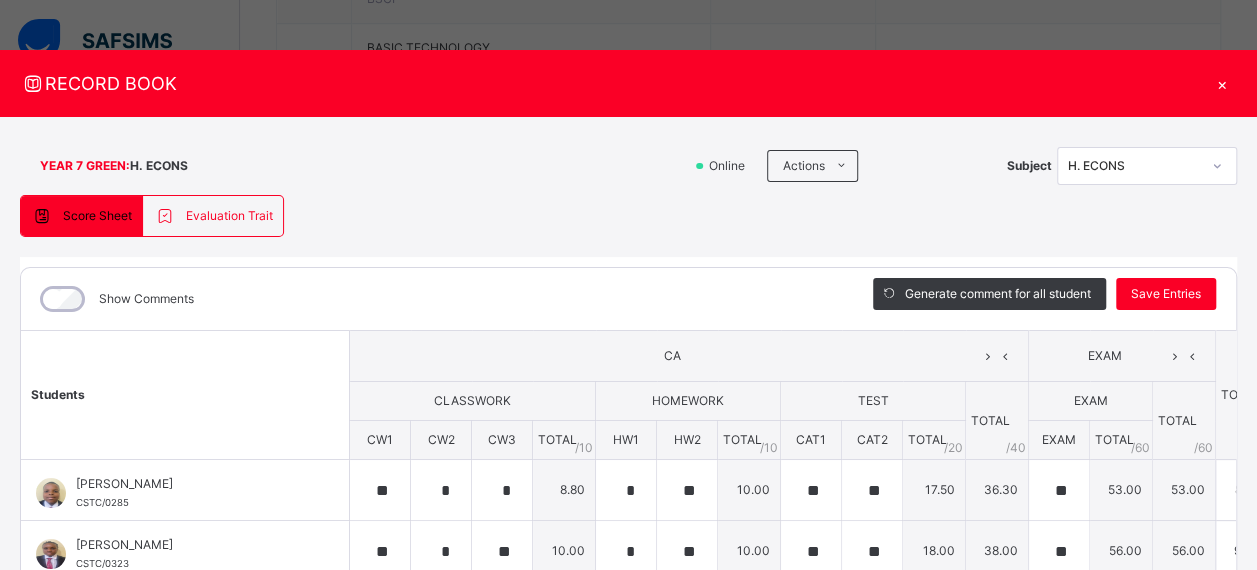 type on "*" 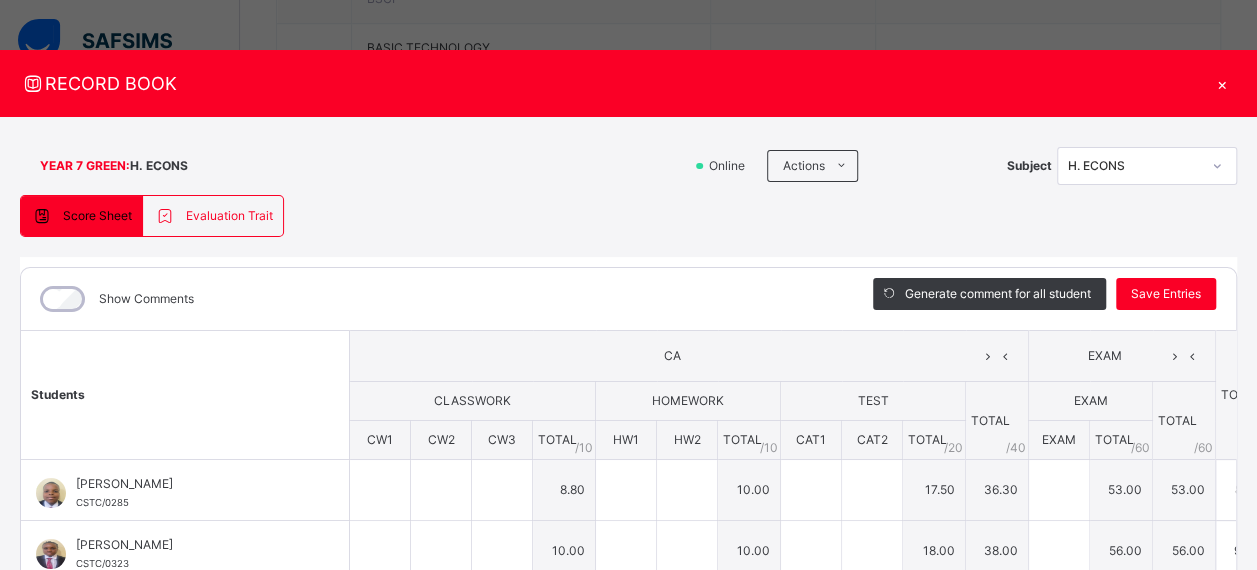 type on "**" 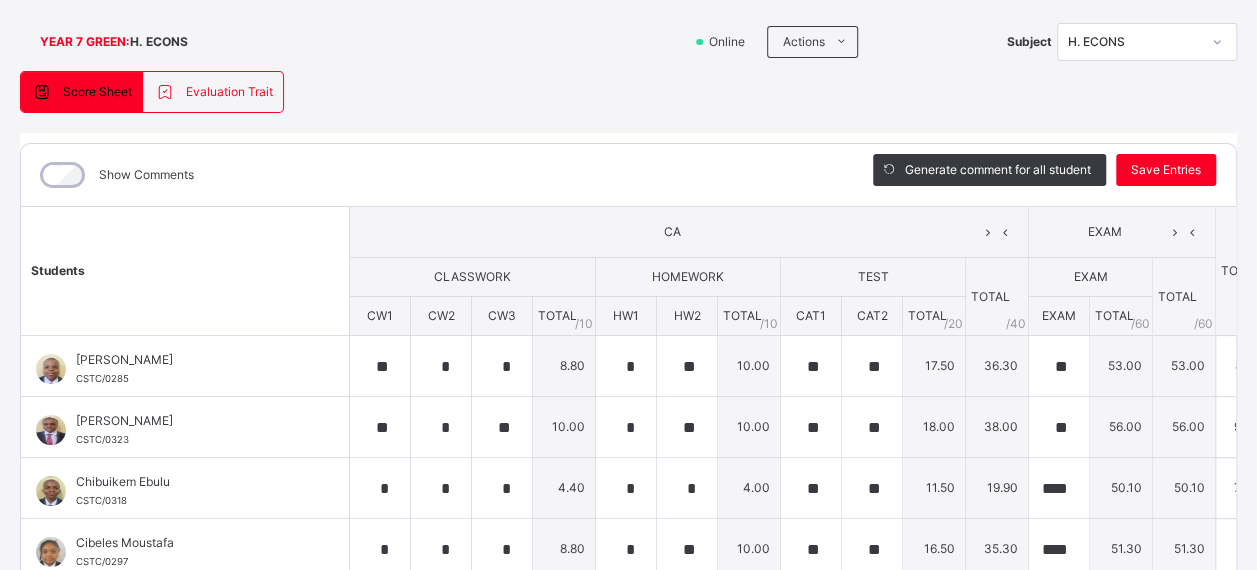 scroll, scrollTop: 127, scrollLeft: 0, axis: vertical 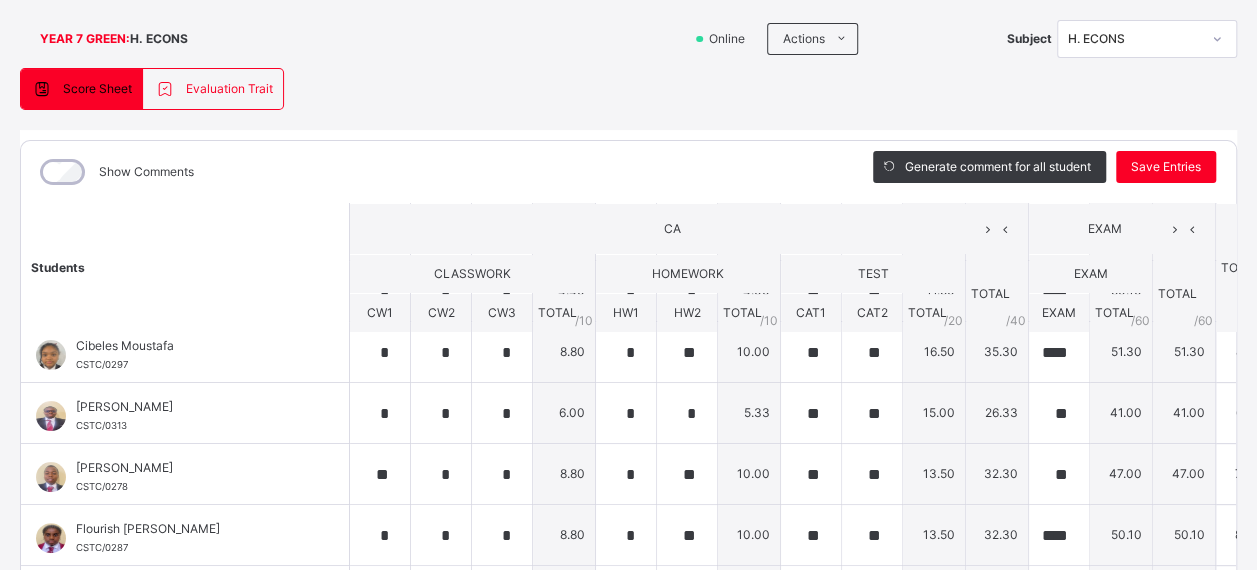 click on "Save Entries" at bounding box center (1166, 167) 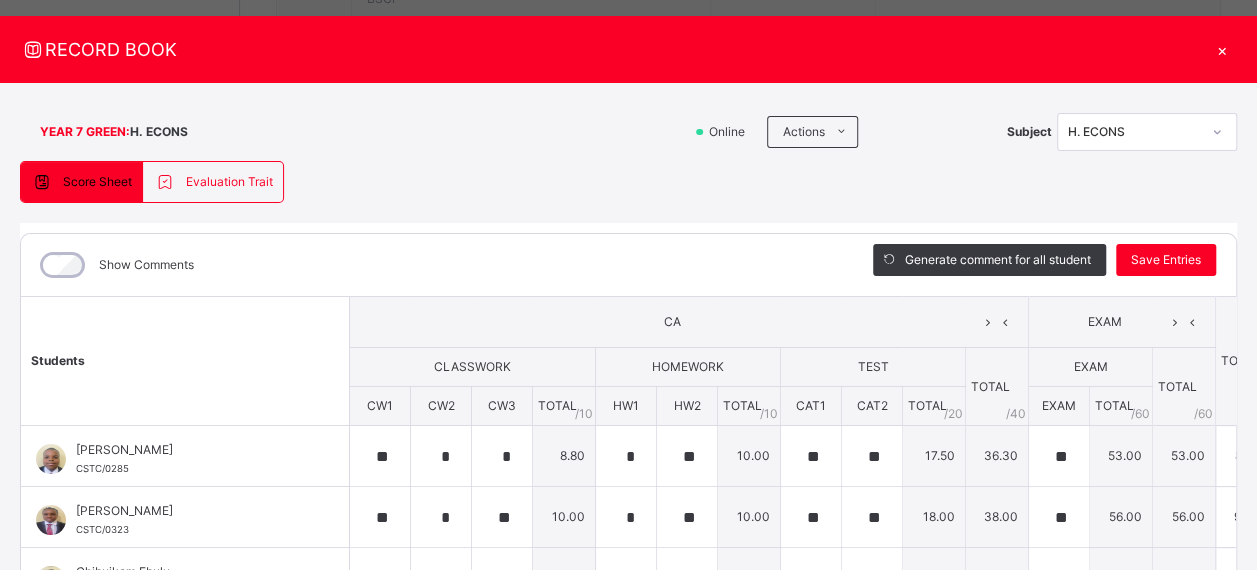 scroll, scrollTop: 0, scrollLeft: 0, axis: both 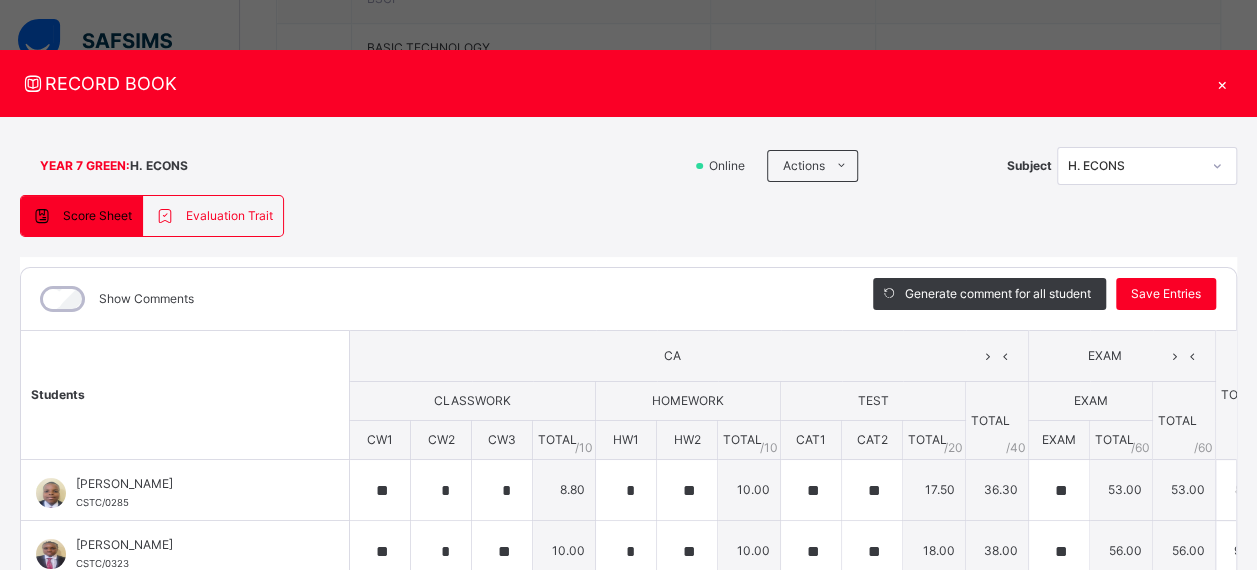 click on "×" at bounding box center (1222, 83) 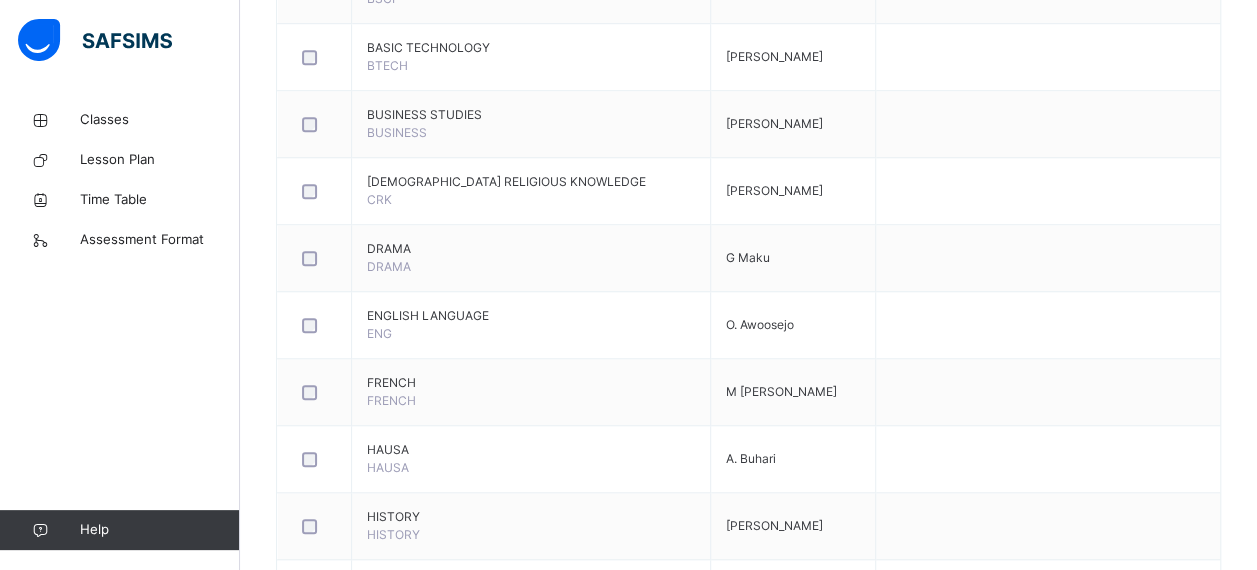 click on "Classes" at bounding box center [160, 120] 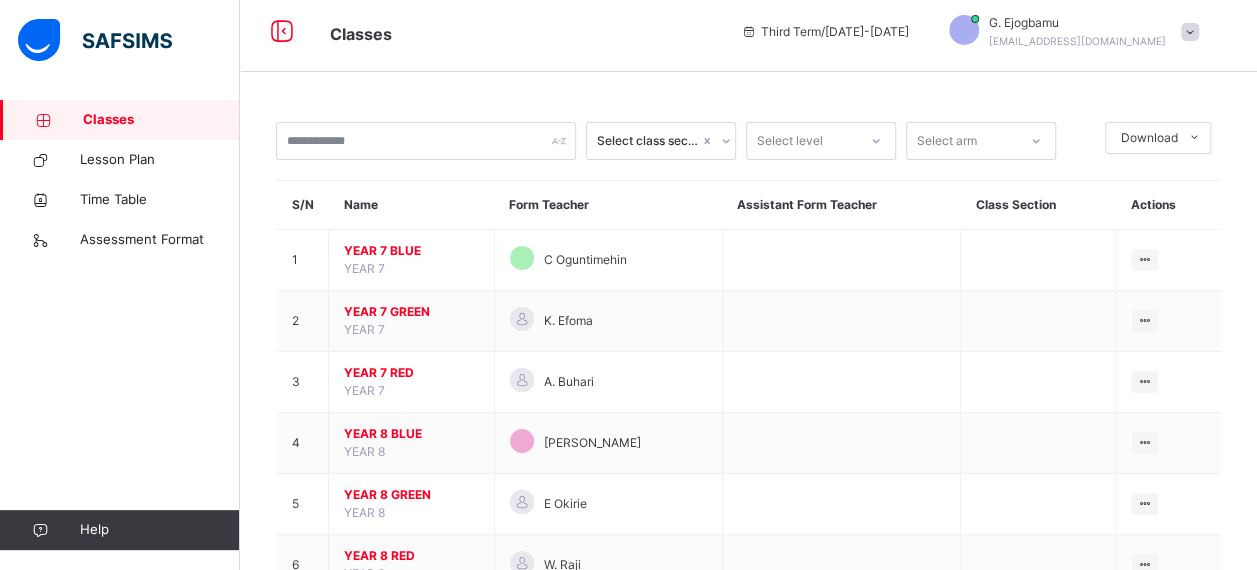 scroll, scrollTop: 263, scrollLeft: 0, axis: vertical 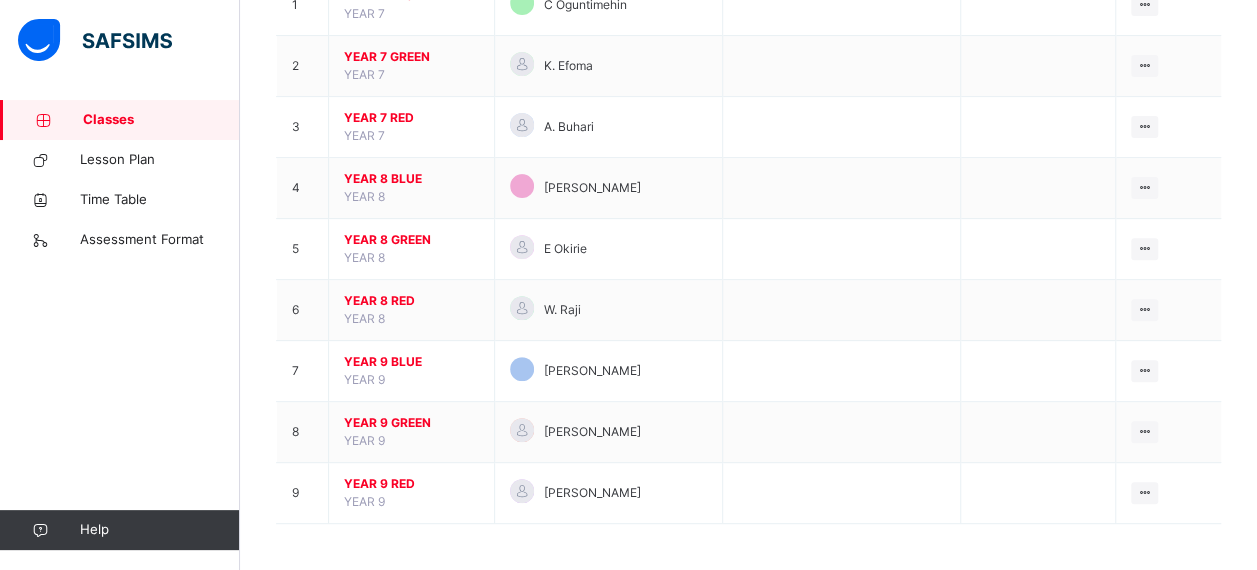 click on "YEAR 7   RED" at bounding box center (411, 118) 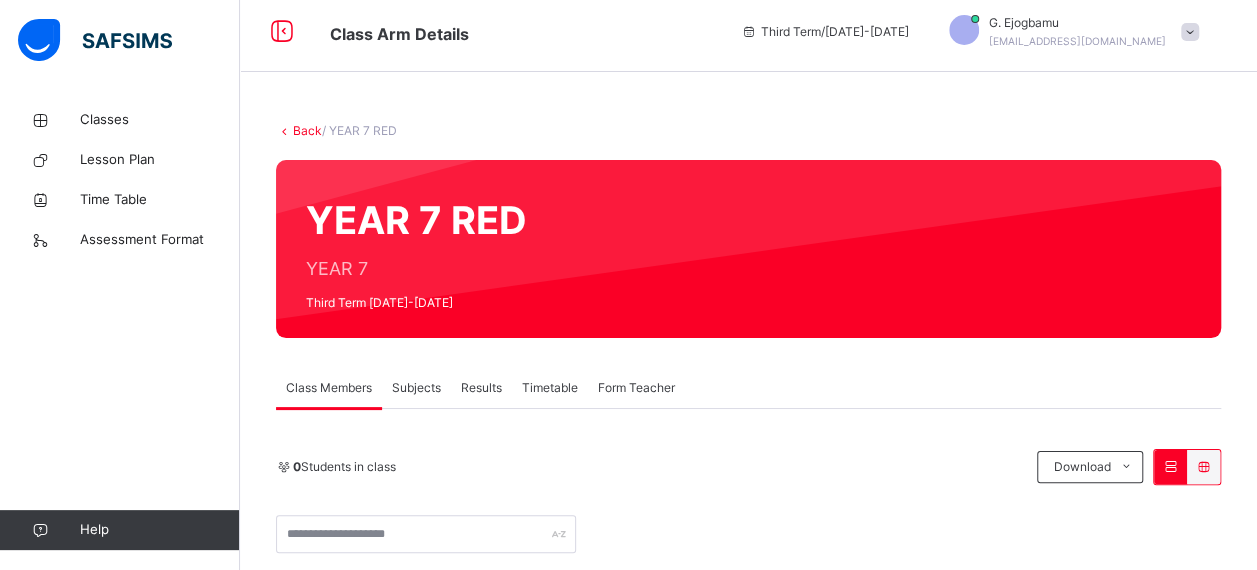 scroll, scrollTop: 263, scrollLeft: 0, axis: vertical 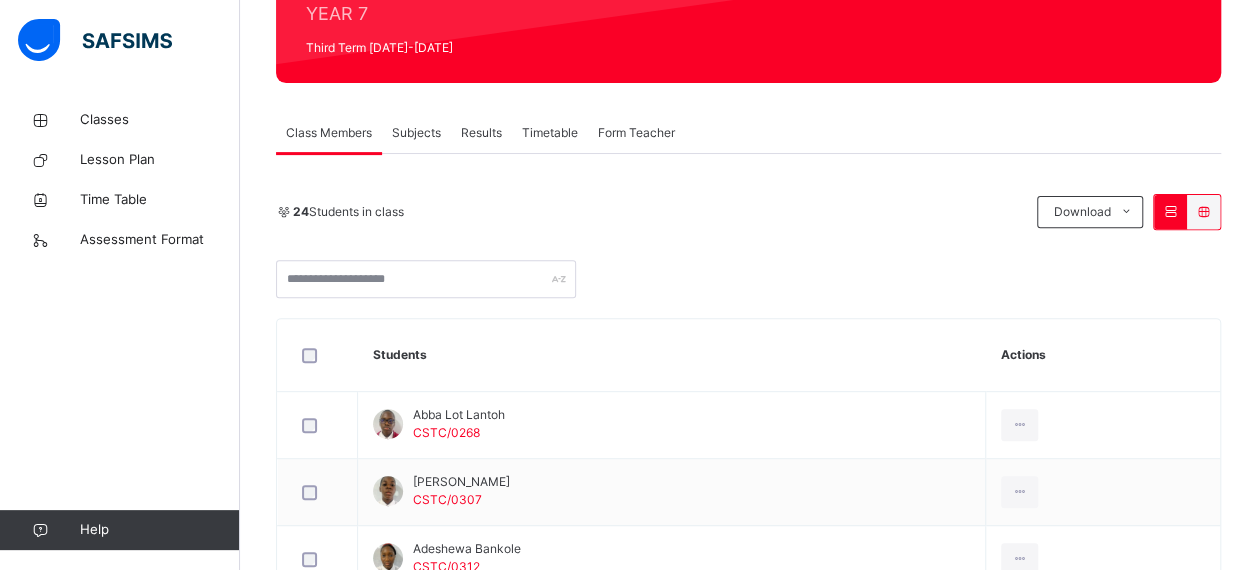 click on "Subjects" at bounding box center (416, 133) 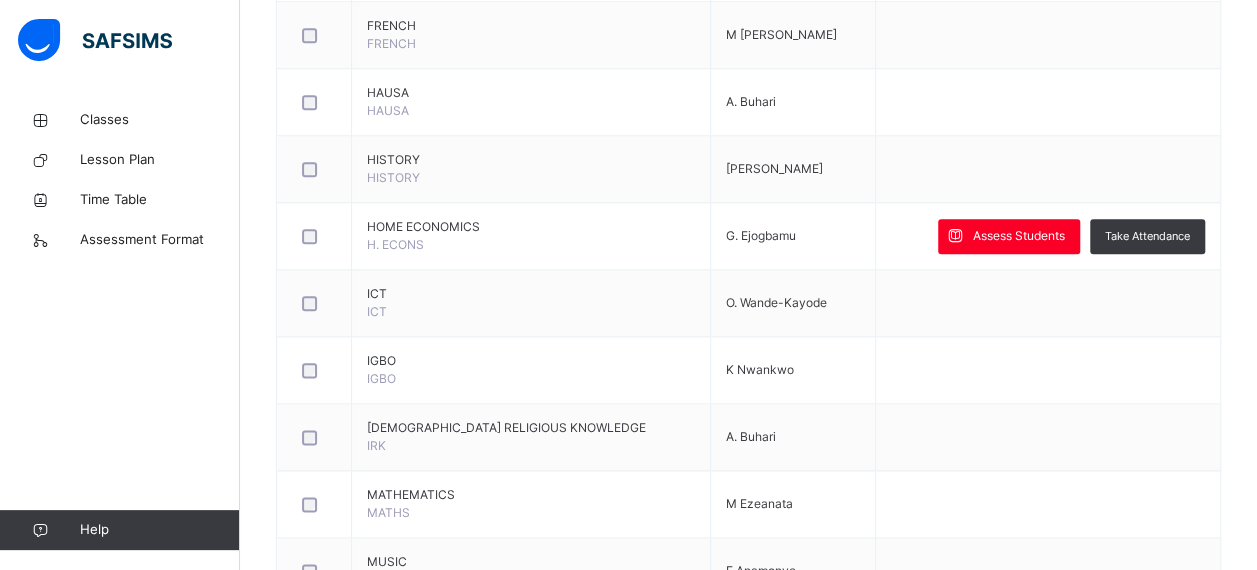 scroll, scrollTop: 1043, scrollLeft: 0, axis: vertical 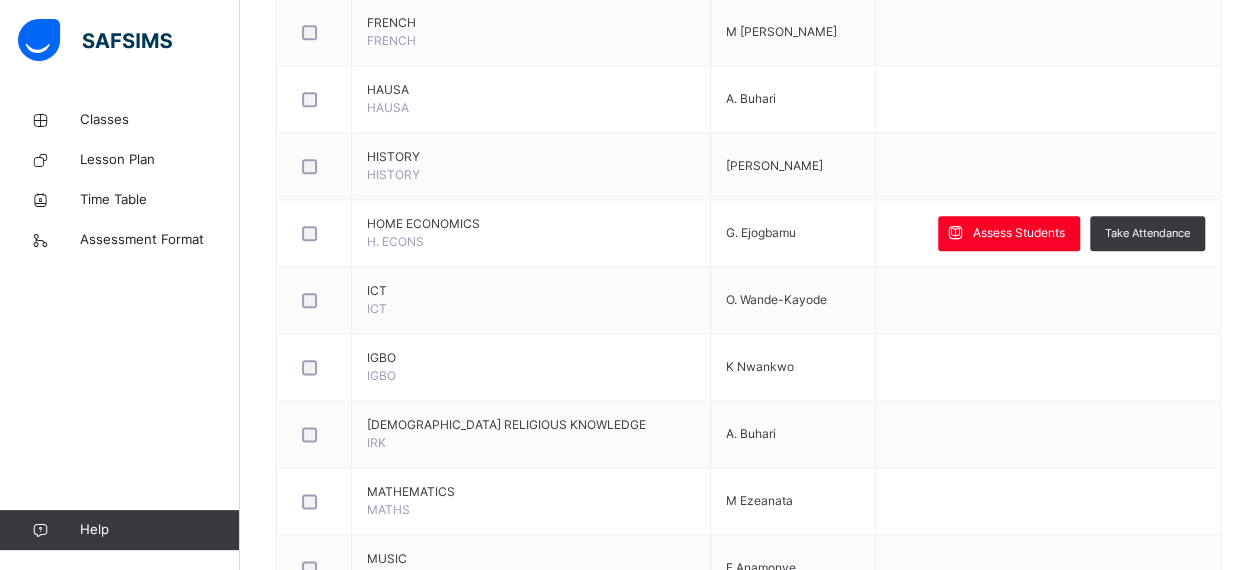 click on "Assess Students" at bounding box center [1019, 233] 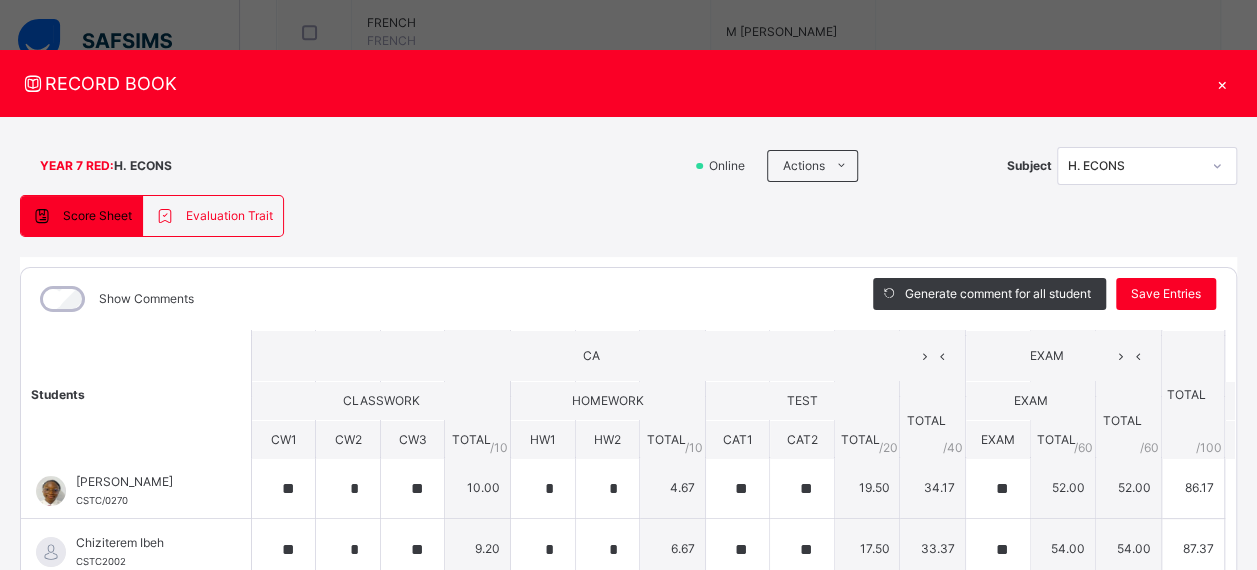 scroll, scrollTop: 186, scrollLeft: 0, axis: vertical 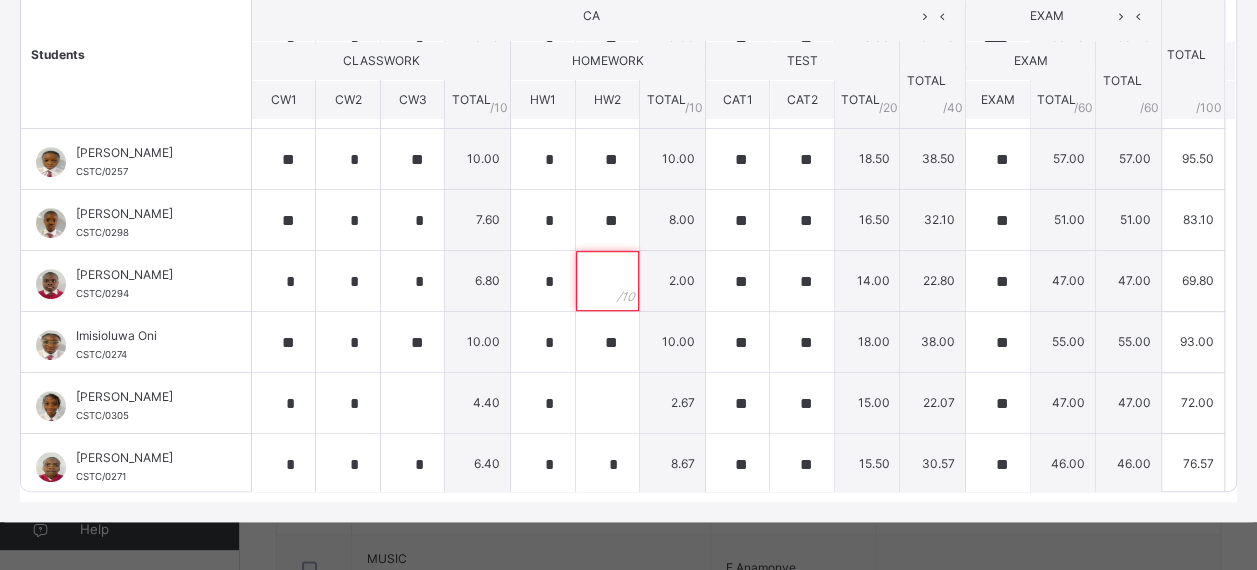 click at bounding box center (607, 281) 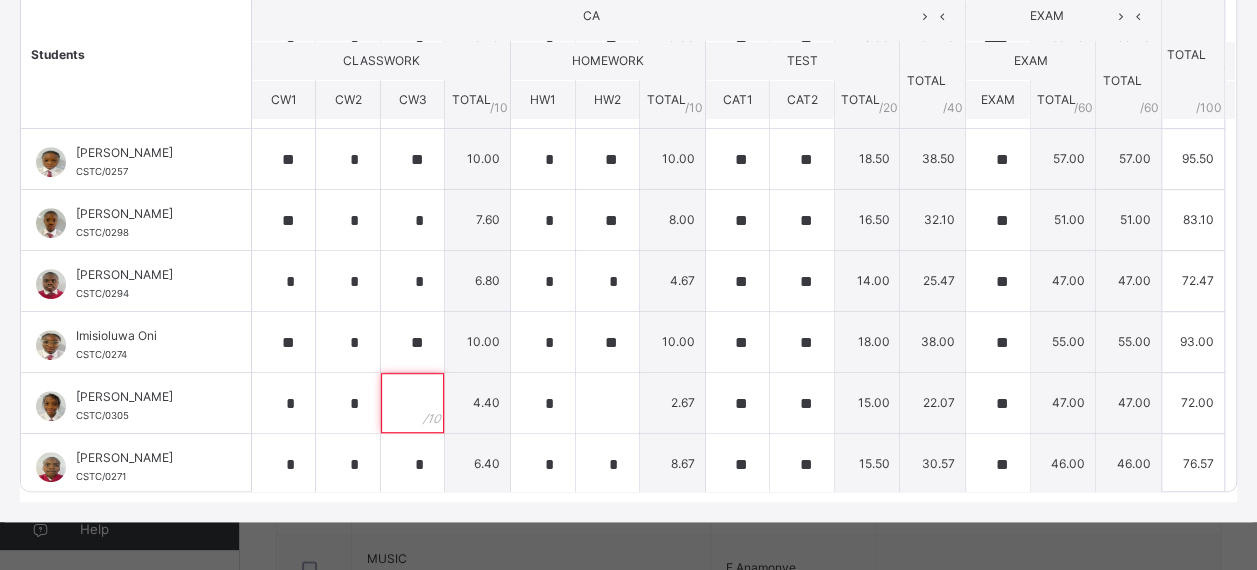 click at bounding box center (412, 403) 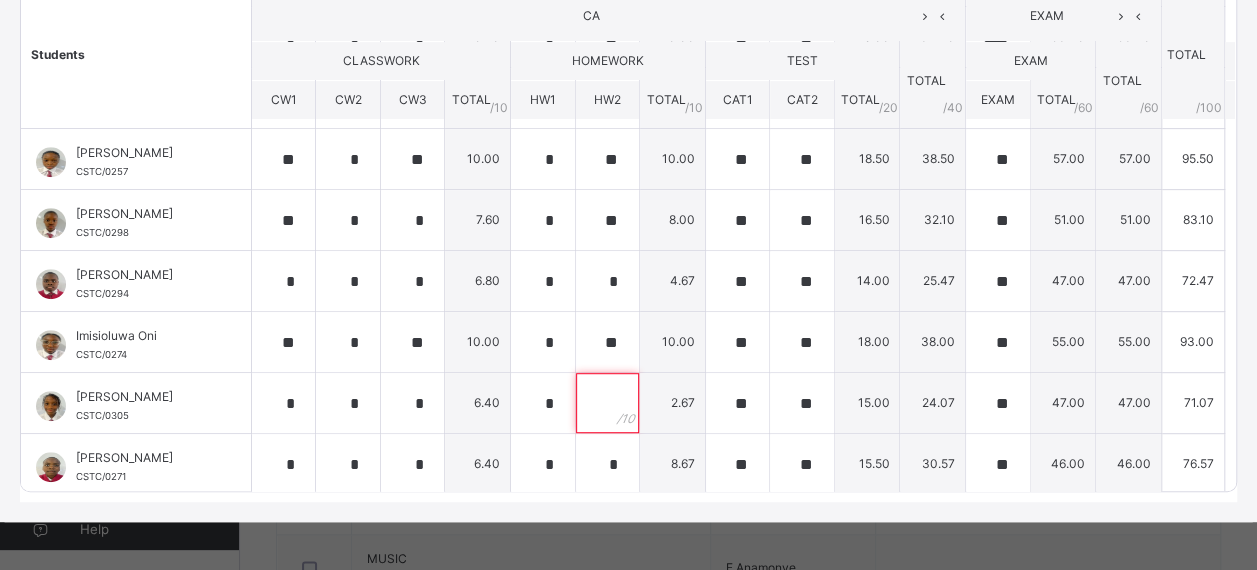 click at bounding box center [607, 403] 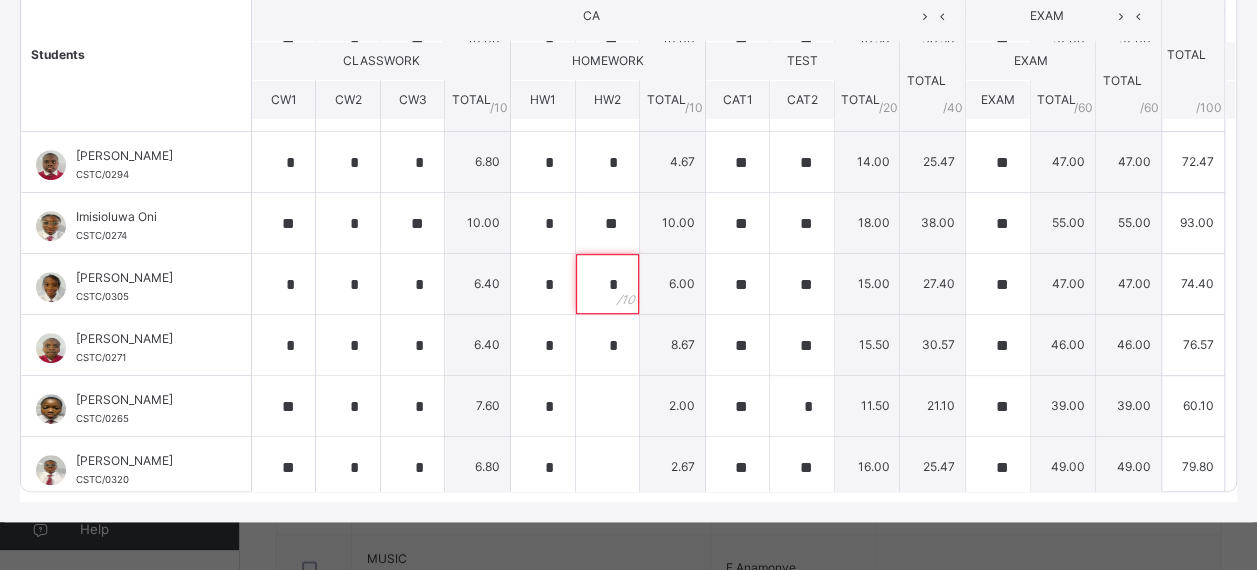 scroll, scrollTop: 586, scrollLeft: 0, axis: vertical 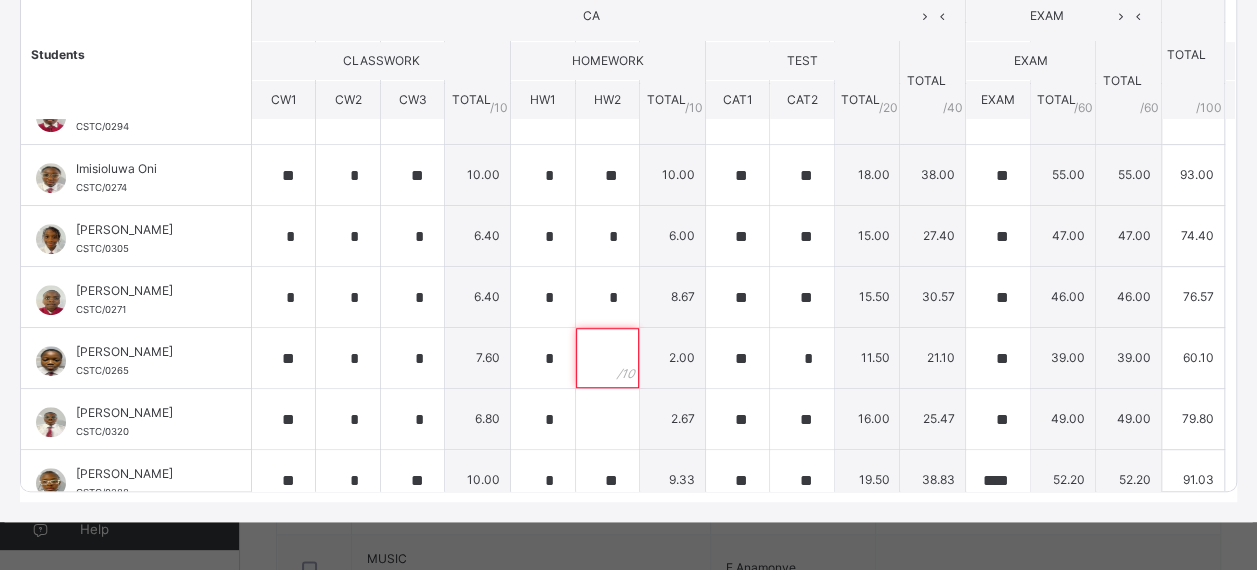 click at bounding box center (607, 358) 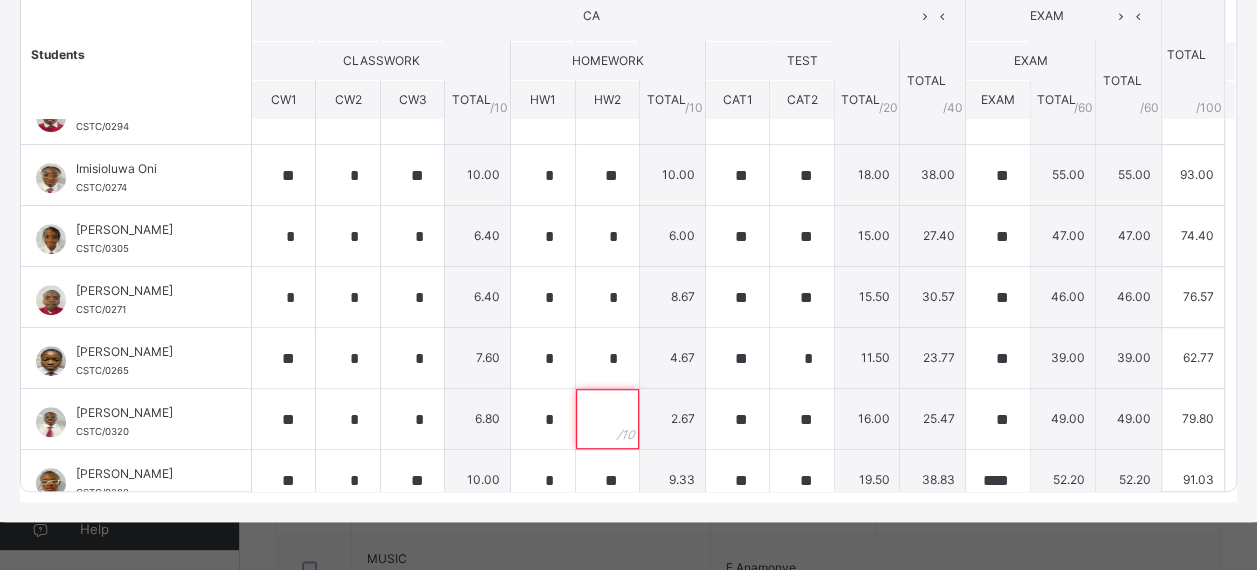 click at bounding box center [607, 419] 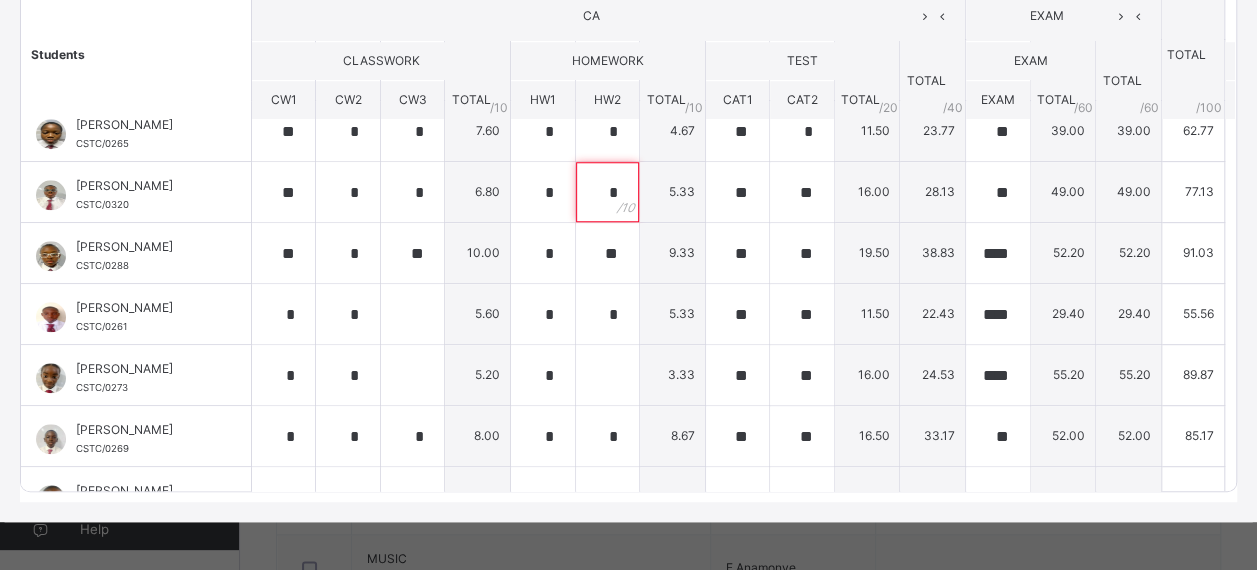 scroll, scrollTop: 814, scrollLeft: 0, axis: vertical 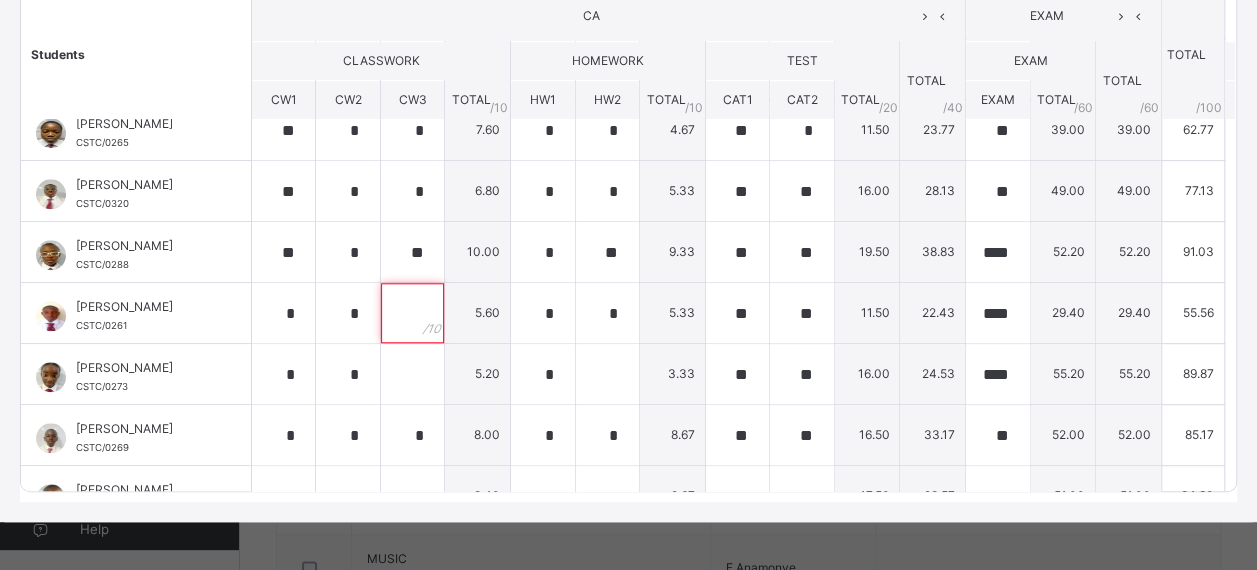 click at bounding box center (412, 313) 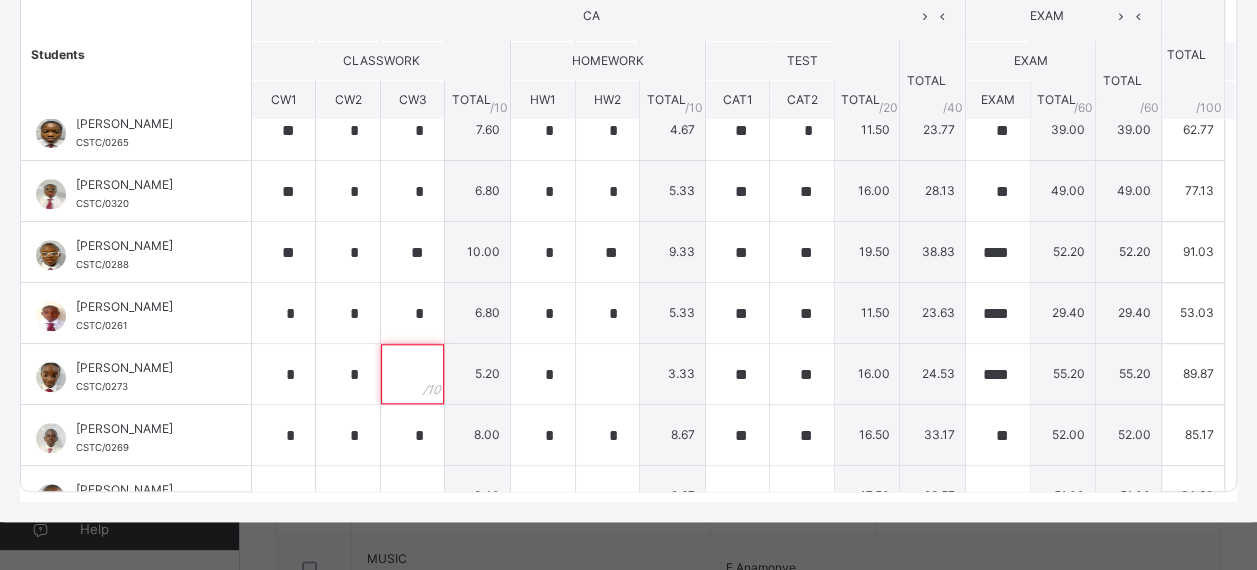 click at bounding box center [412, 374] 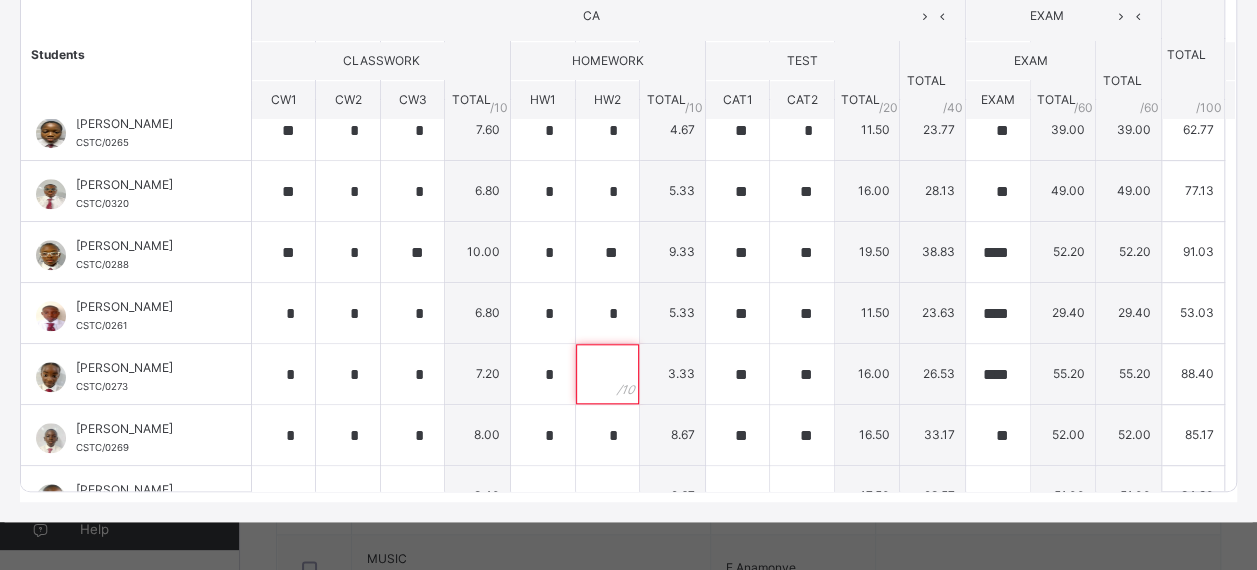 click at bounding box center [607, 374] 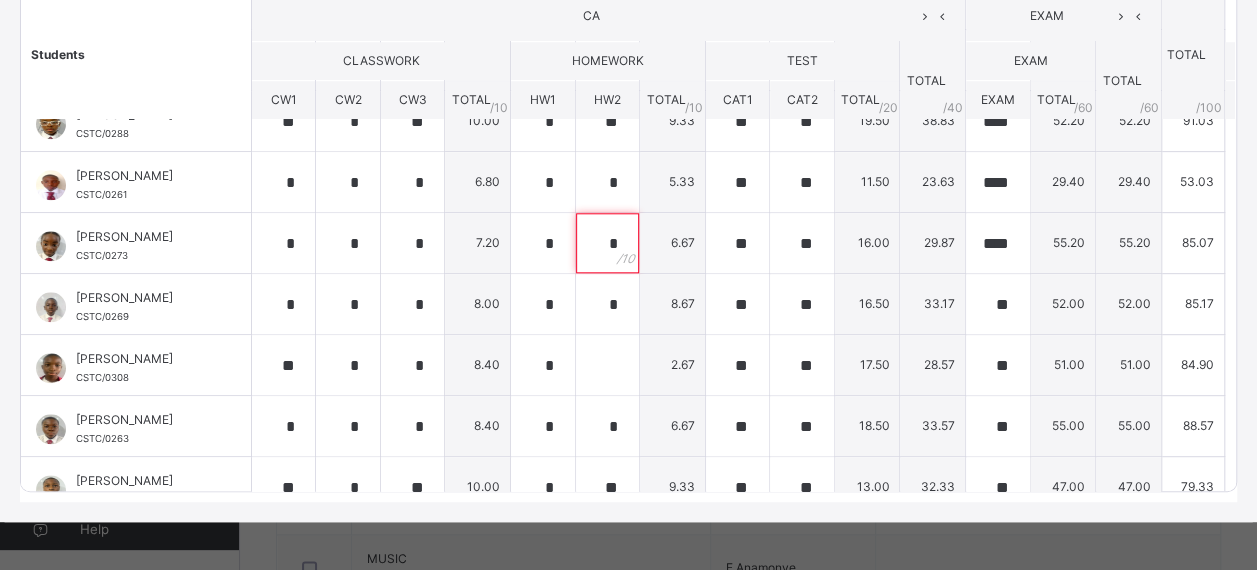 scroll, scrollTop: 948, scrollLeft: 0, axis: vertical 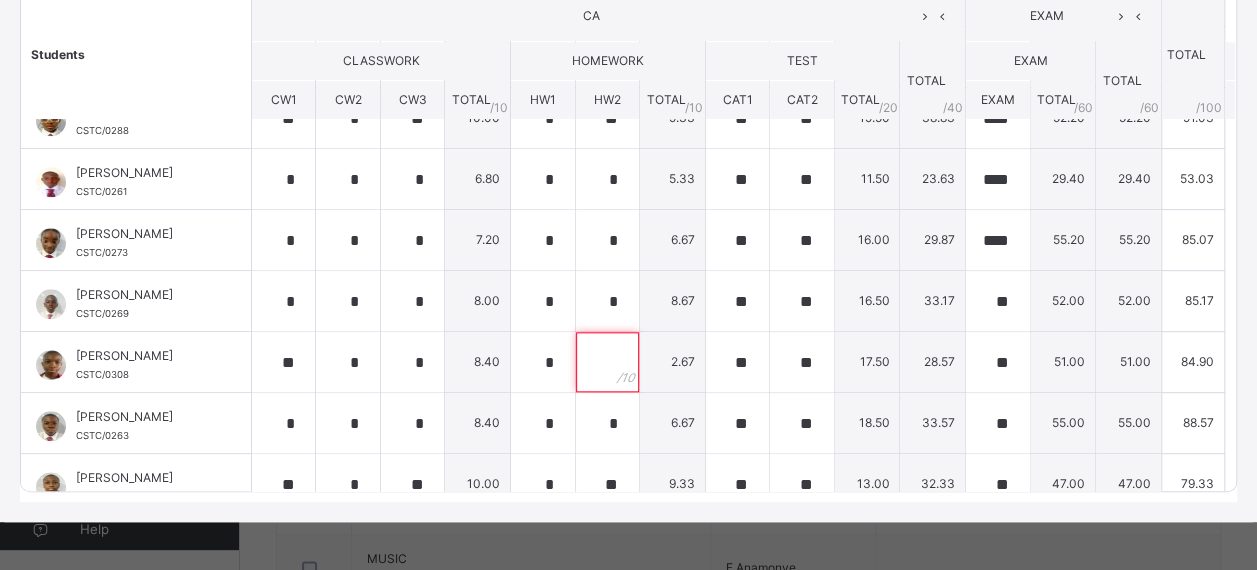 click at bounding box center (607, 362) 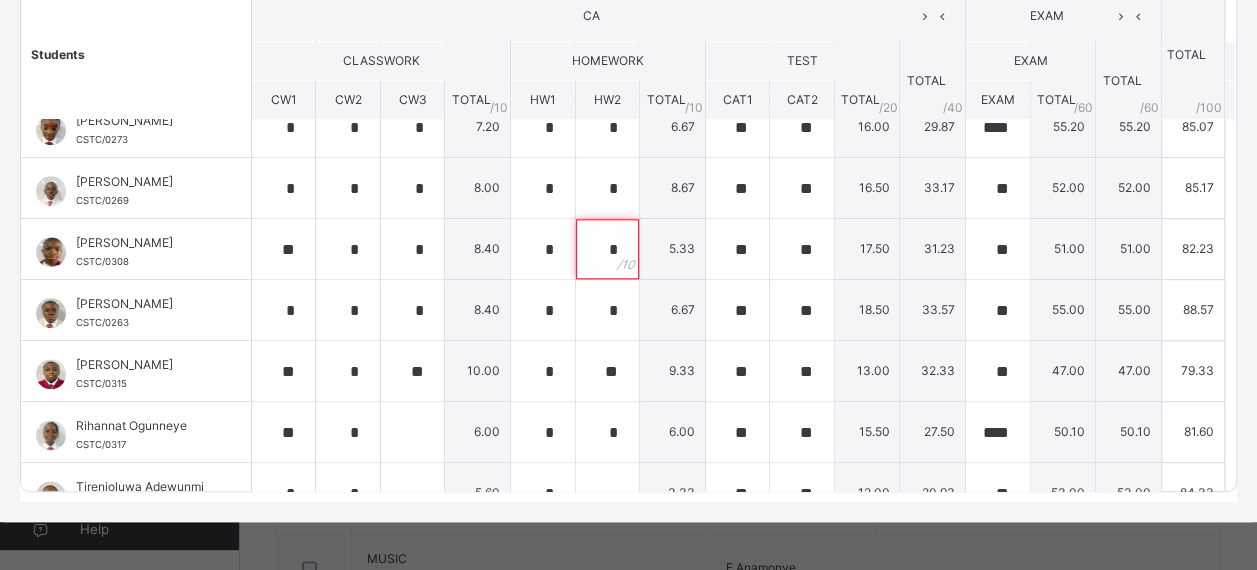 scroll, scrollTop: 1084, scrollLeft: 0, axis: vertical 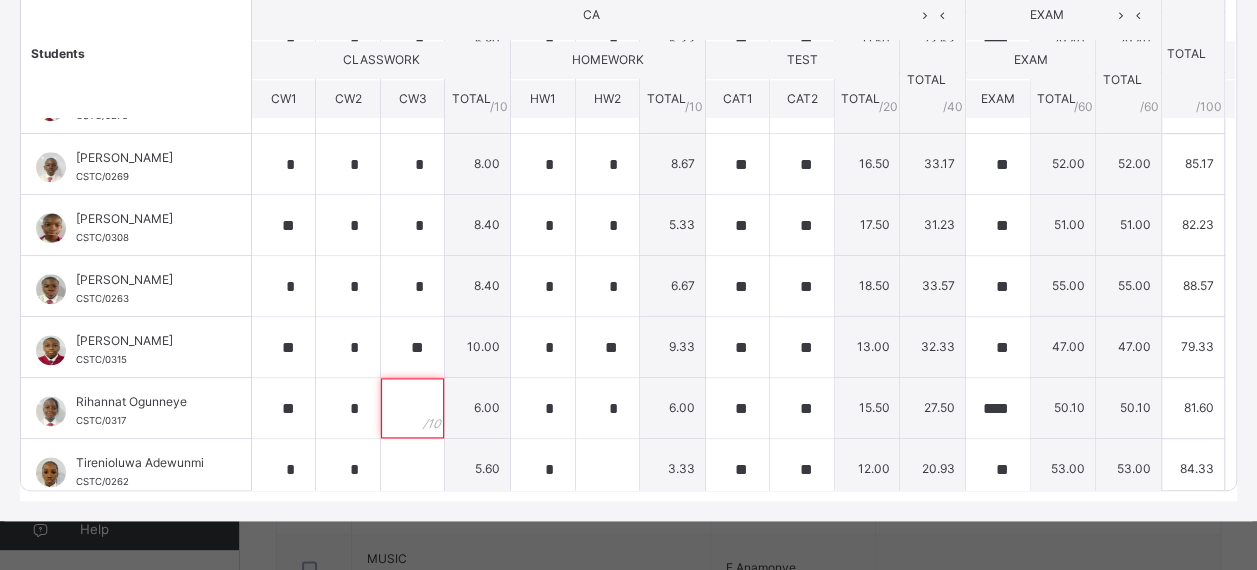 click at bounding box center [412, 408] 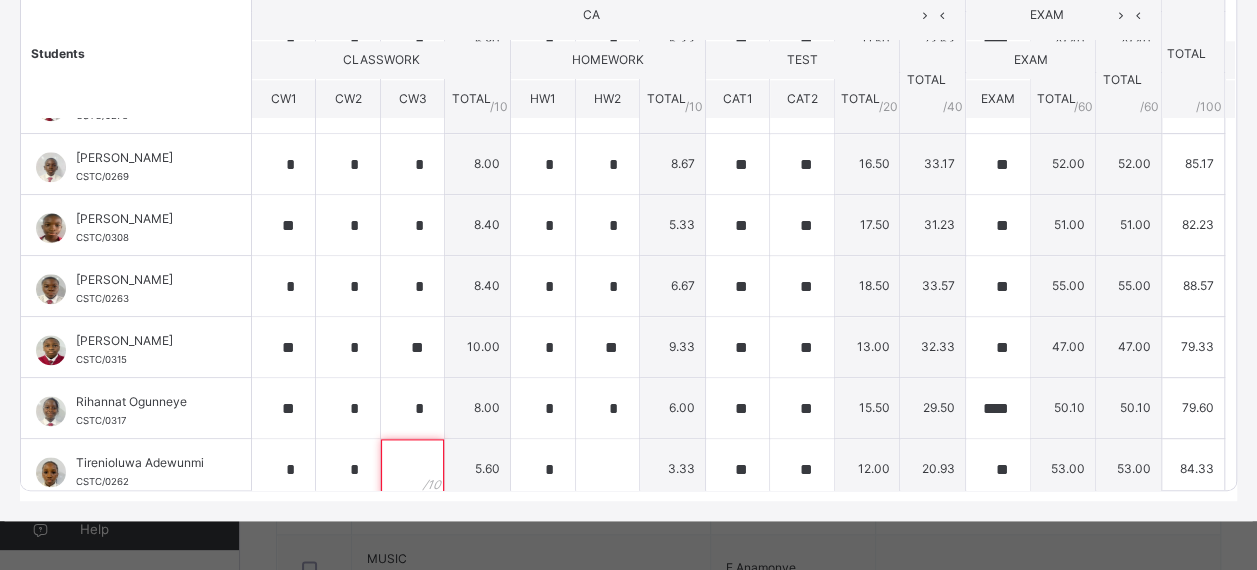 click at bounding box center (412, 469) 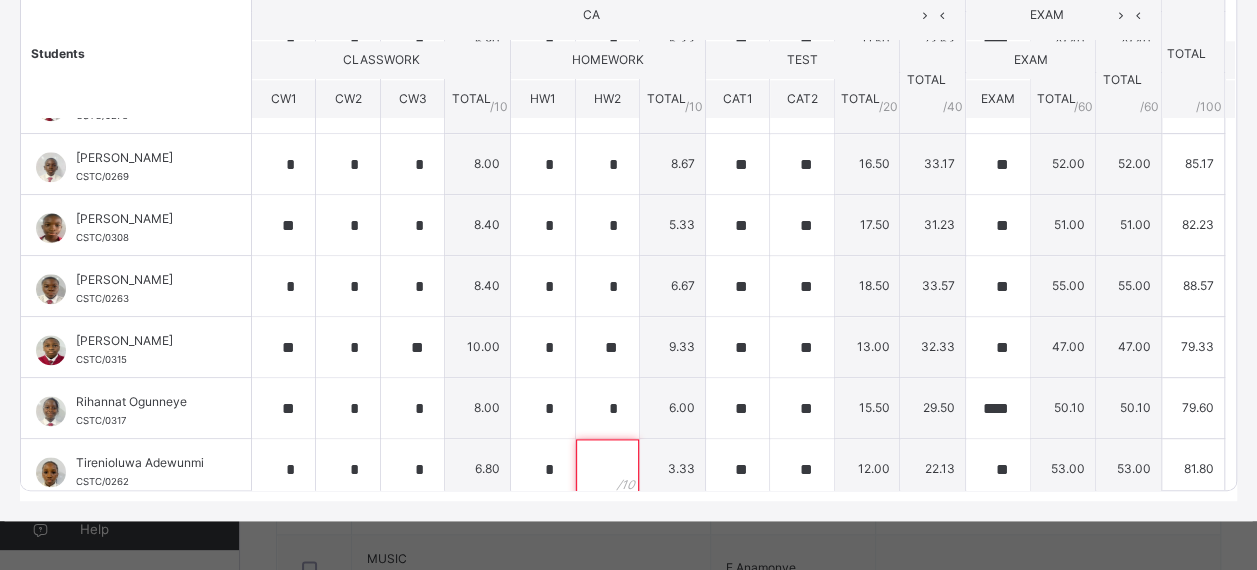 click at bounding box center [607, 469] 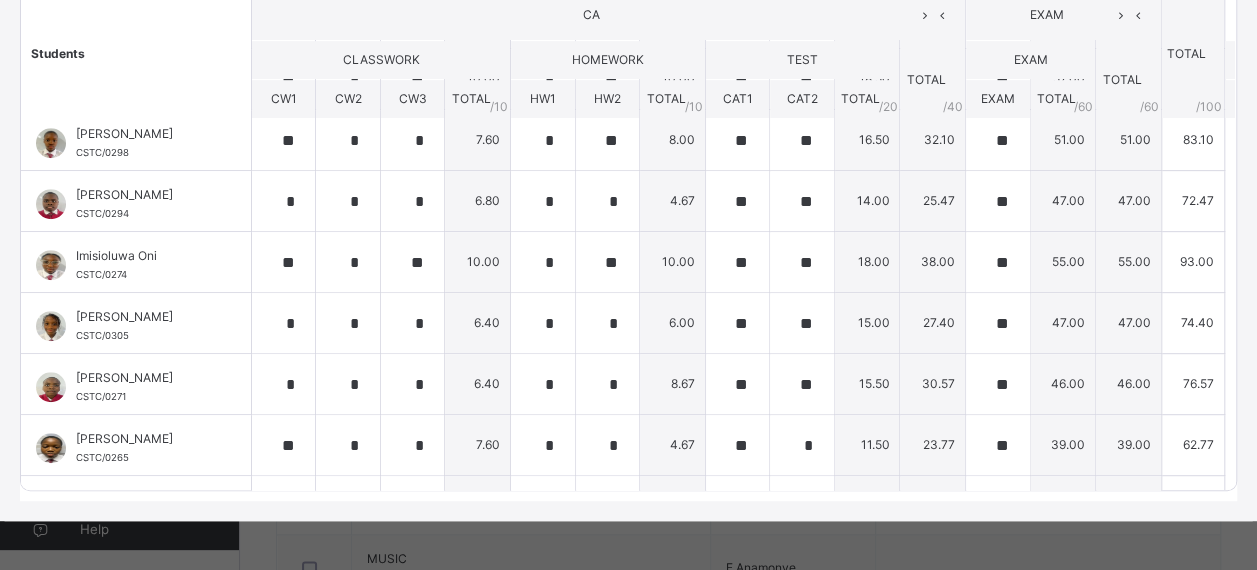 scroll, scrollTop: 0, scrollLeft: 0, axis: both 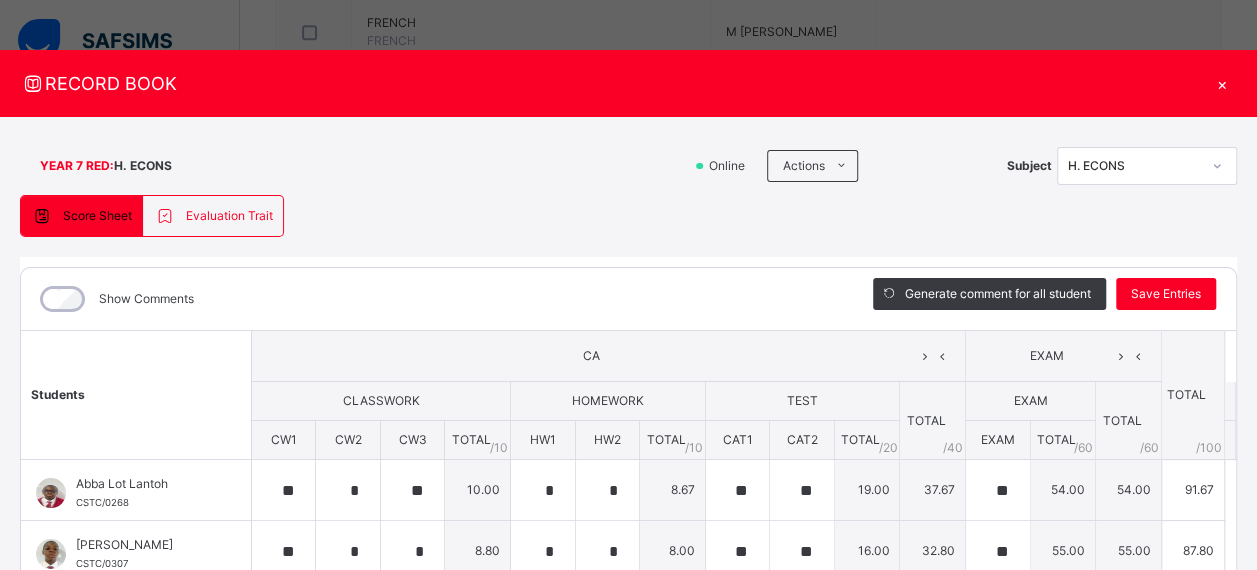 click on "Save Entries" at bounding box center (1166, 294) 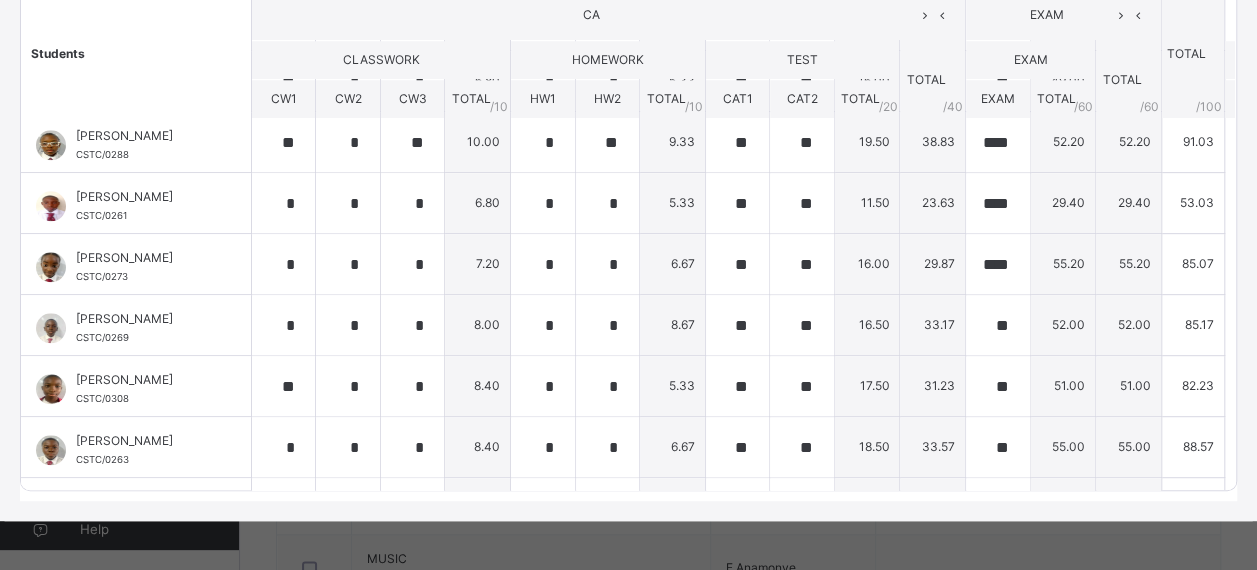 scroll, scrollTop: 1084, scrollLeft: 0, axis: vertical 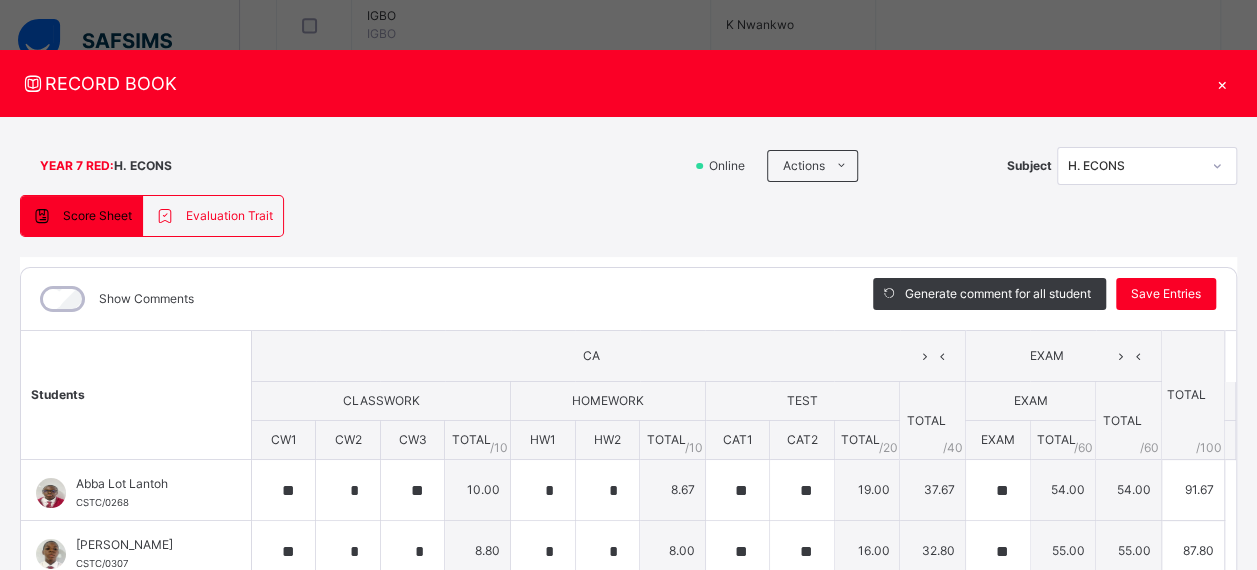 click on "Save Entries" at bounding box center [1166, 294] 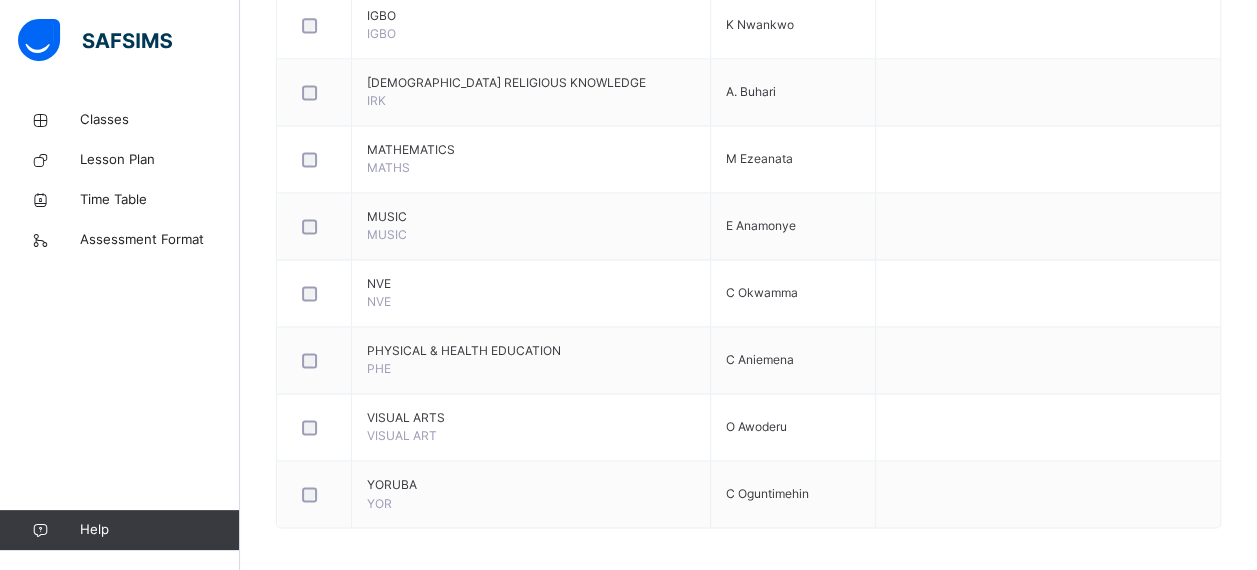 click on "Classes" at bounding box center [160, 120] 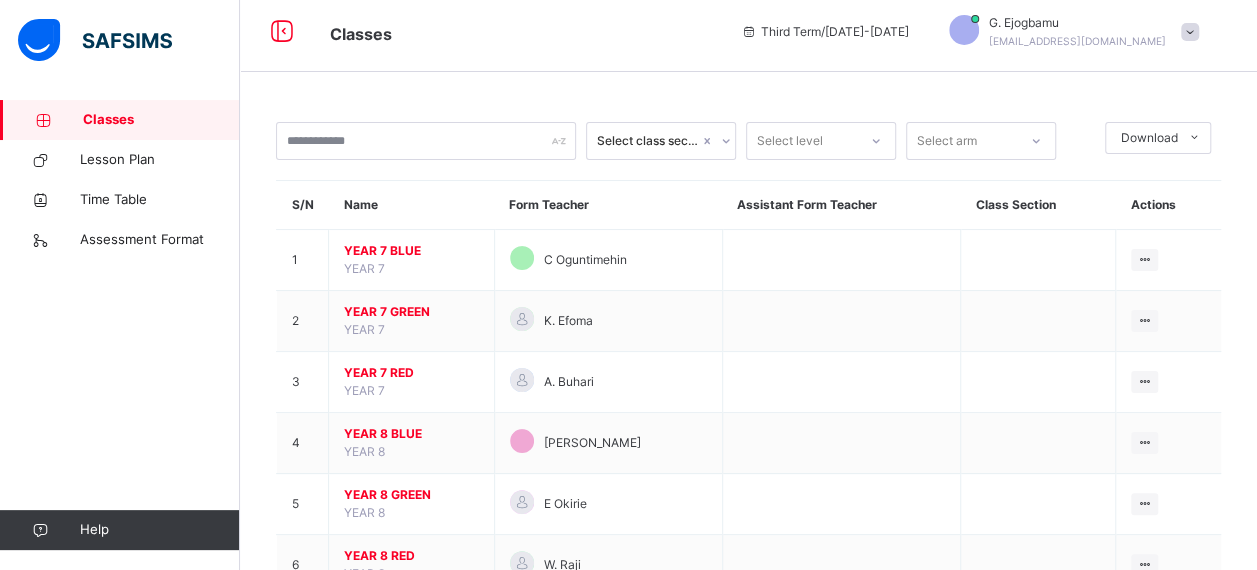 scroll, scrollTop: 263, scrollLeft: 0, axis: vertical 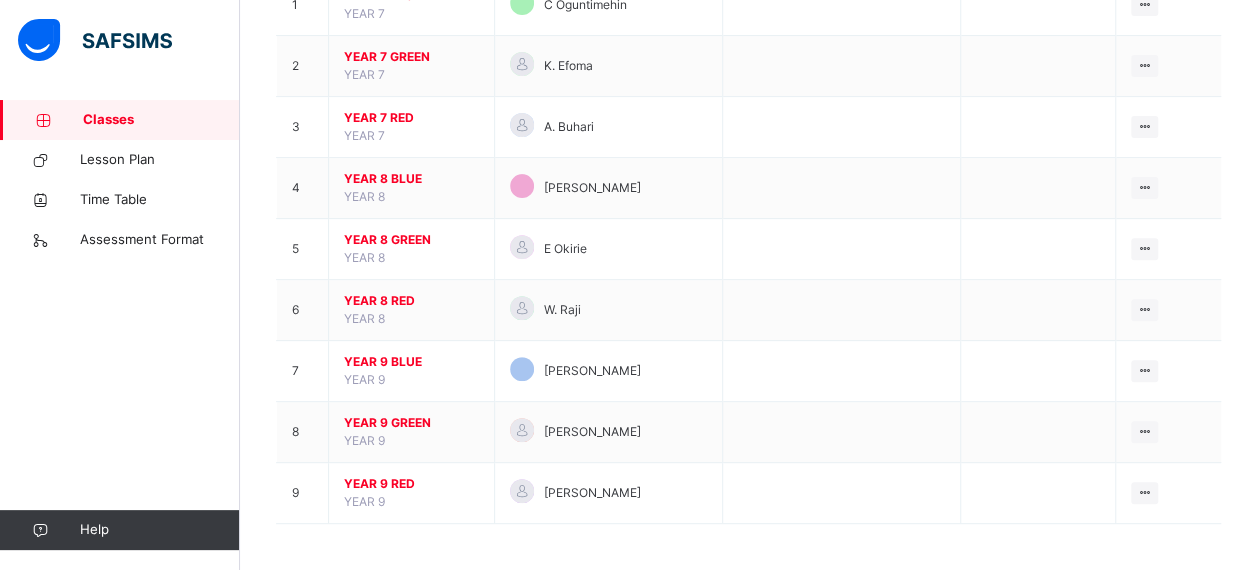 click on "YEAR 8   GREEN" at bounding box center [411, 240] 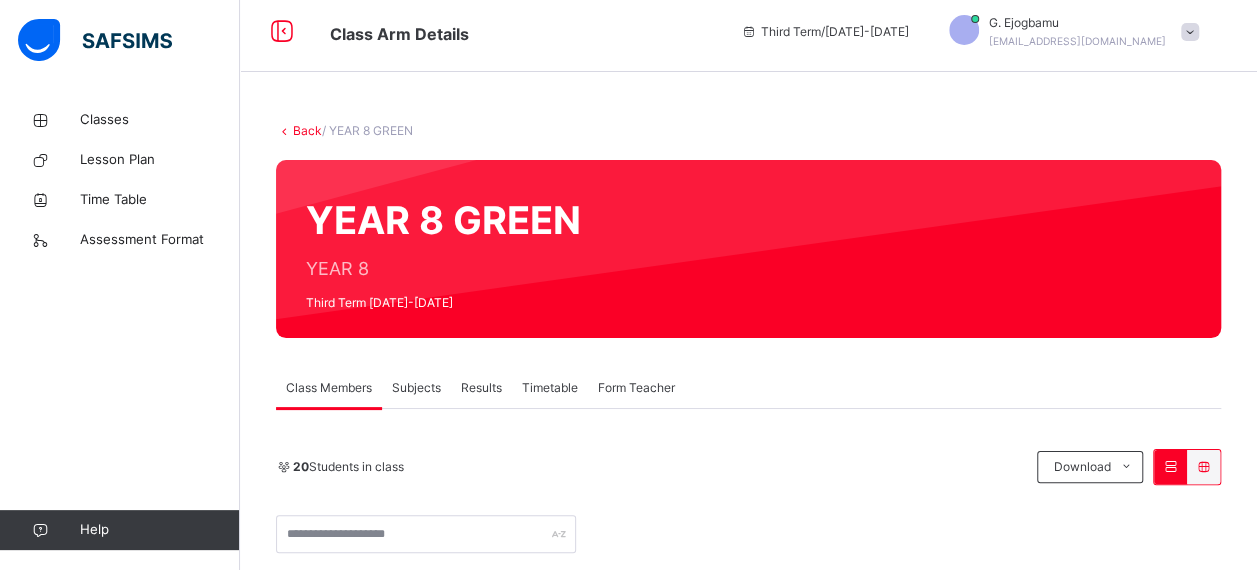 scroll, scrollTop: 263, scrollLeft: 0, axis: vertical 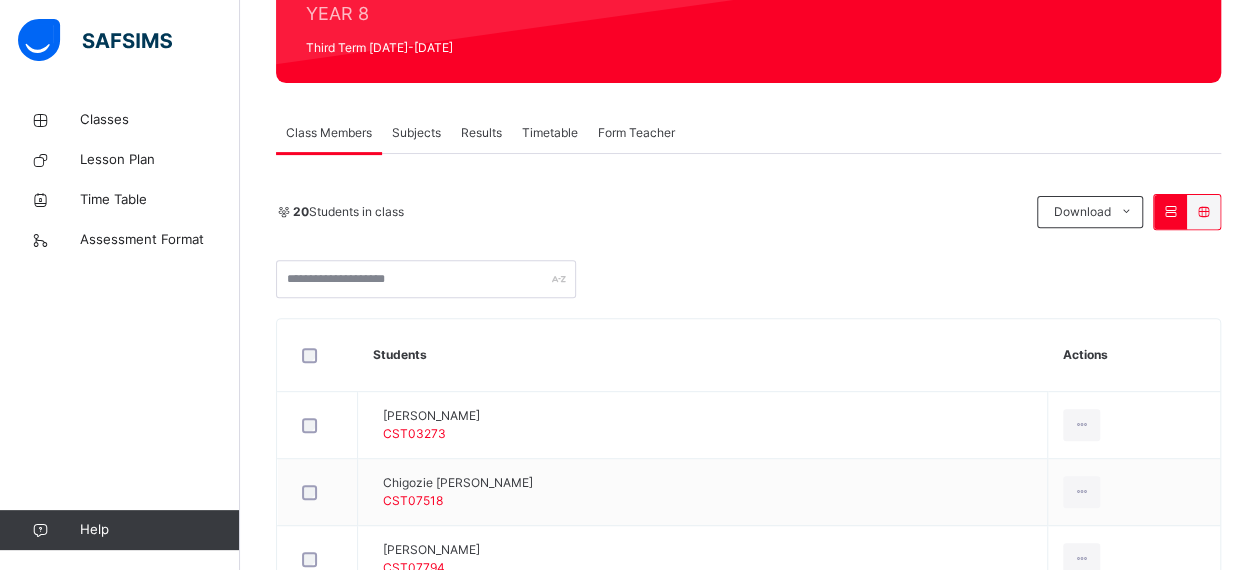 click on "Subjects" at bounding box center [416, 133] 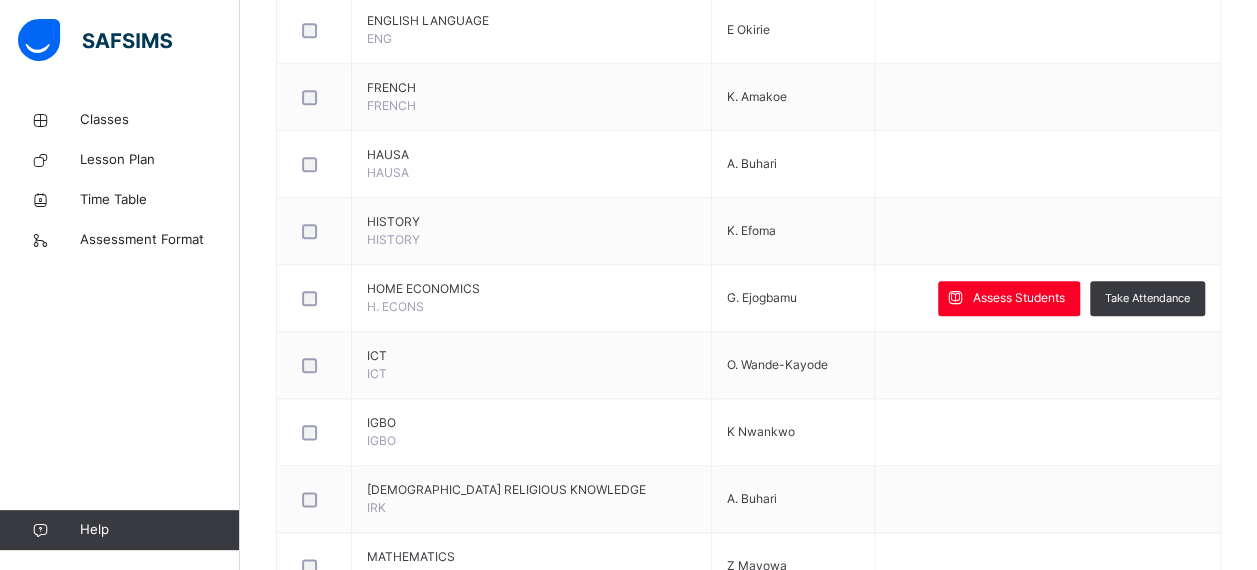 scroll, scrollTop: 981, scrollLeft: 0, axis: vertical 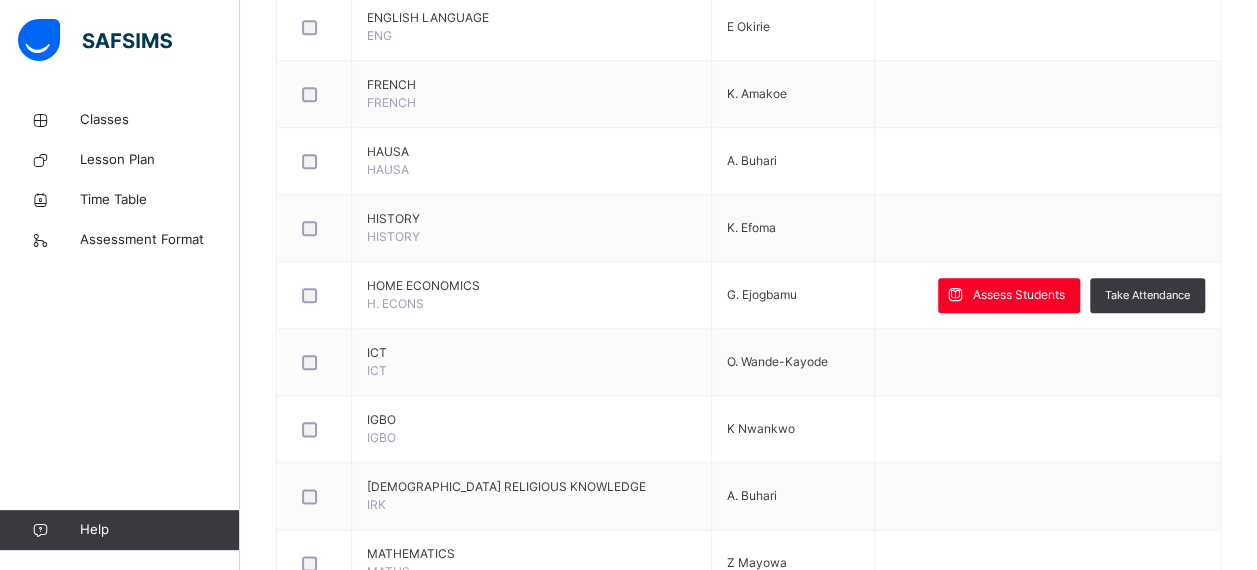 click on "Assess Students" at bounding box center [1019, 295] 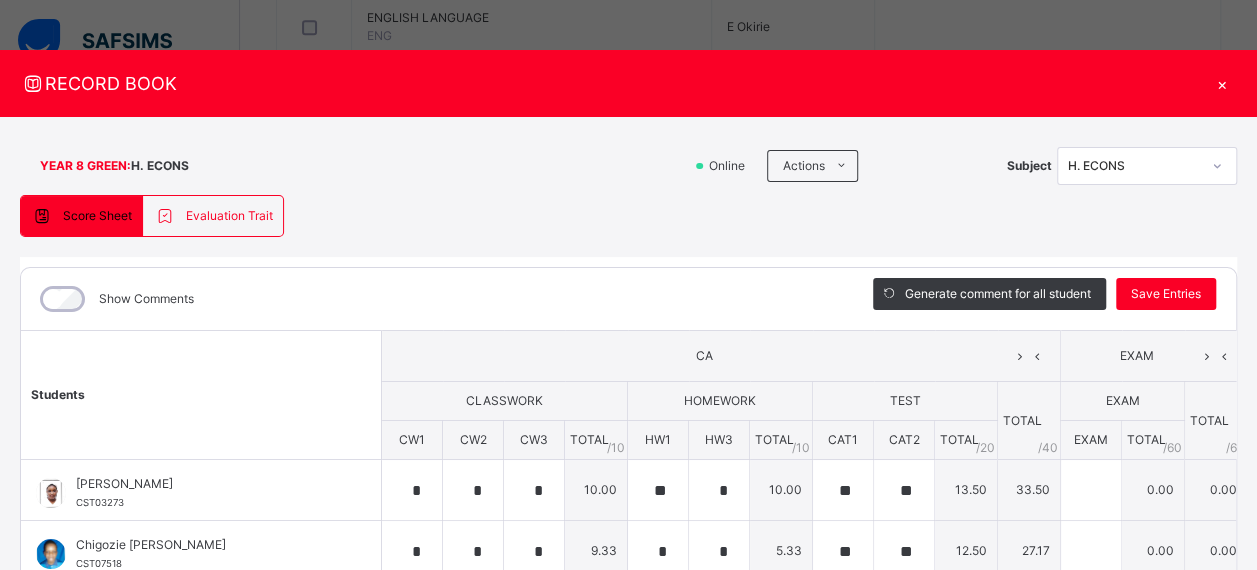 scroll, scrollTop: 104, scrollLeft: 0, axis: vertical 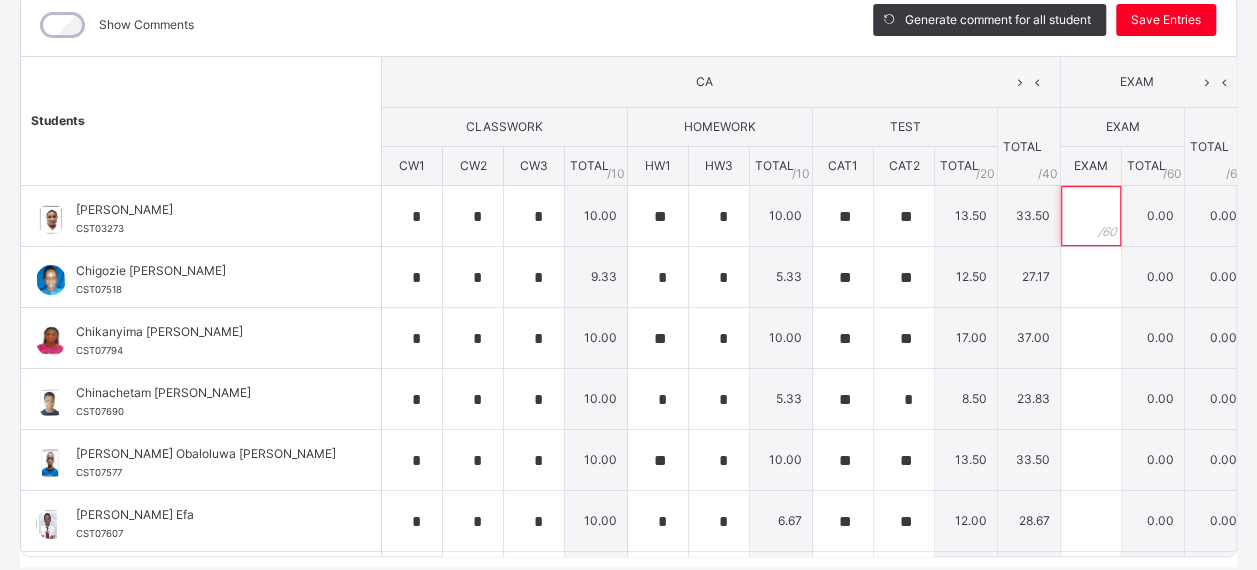 click at bounding box center [1091, 216] 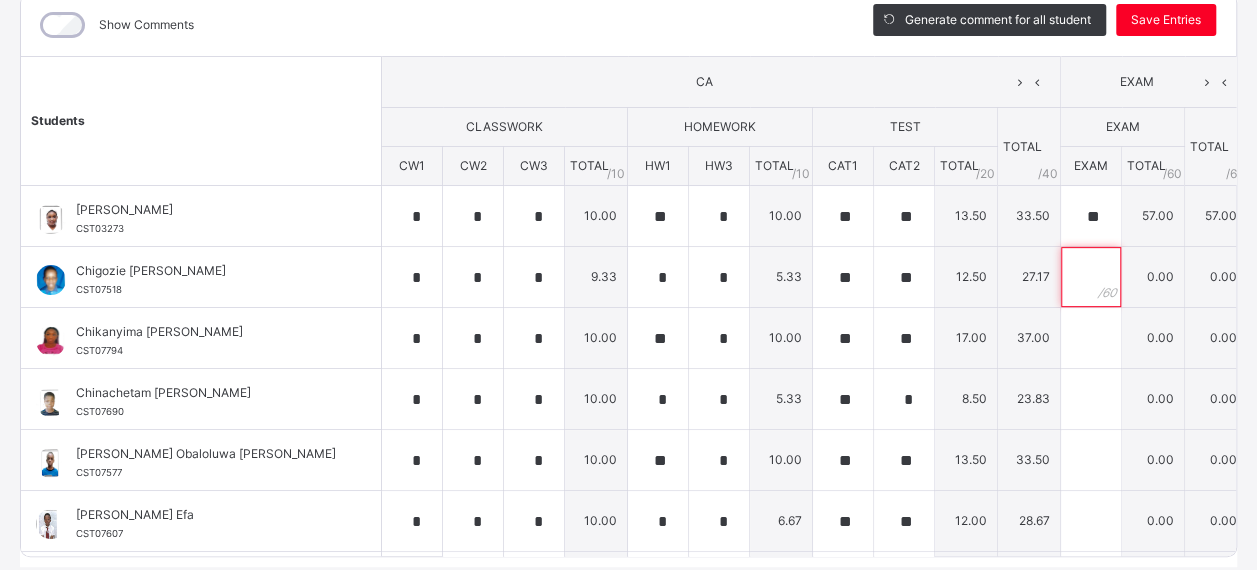 click at bounding box center (1091, 277) 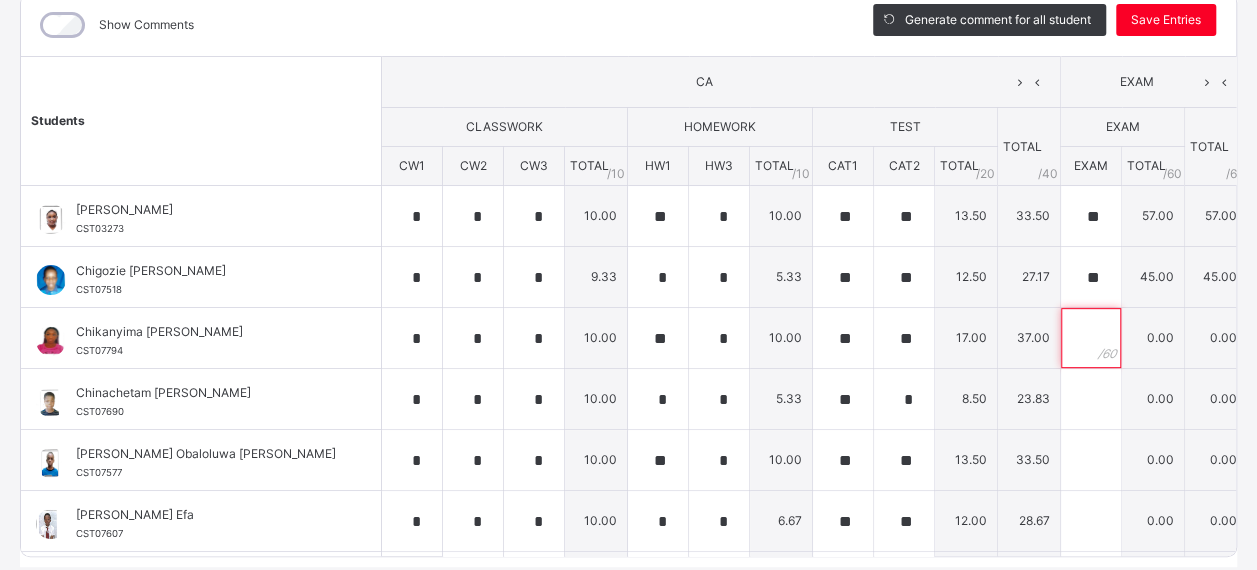 click at bounding box center [1091, 338] 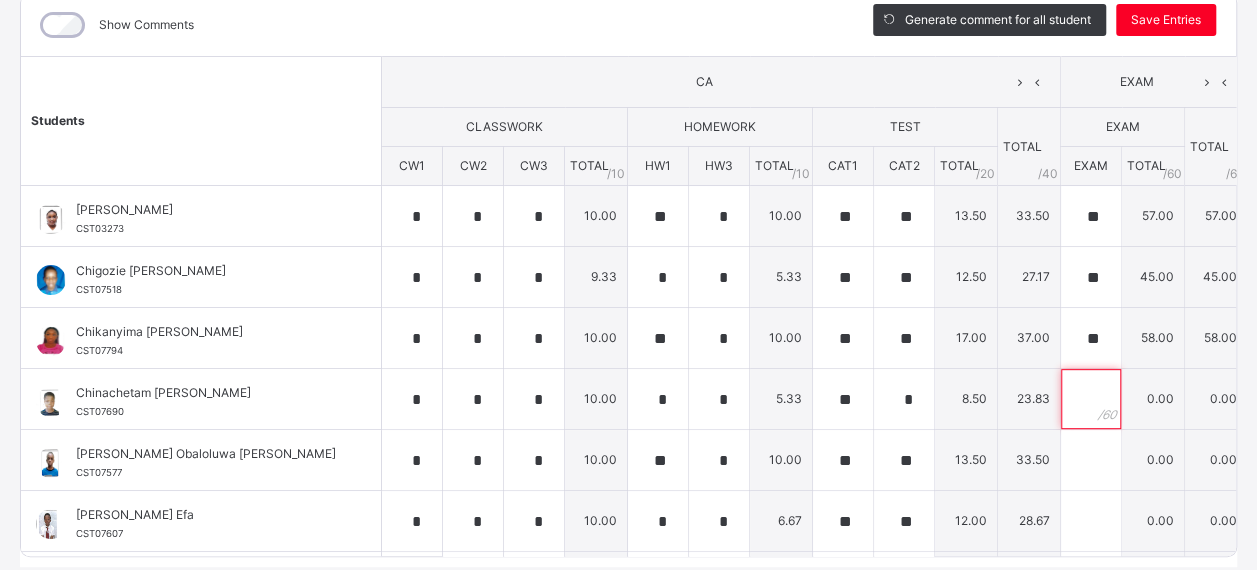 click at bounding box center (1091, 399) 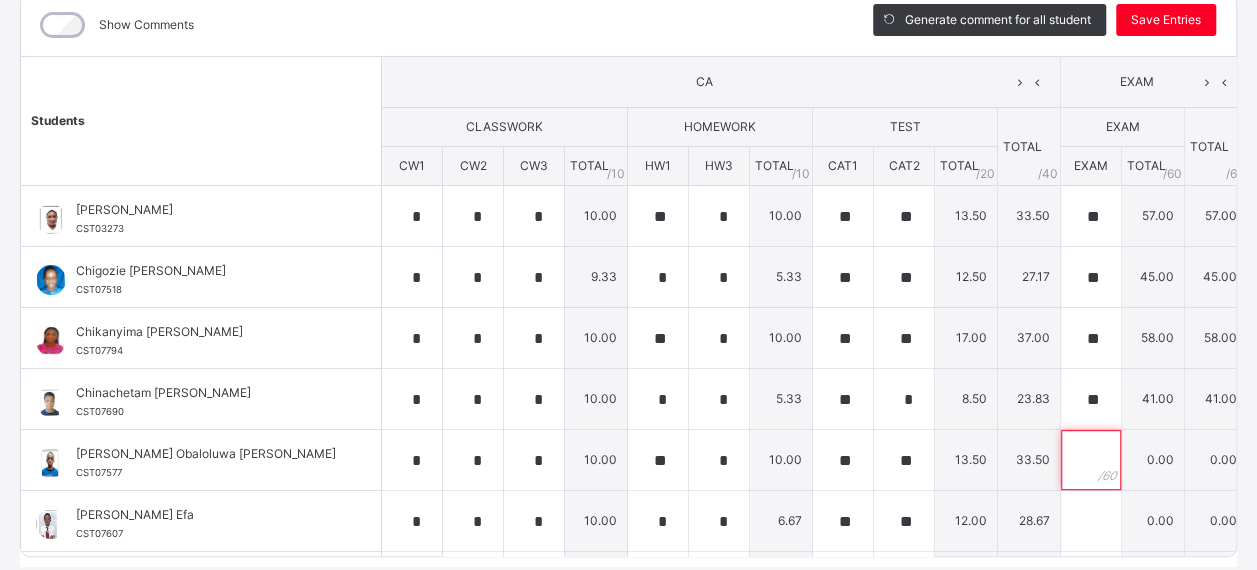 click at bounding box center [1091, 460] 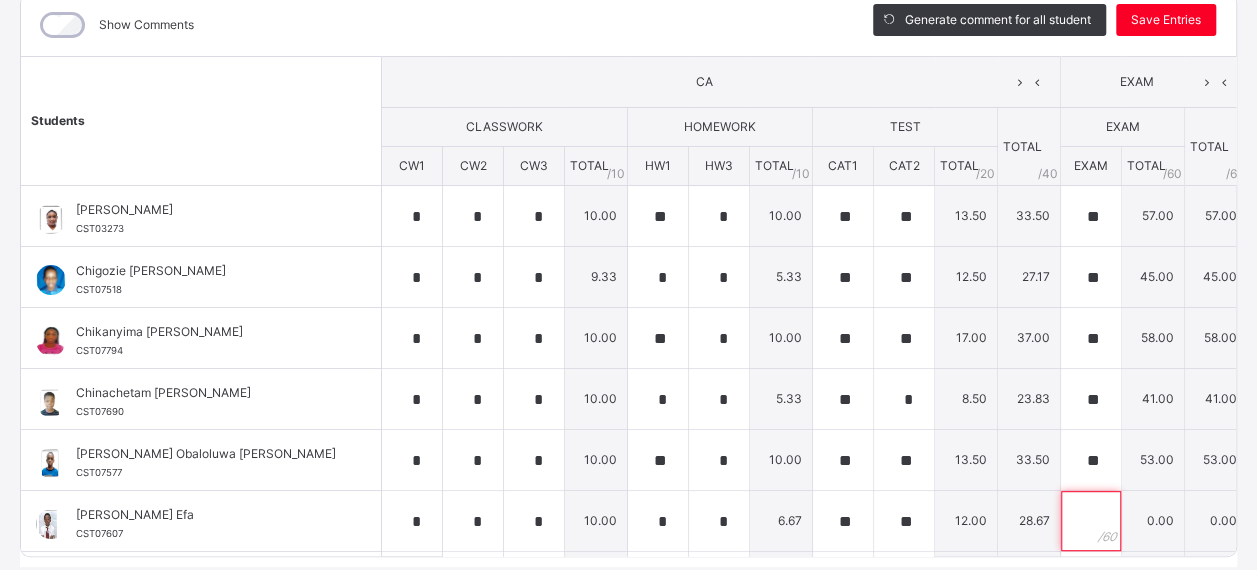 click at bounding box center [1091, 521] 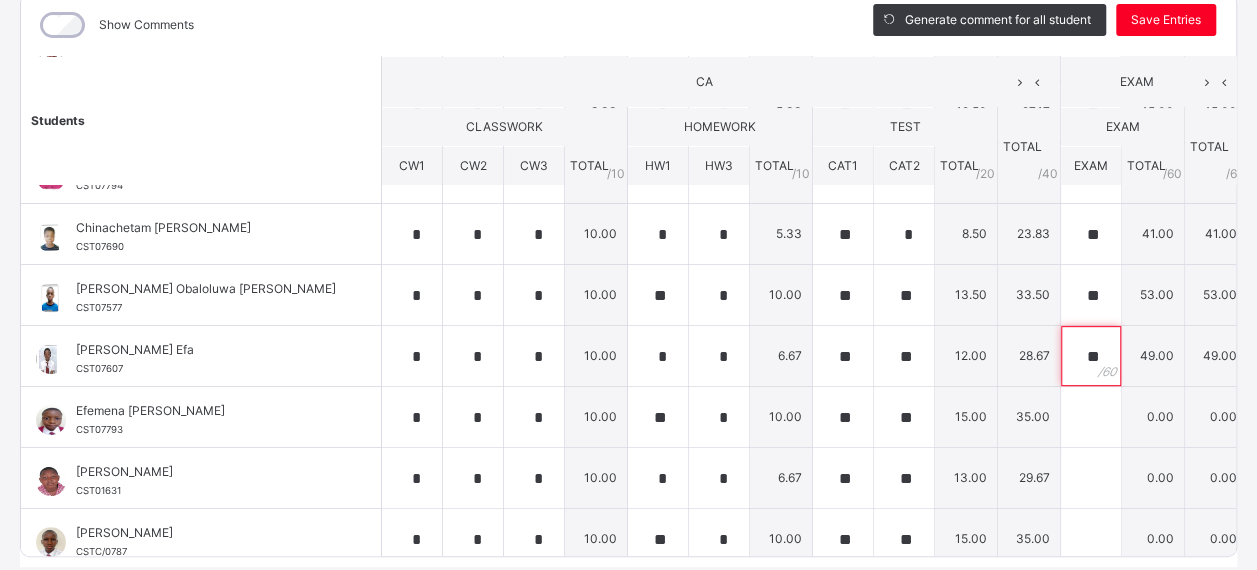 scroll, scrollTop: 166, scrollLeft: 0, axis: vertical 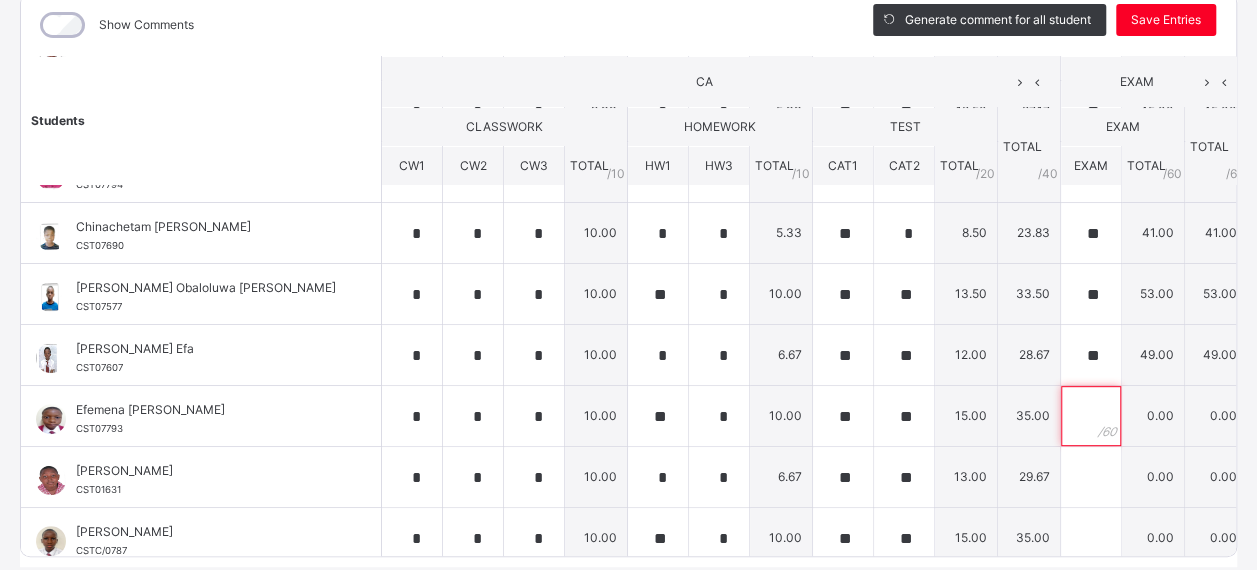 click at bounding box center (1091, 416) 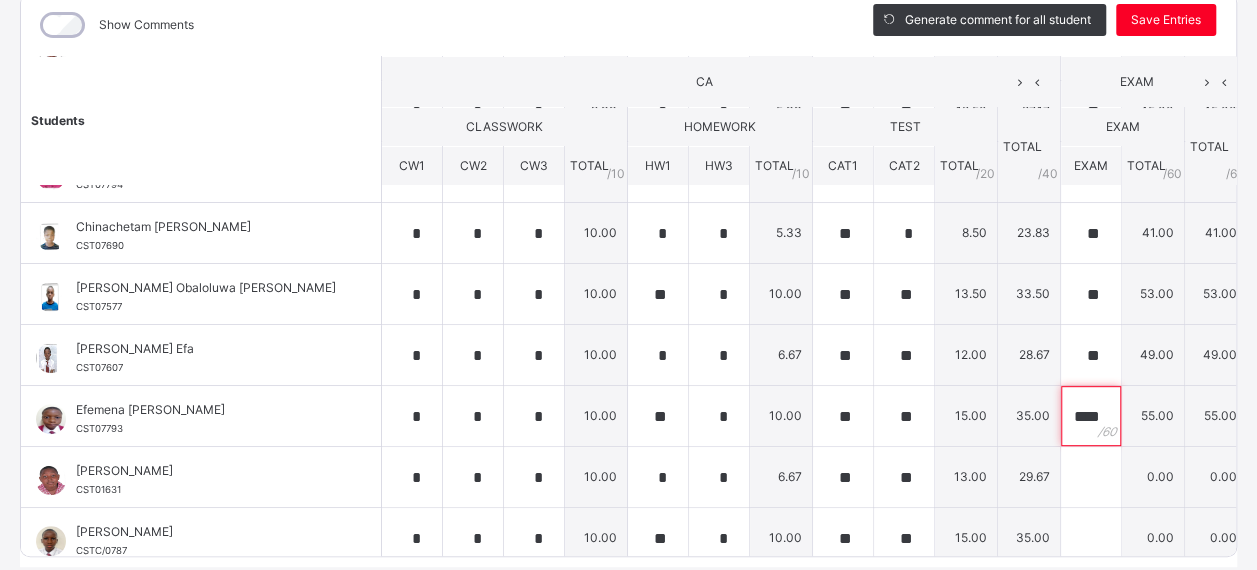 scroll, scrollTop: 0, scrollLeft: 2, axis: horizontal 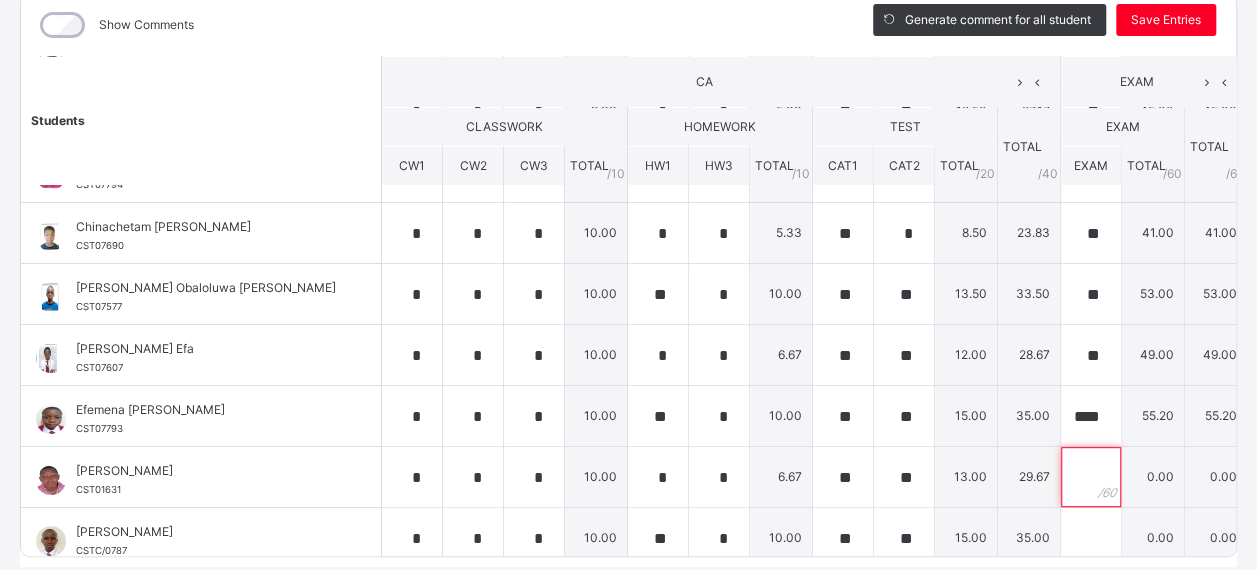 click at bounding box center (1091, 477) 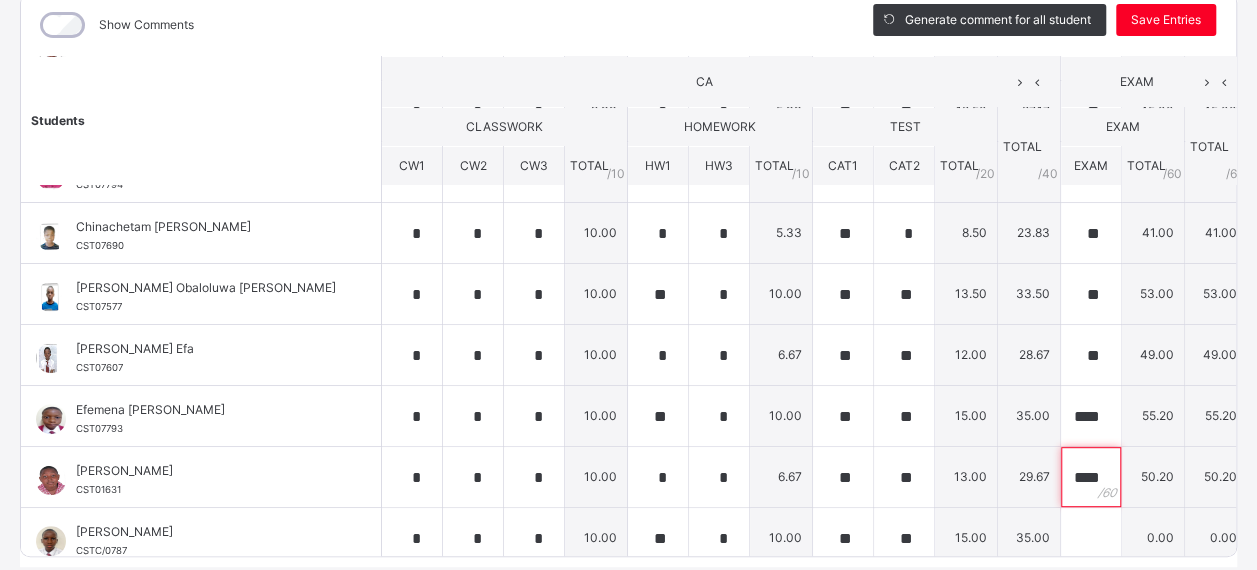 scroll, scrollTop: 0, scrollLeft: 2, axis: horizontal 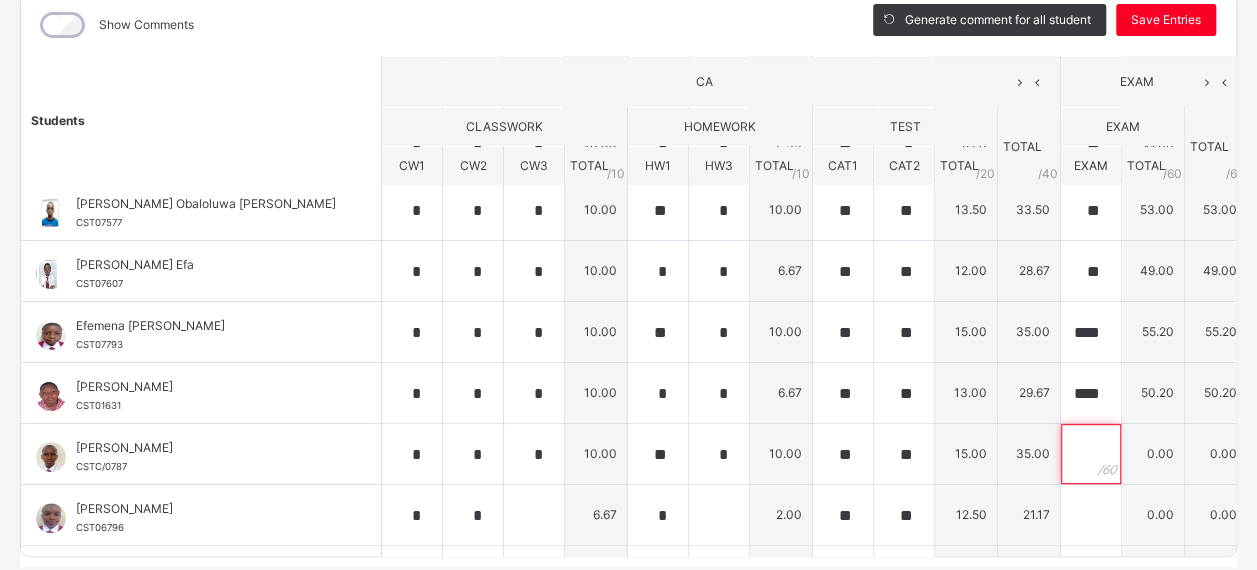 click at bounding box center (1091, 454) 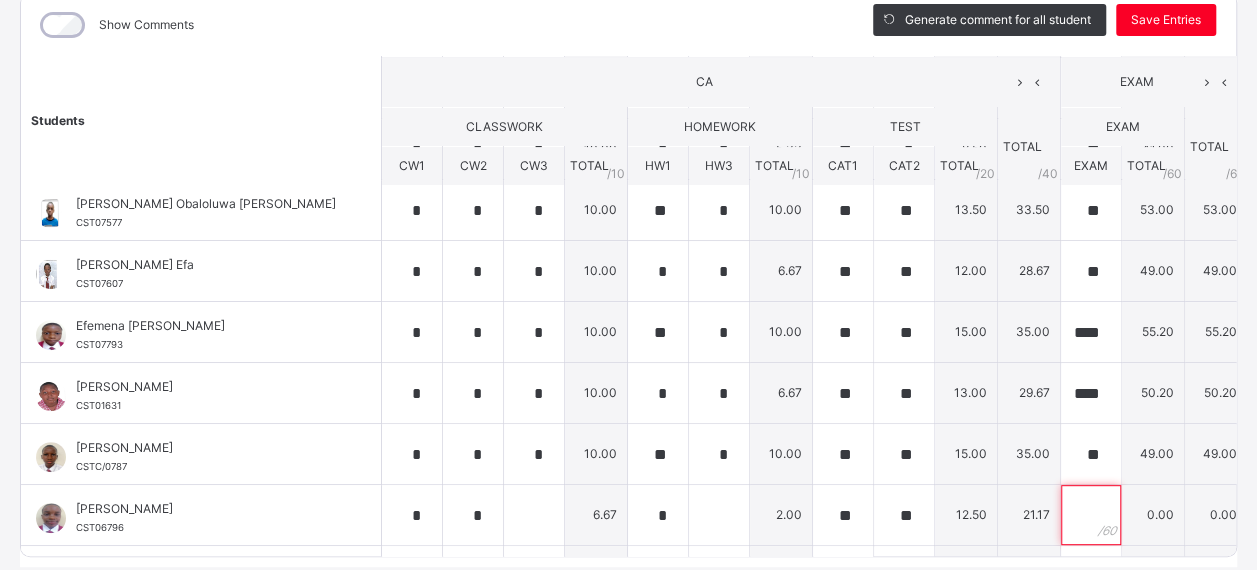 click at bounding box center (1091, 515) 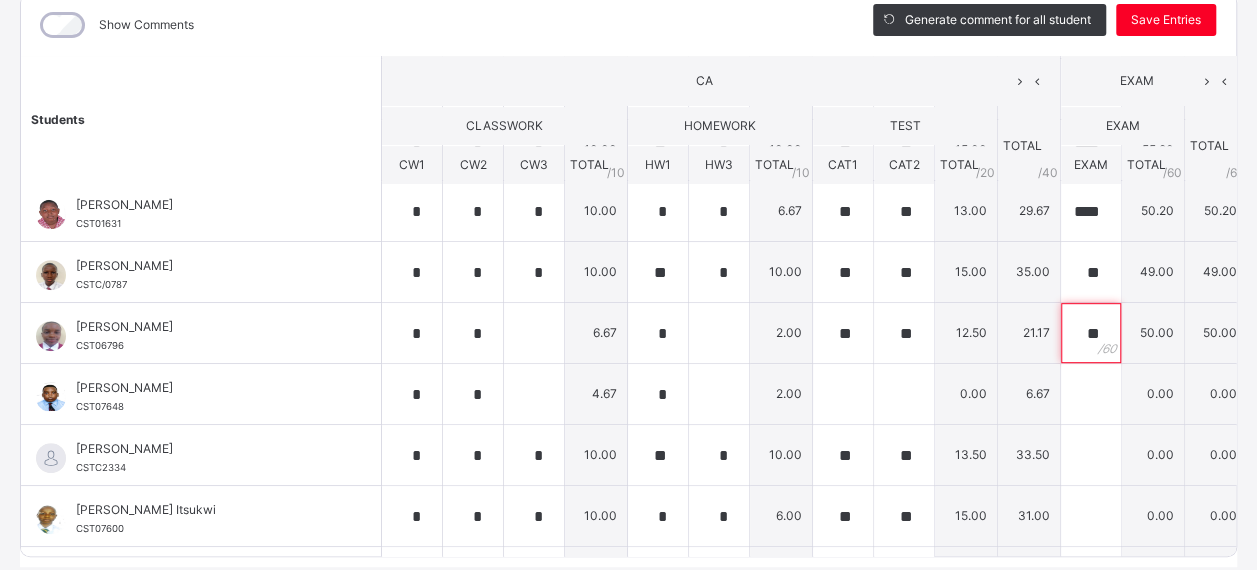 scroll, scrollTop: 486, scrollLeft: 0, axis: vertical 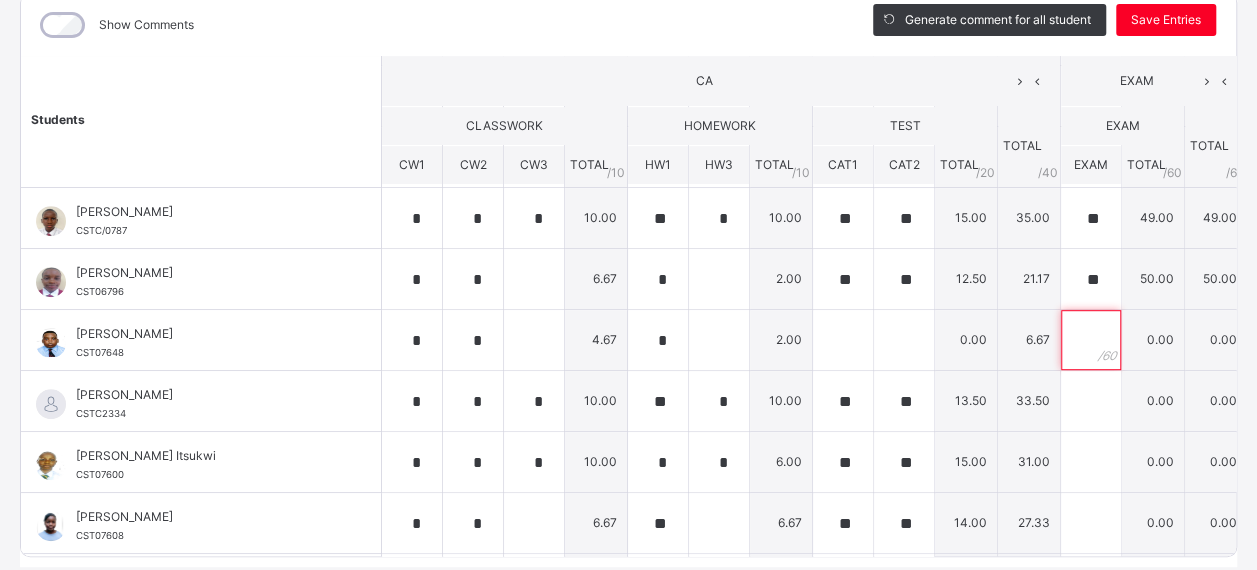 click at bounding box center [1091, 340] 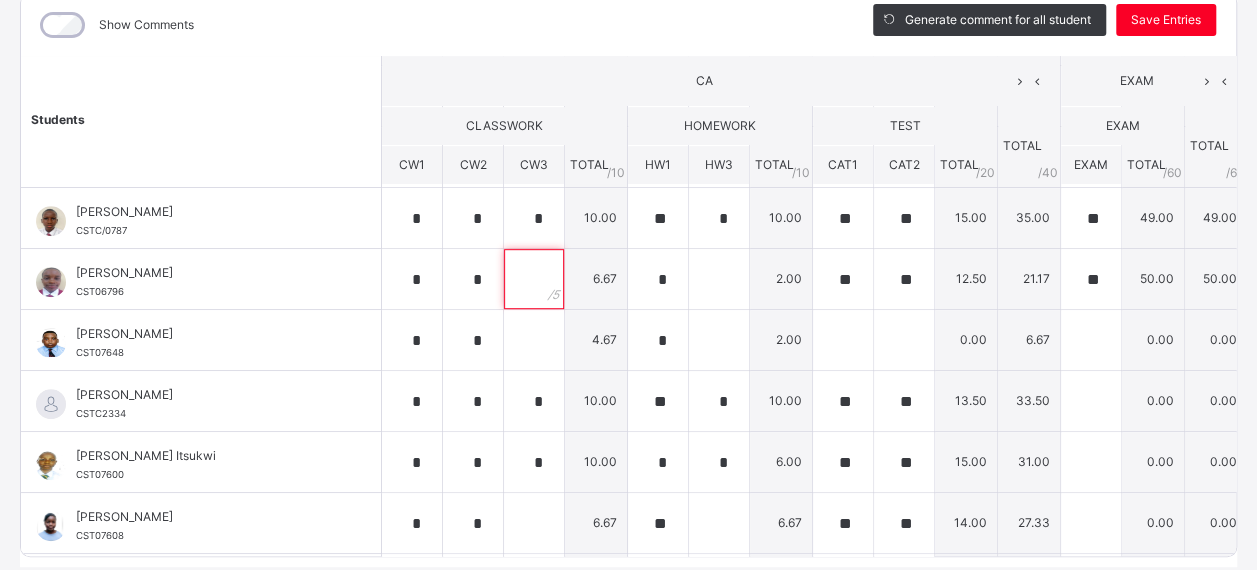 click at bounding box center [534, 279] 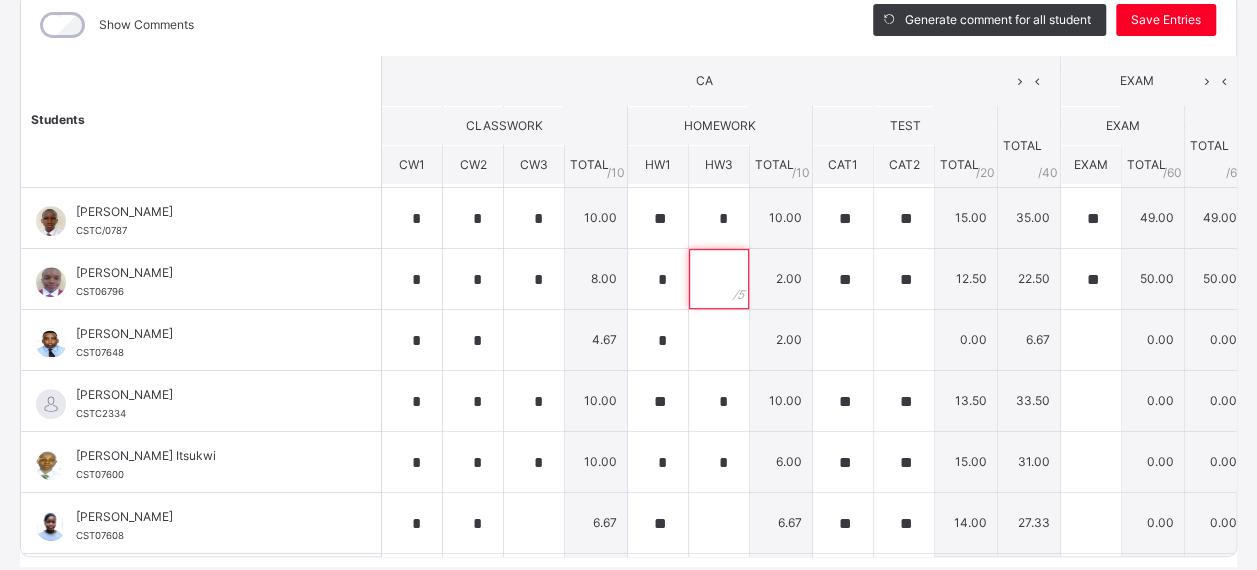 click at bounding box center [719, 279] 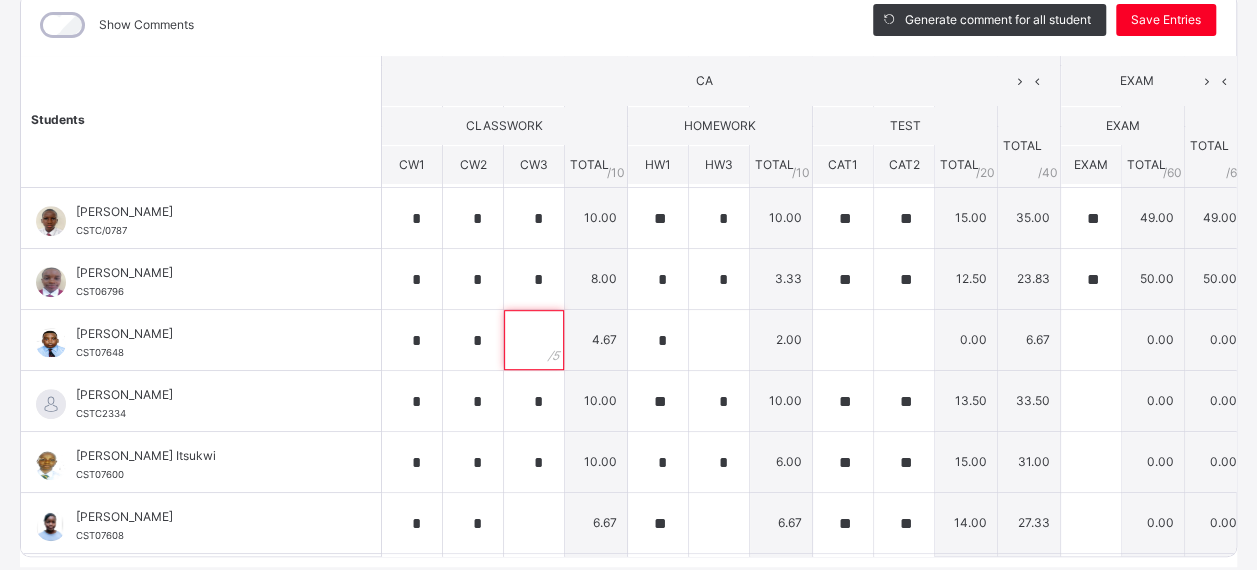 click at bounding box center (534, 340) 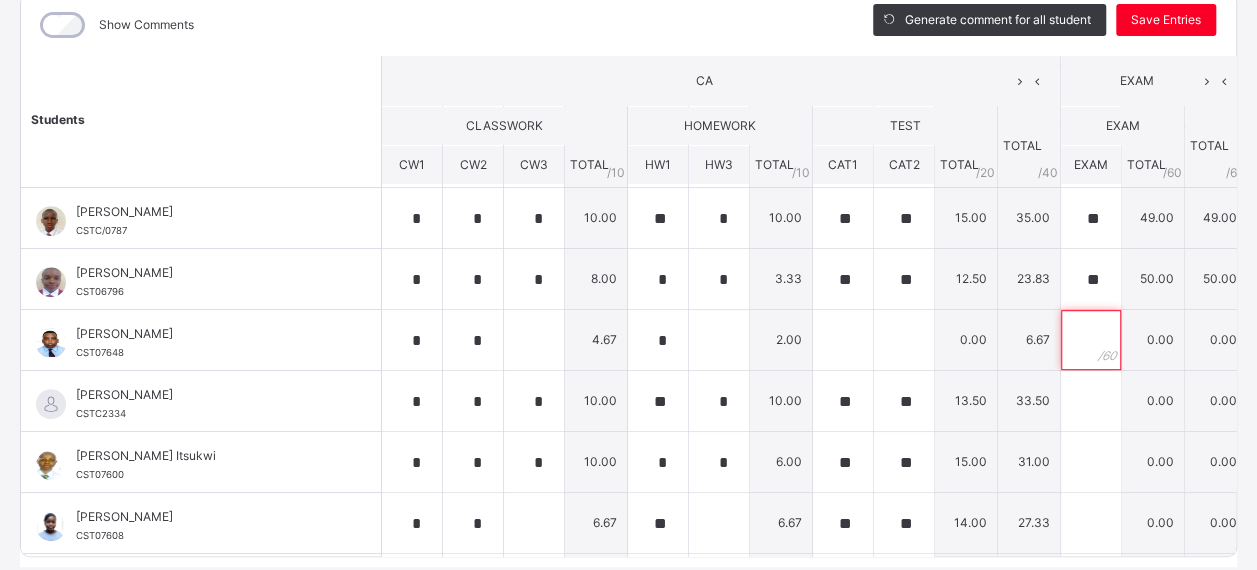click at bounding box center [1091, 340] 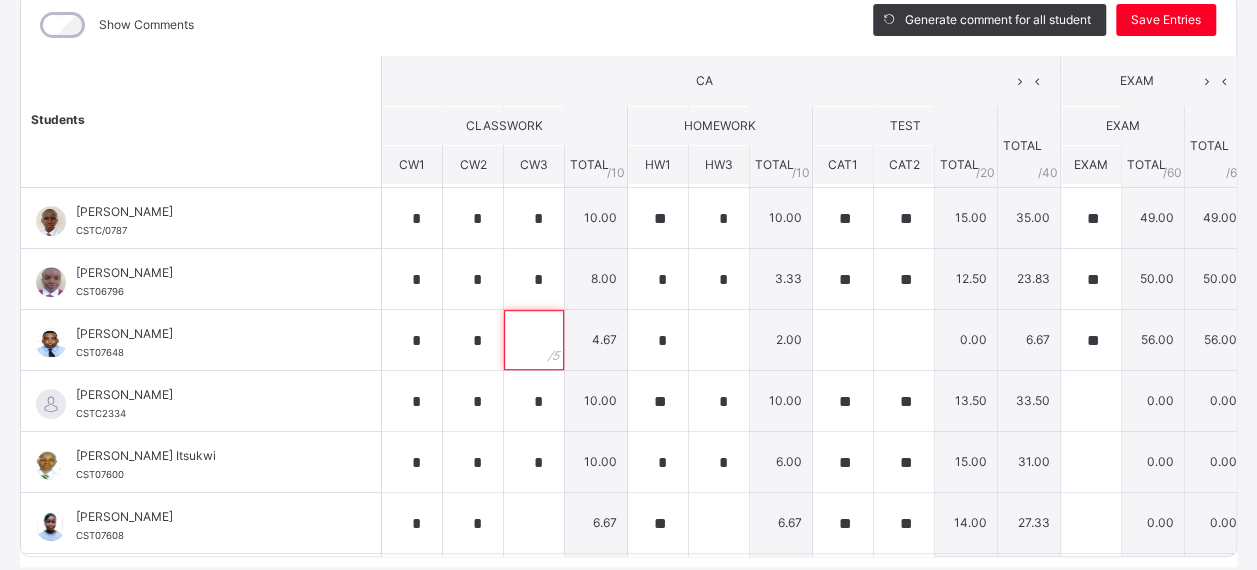 click at bounding box center [534, 340] 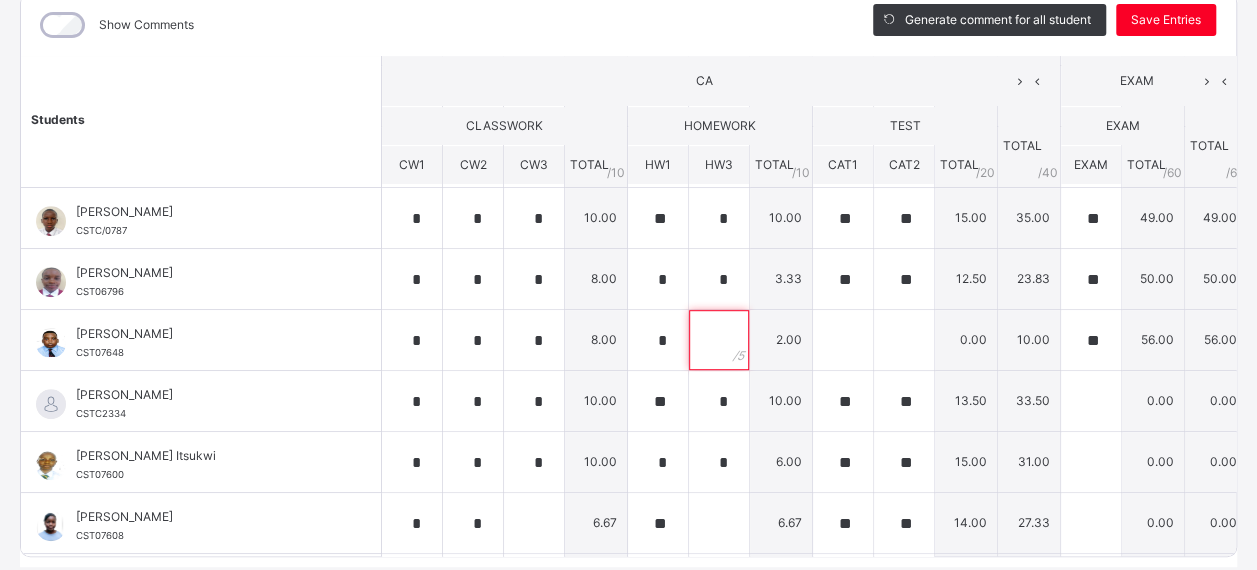 click at bounding box center [719, 340] 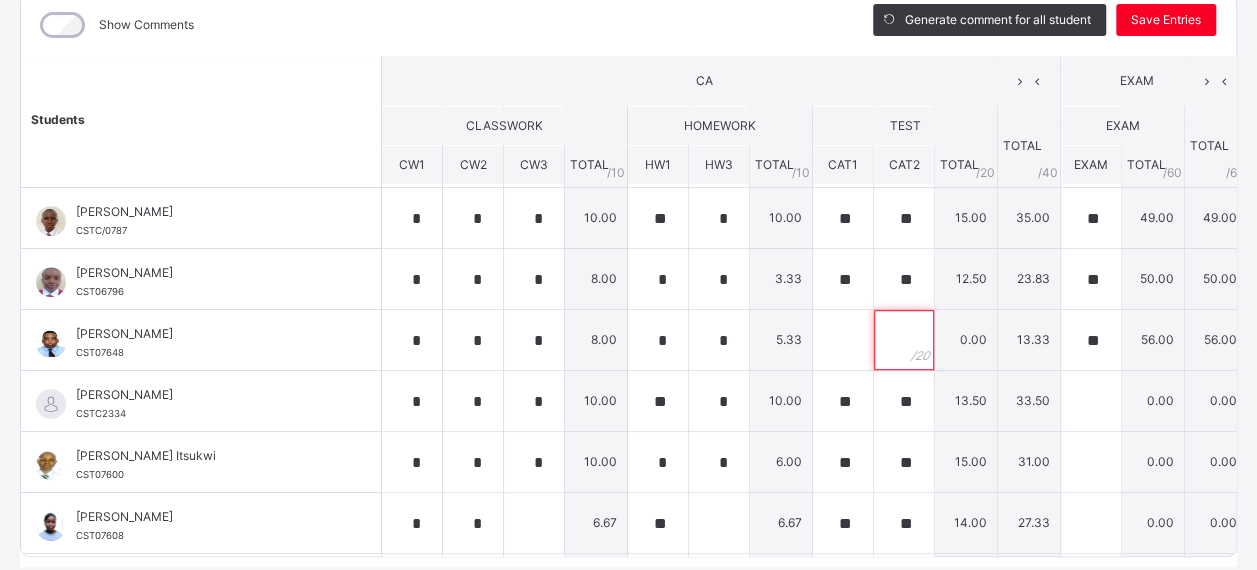 click at bounding box center [904, 340] 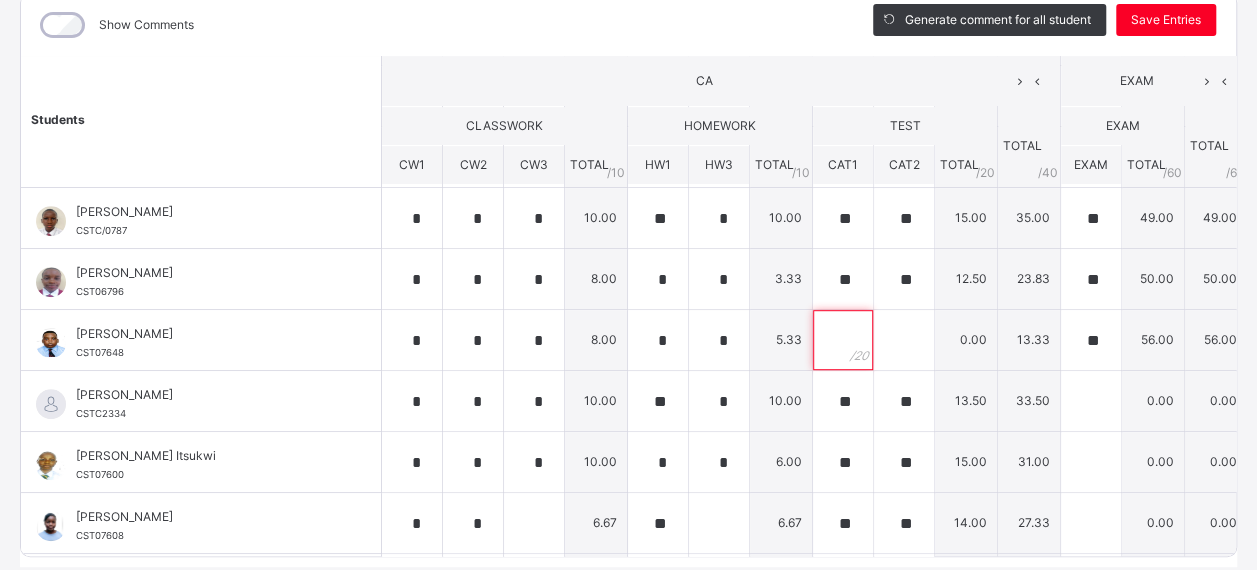 click at bounding box center (843, 340) 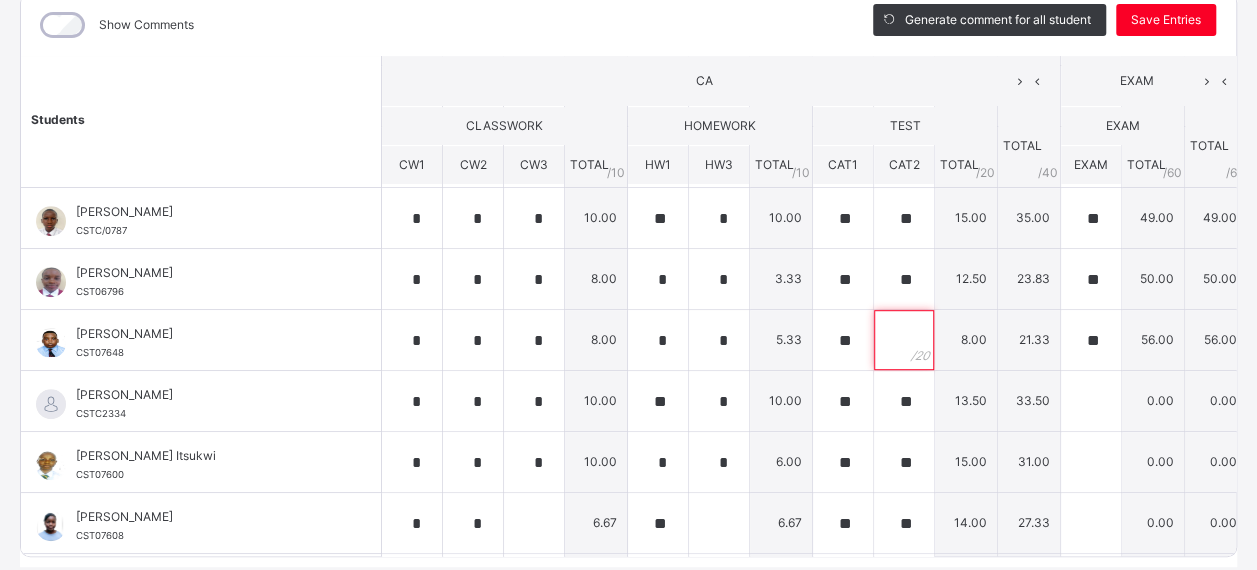 click at bounding box center (904, 340) 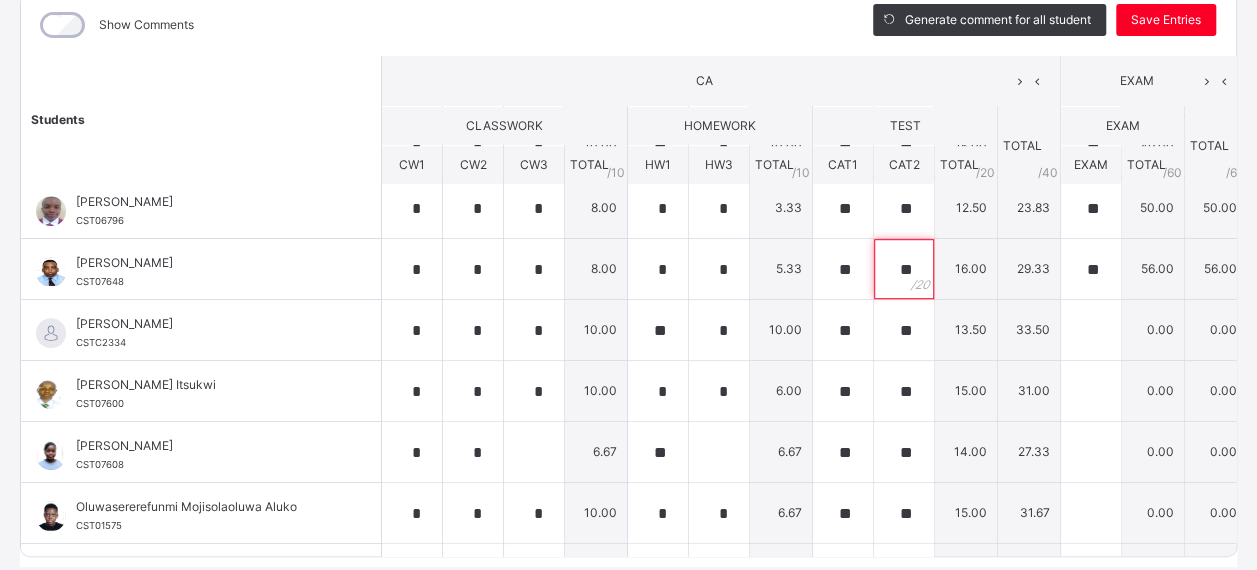 scroll, scrollTop: 558, scrollLeft: 0, axis: vertical 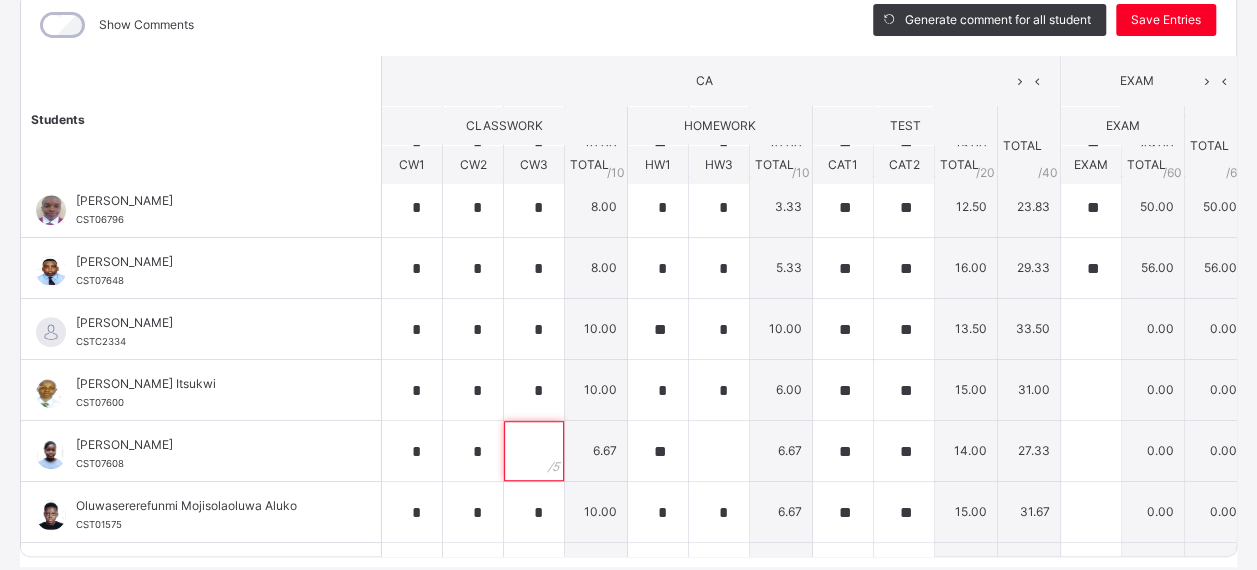 click at bounding box center (534, 451) 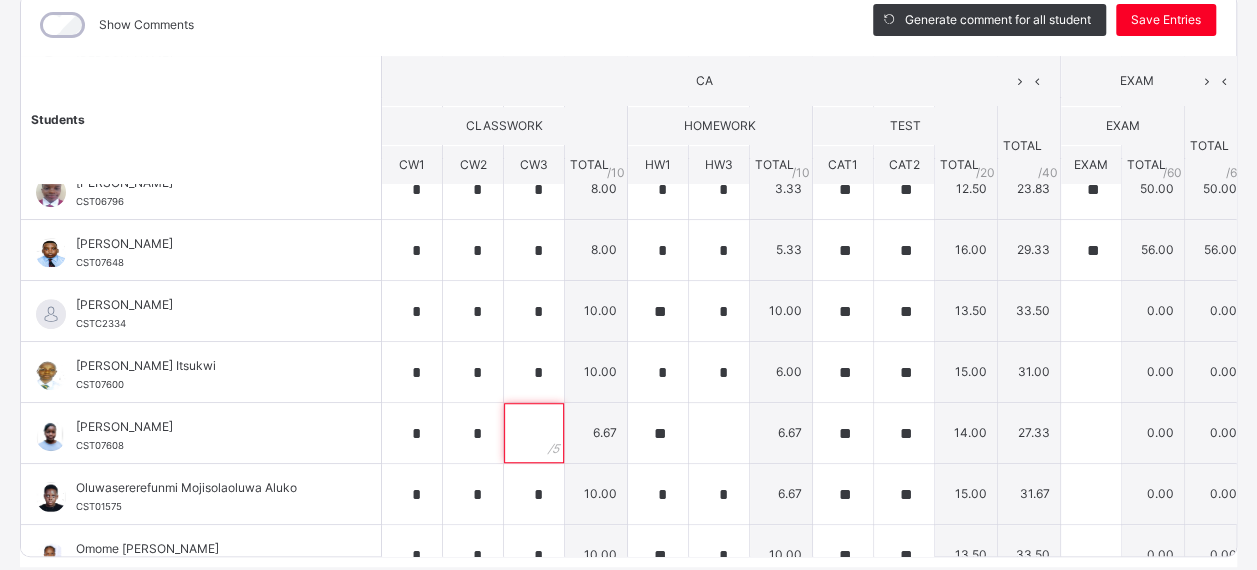 scroll, scrollTop: 585, scrollLeft: 0, axis: vertical 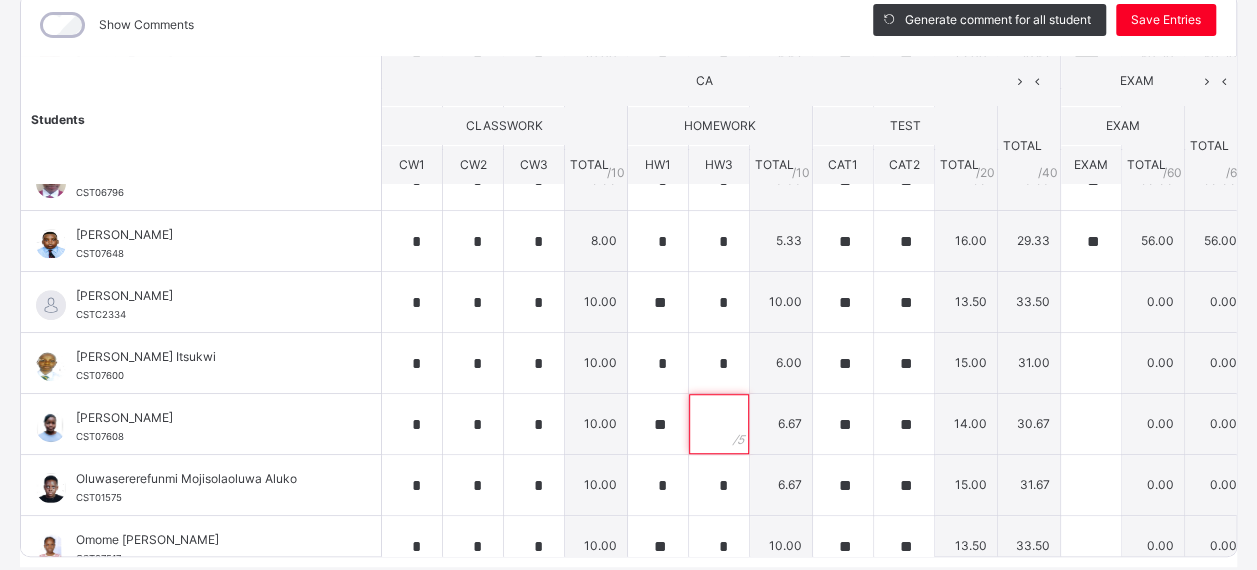 click at bounding box center [719, 424] 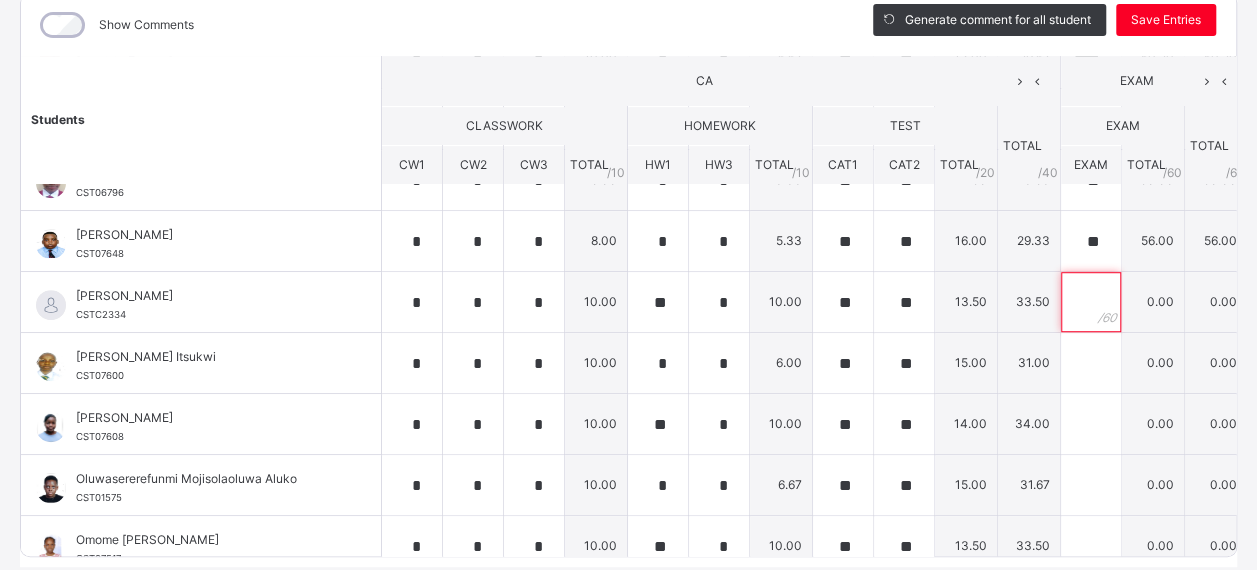 click at bounding box center [1091, 302] 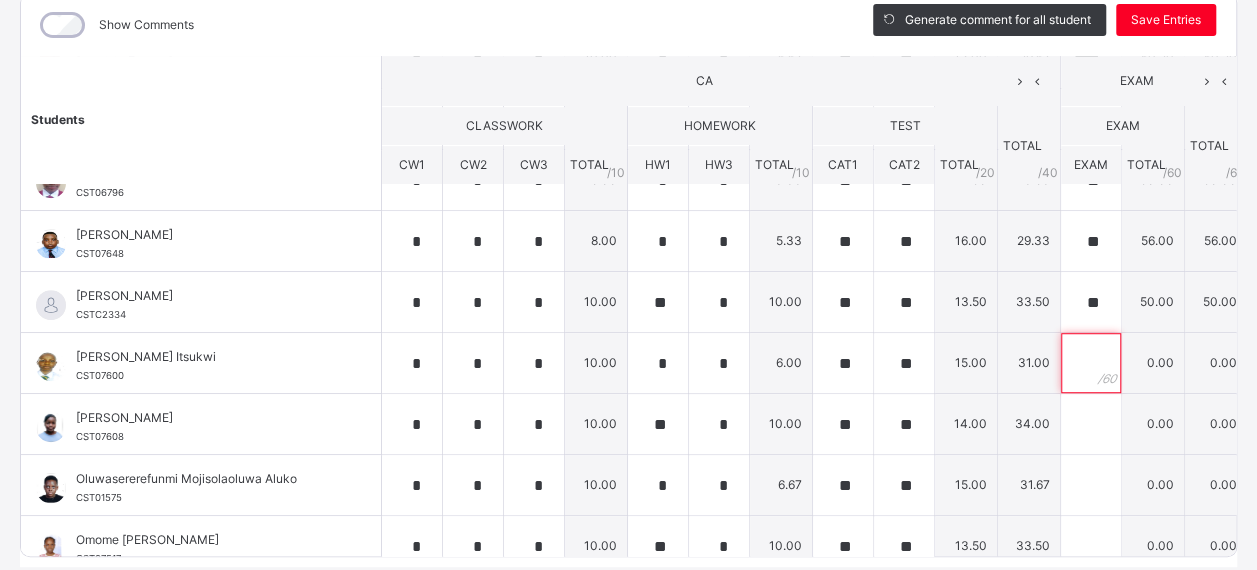 click at bounding box center [1091, 363] 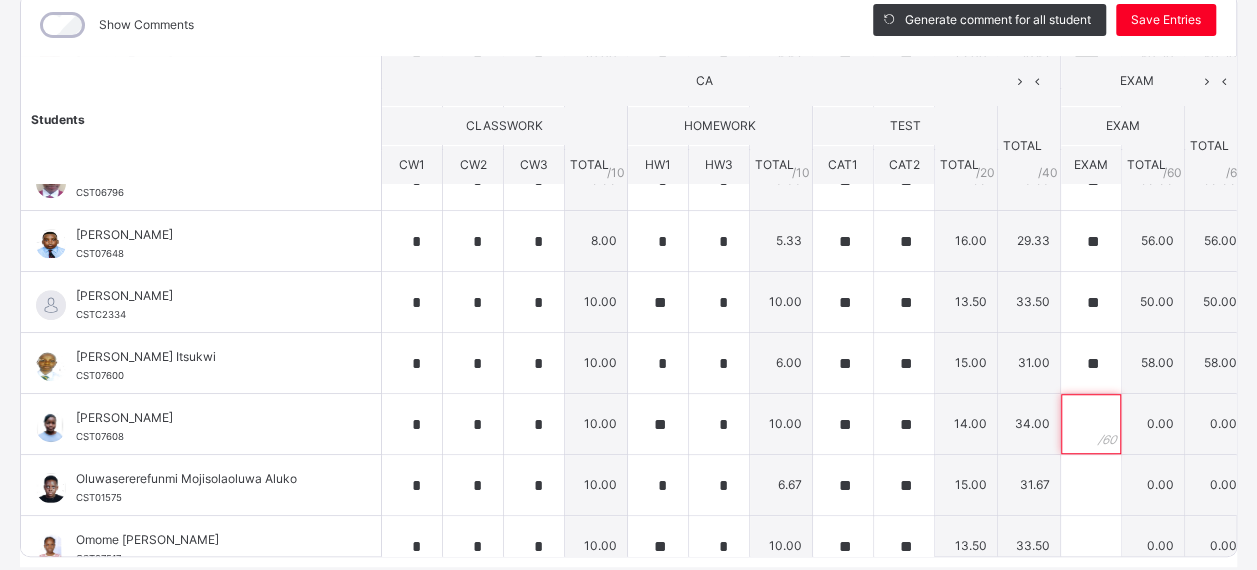 click at bounding box center (1091, 424) 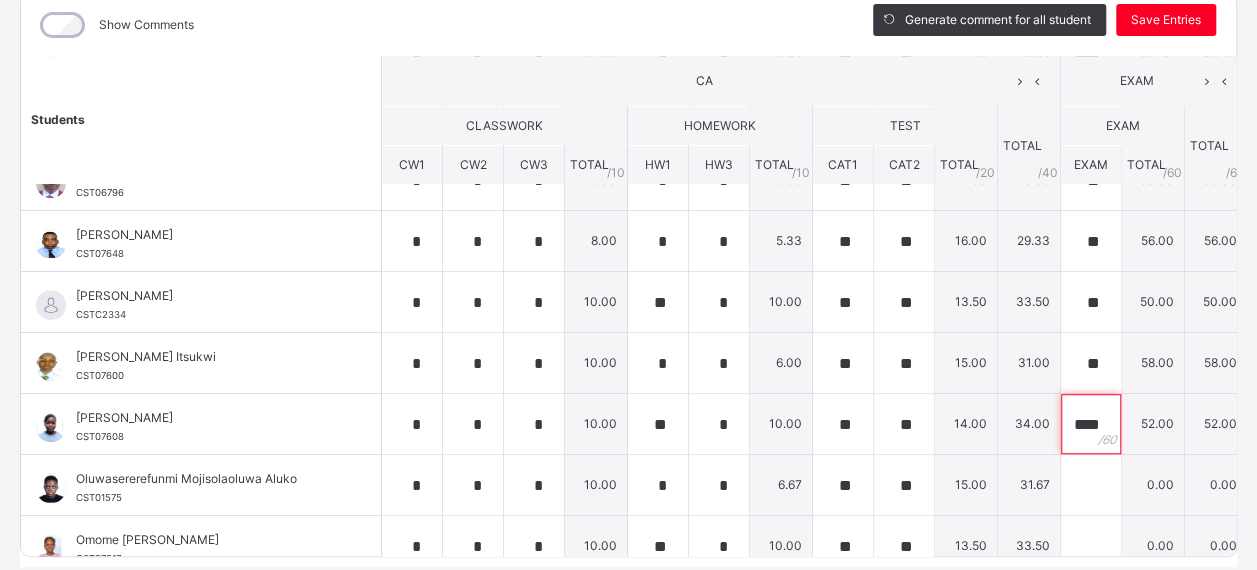 scroll, scrollTop: 0, scrollLeft: 2, axis: horizontal 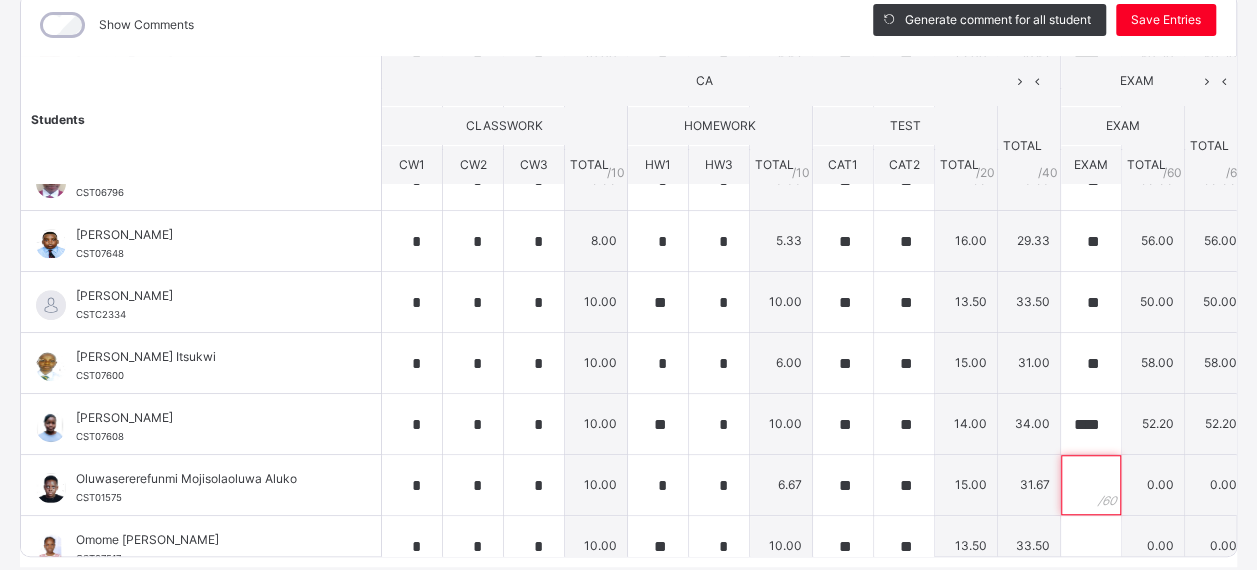 click at bounding box center (1091, 485) 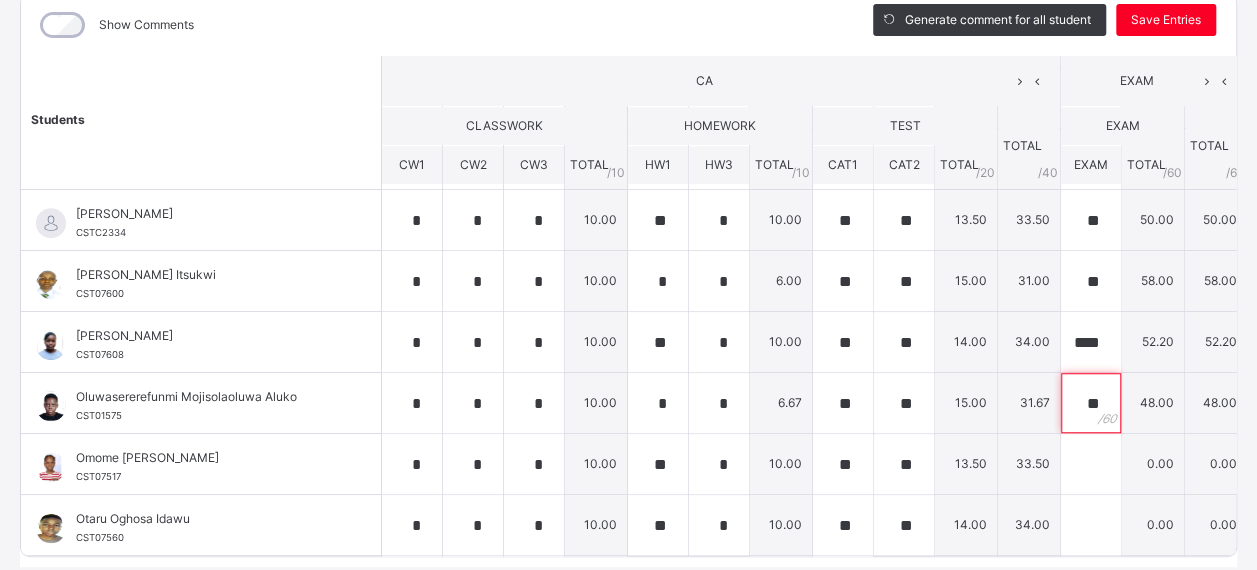 scroll, scrollTop: 700, scrollLeft: 0, axis: vertical 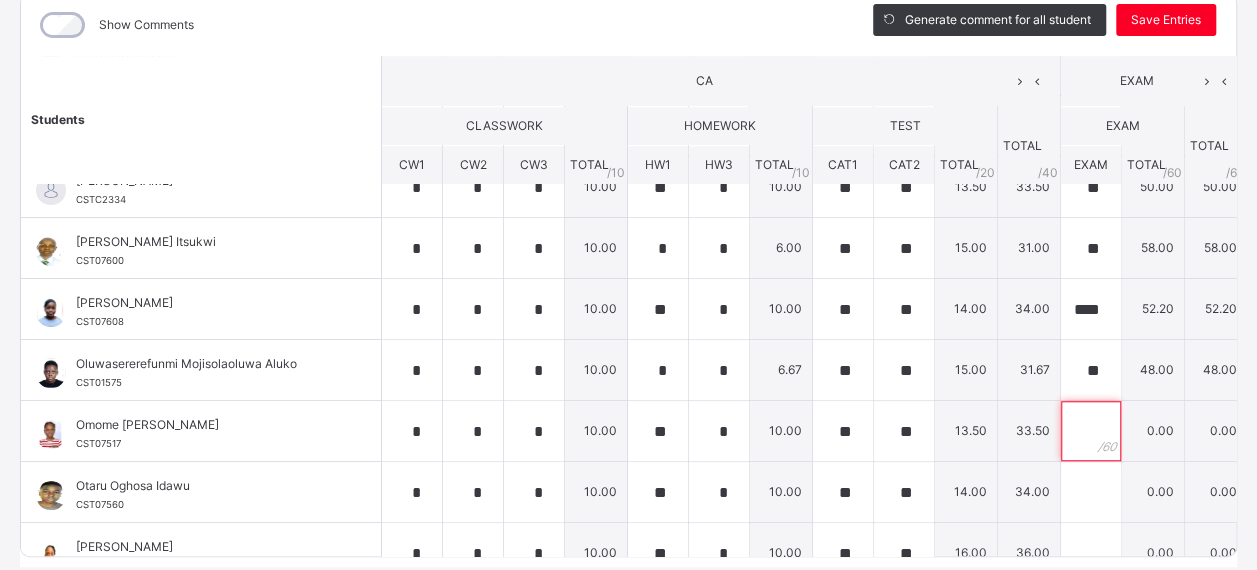 click at bounding box center [1091, 431] 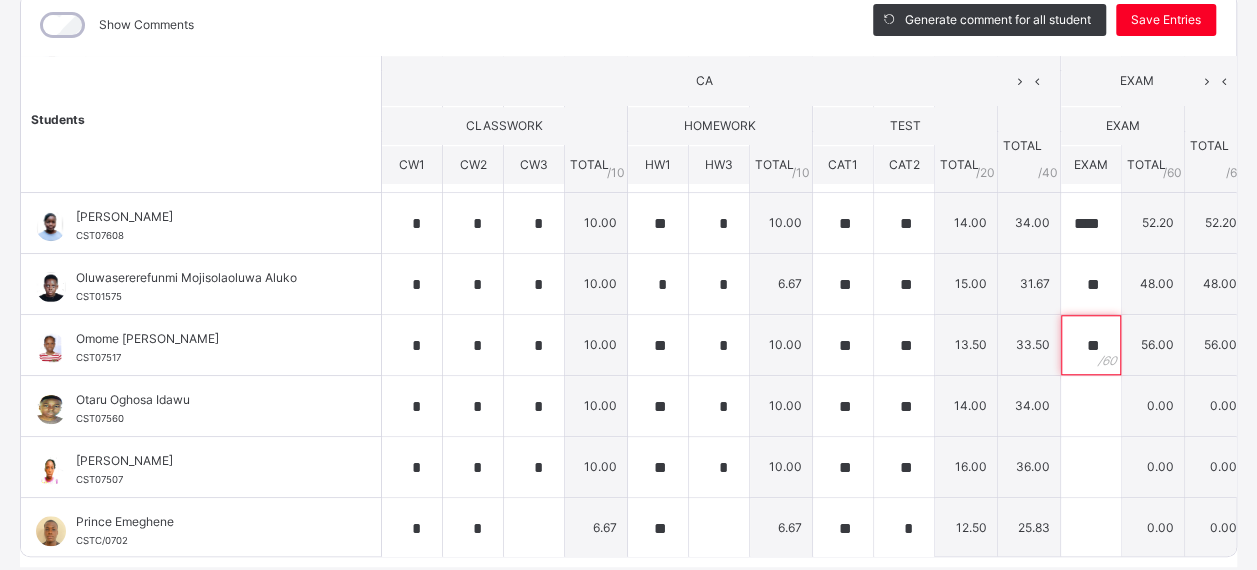 scroll, scrollTop: 792, scrollLeft: 0, axis: vertical 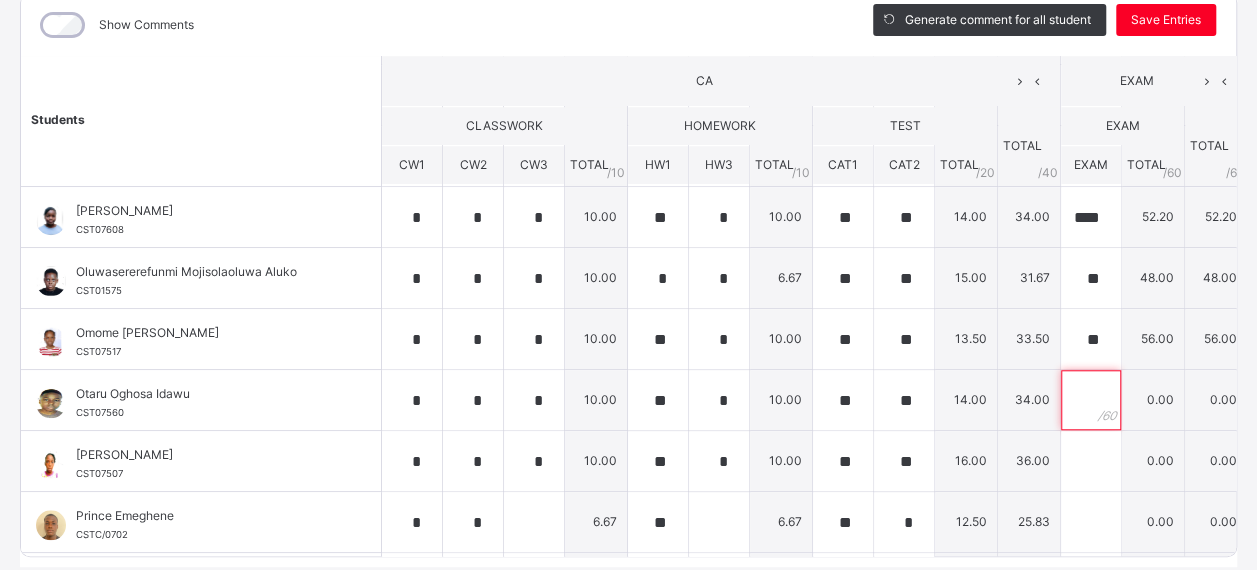 click at bounding box center (1091, 400) 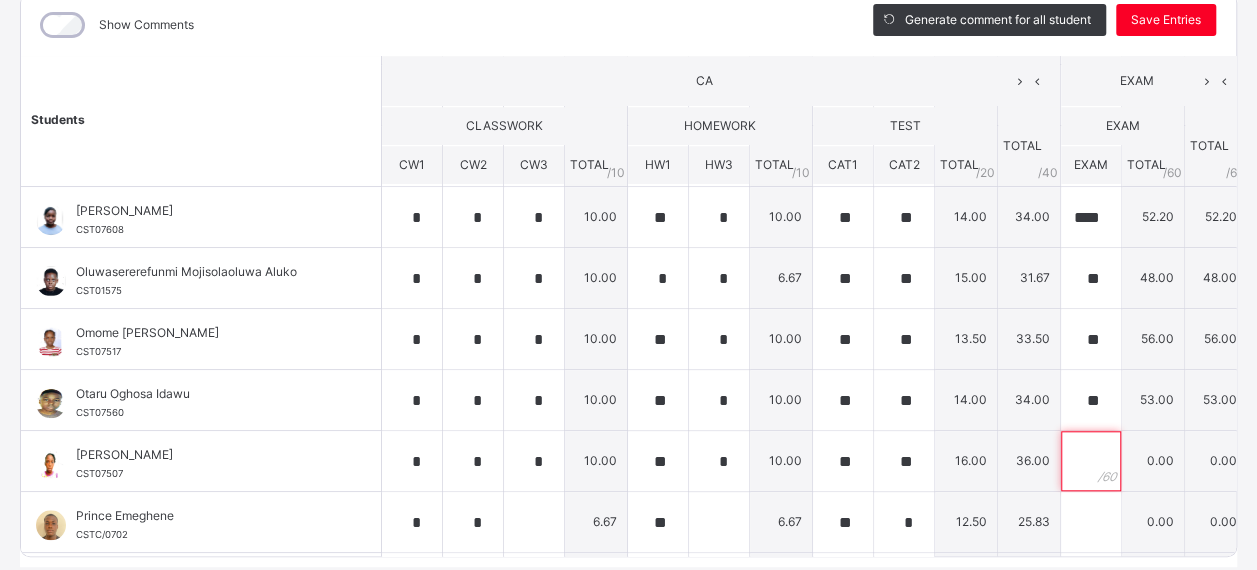 click at bounding box center (1091, 461) 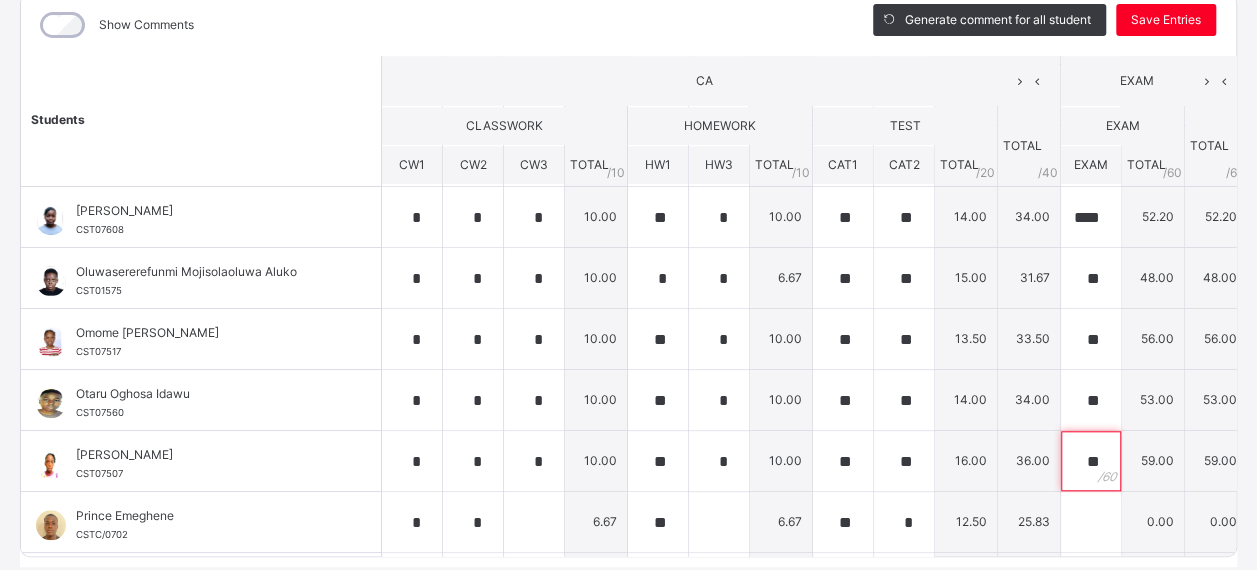 scroll, scrollTop: 857, scrollLeft: 0, axis: vertical 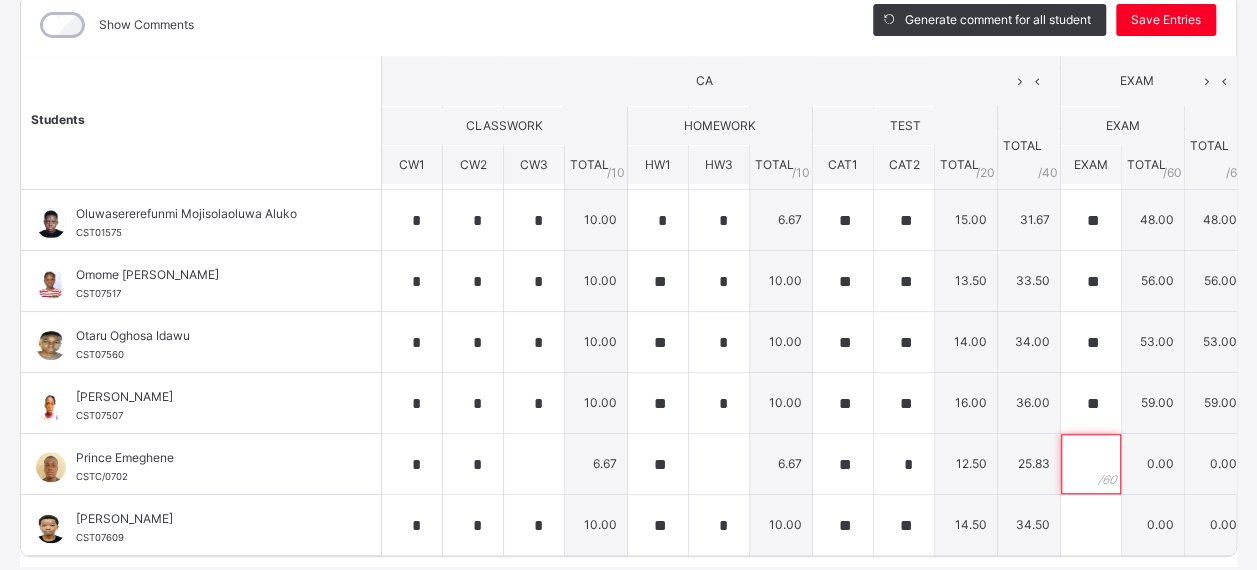 click at bounding box center (1091, 464) 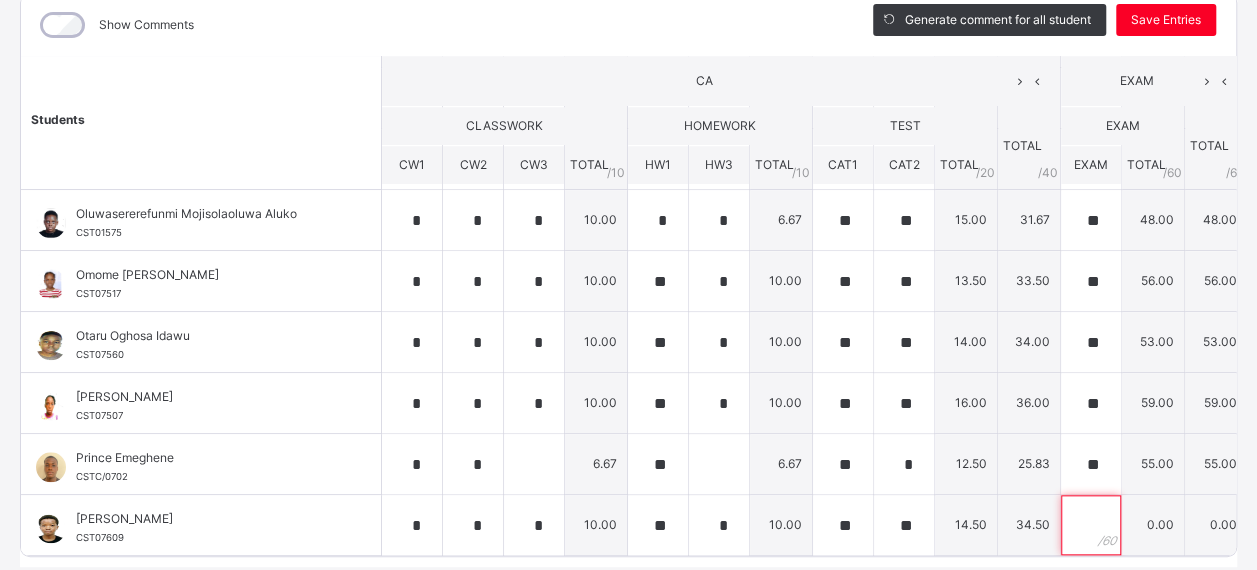 click at bounding box center [1091, 525] 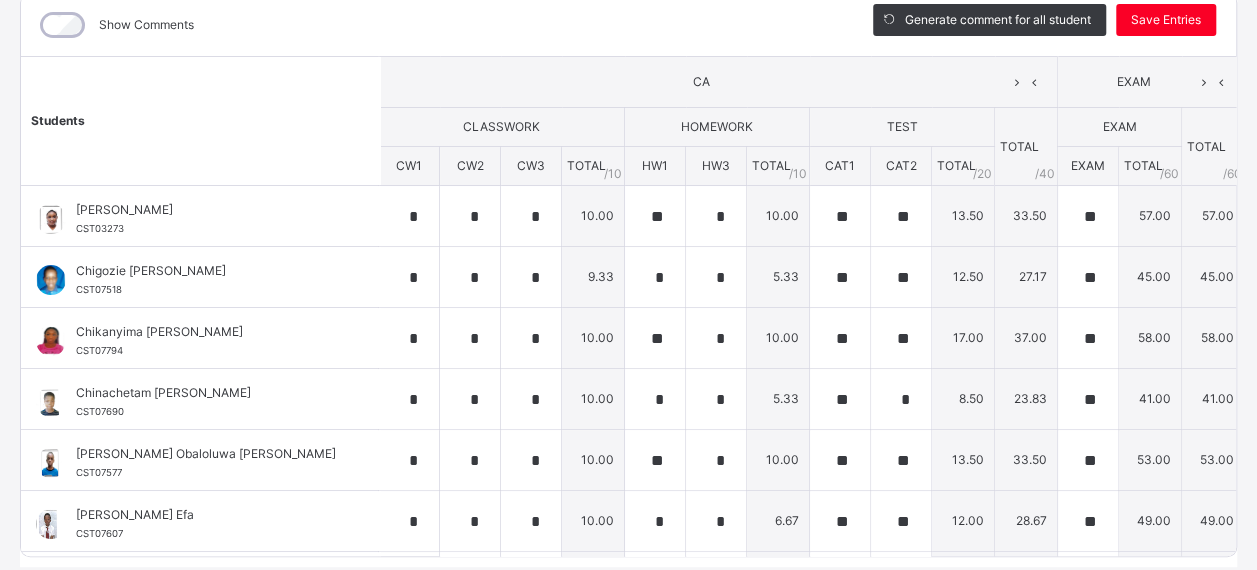 scroll, scrollTop: 0, scrollLeft: 0, axis: both 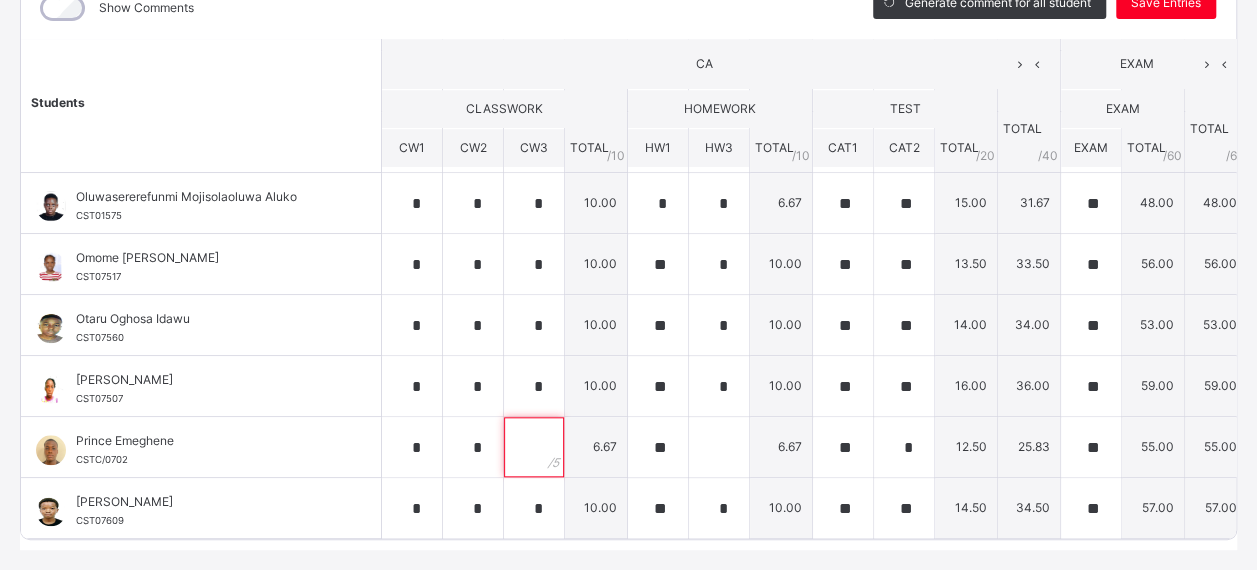 click at bounding box center (534, 447) 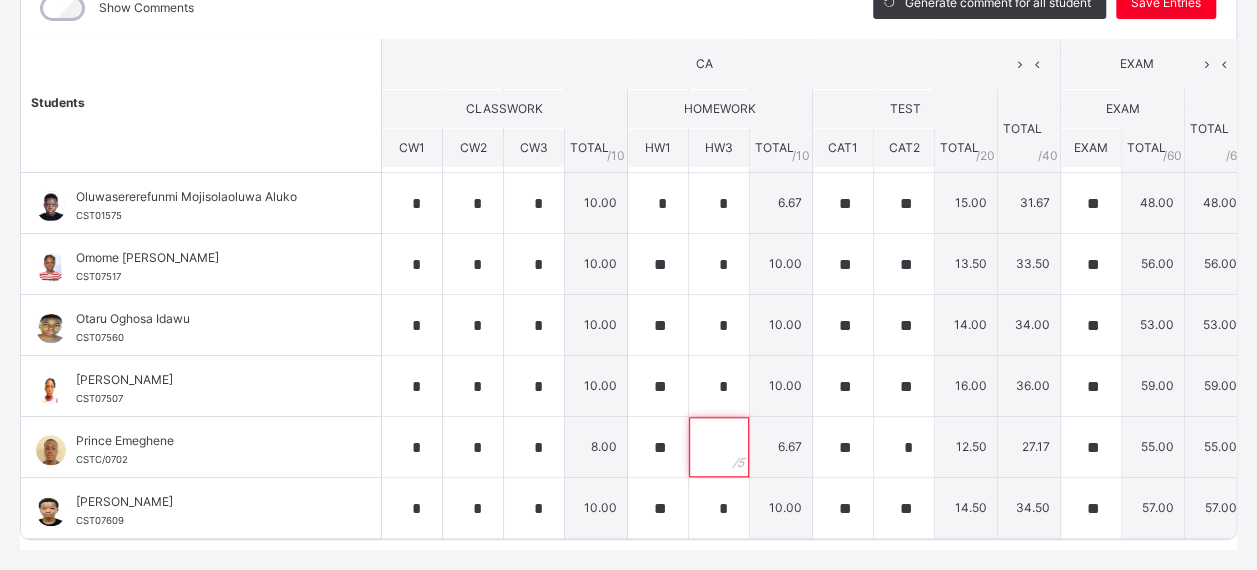 click at bounding box center [719, 447] 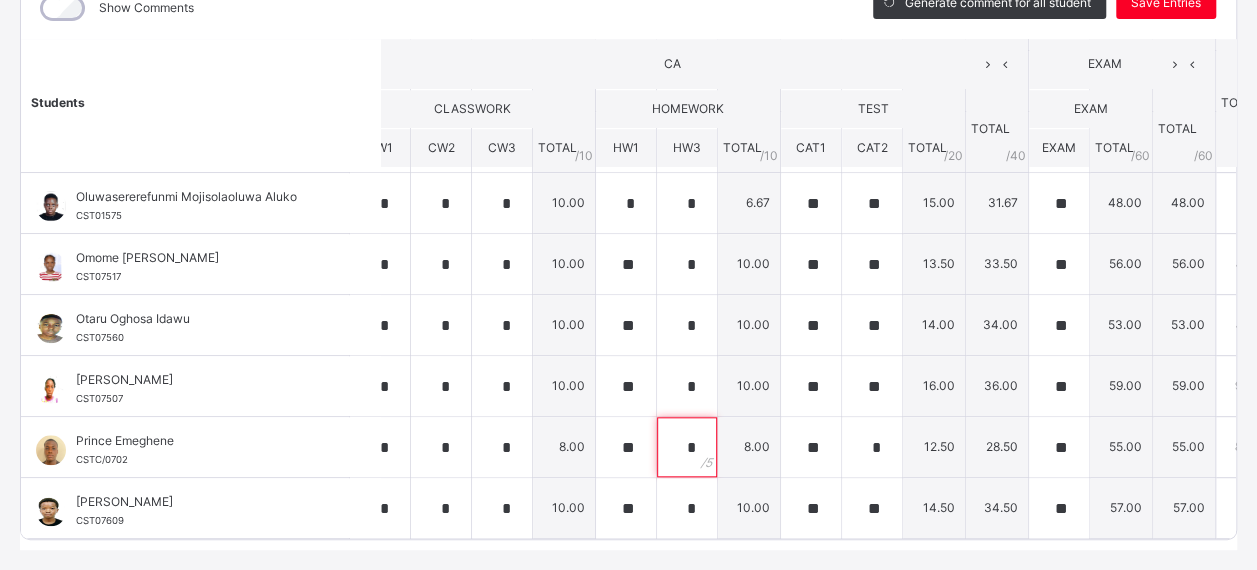 scroll, scrollTop: 857, scrollLeft: 31, axis: both 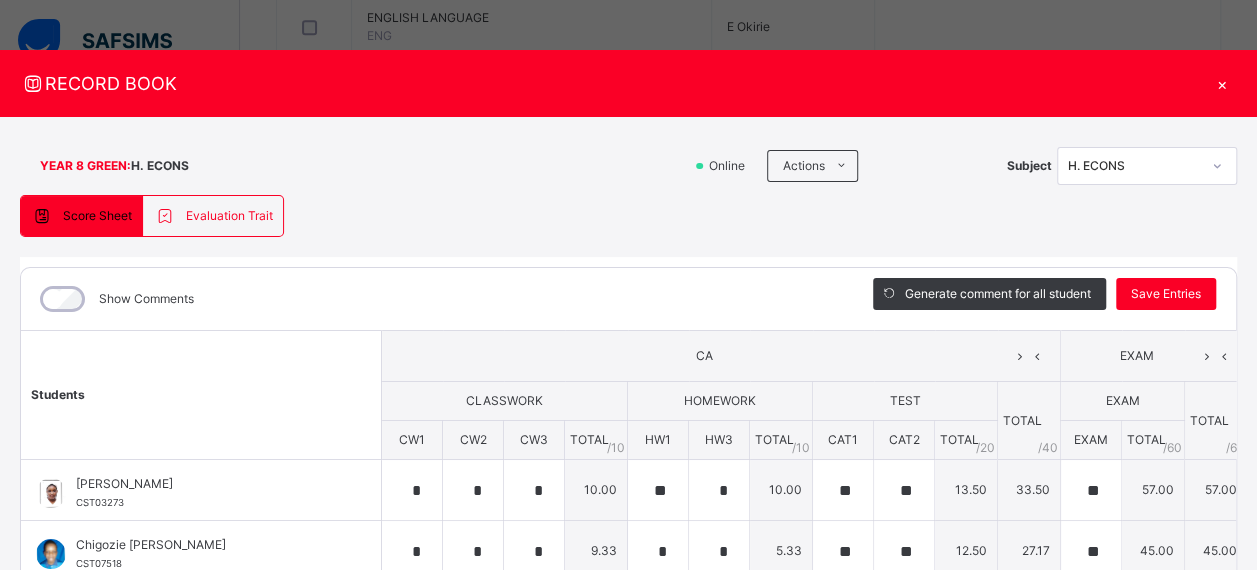 click on "Save Entries" at bounding box center [1166, 294] 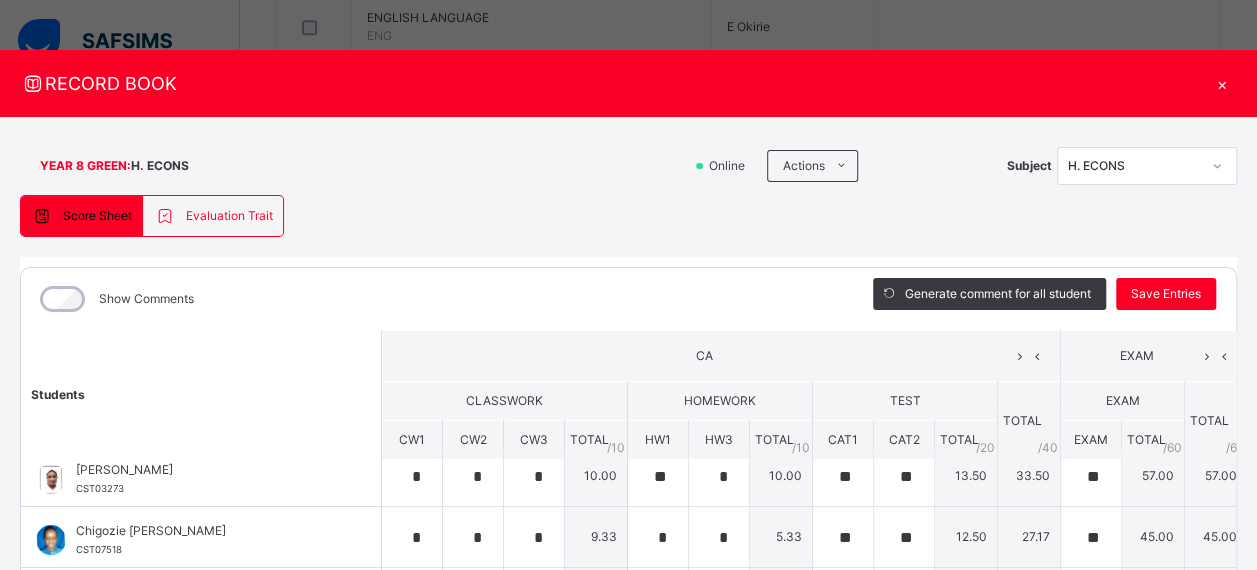 scroll, scrollTop: 0, scrollLeft: 0, axis: both 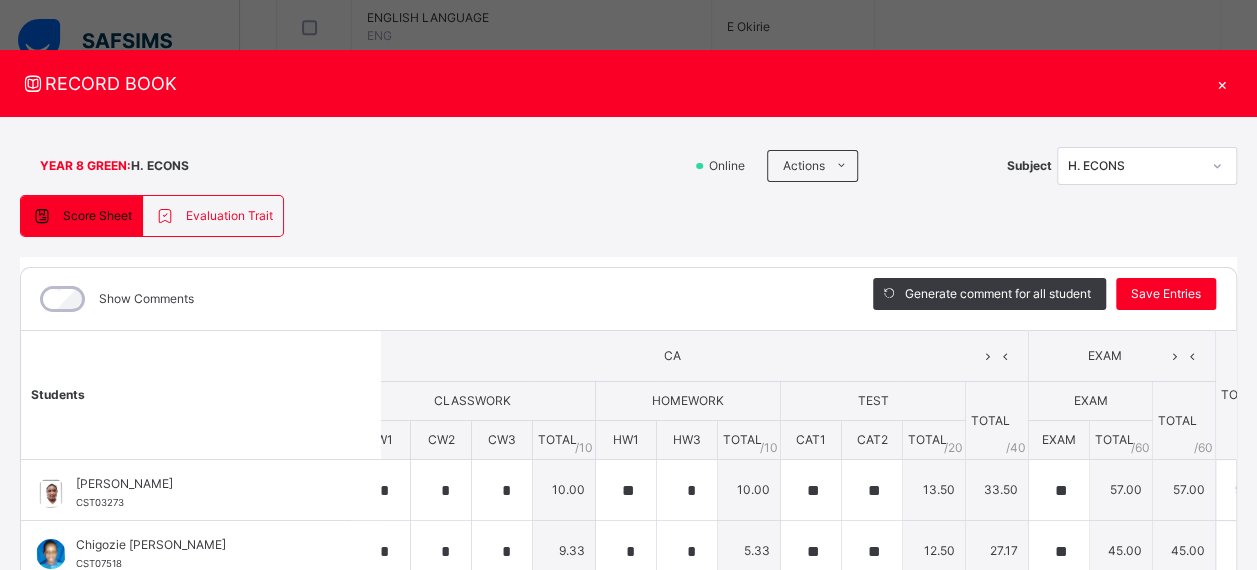 click on "Save Entries" at bounding box center (1166, 294) 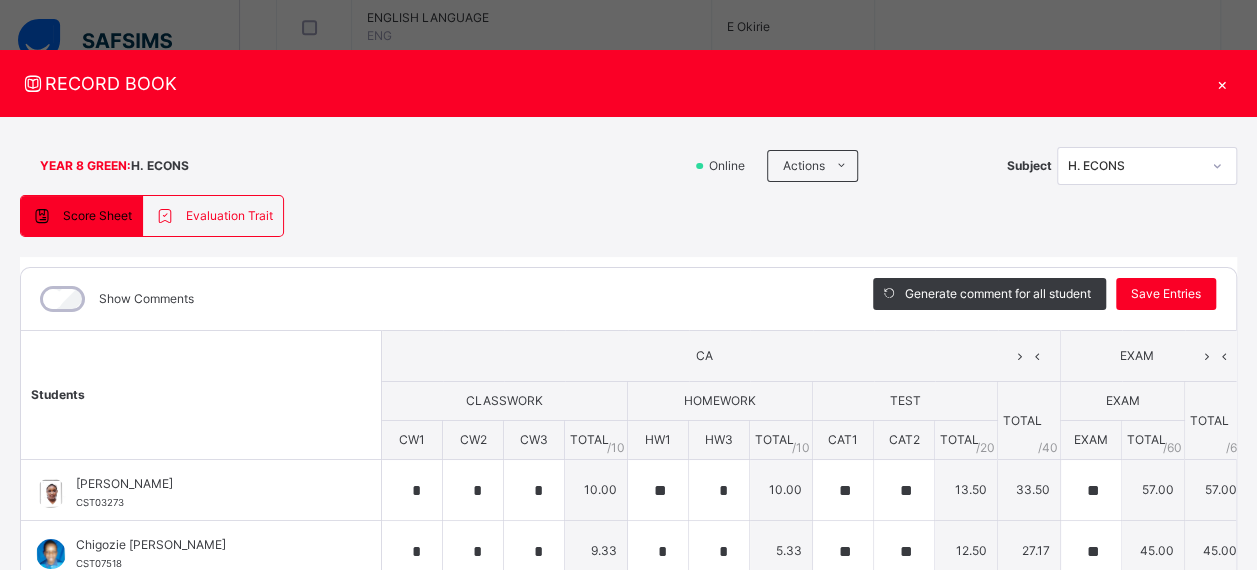 click on "×" at bounding box center [1222, 83] 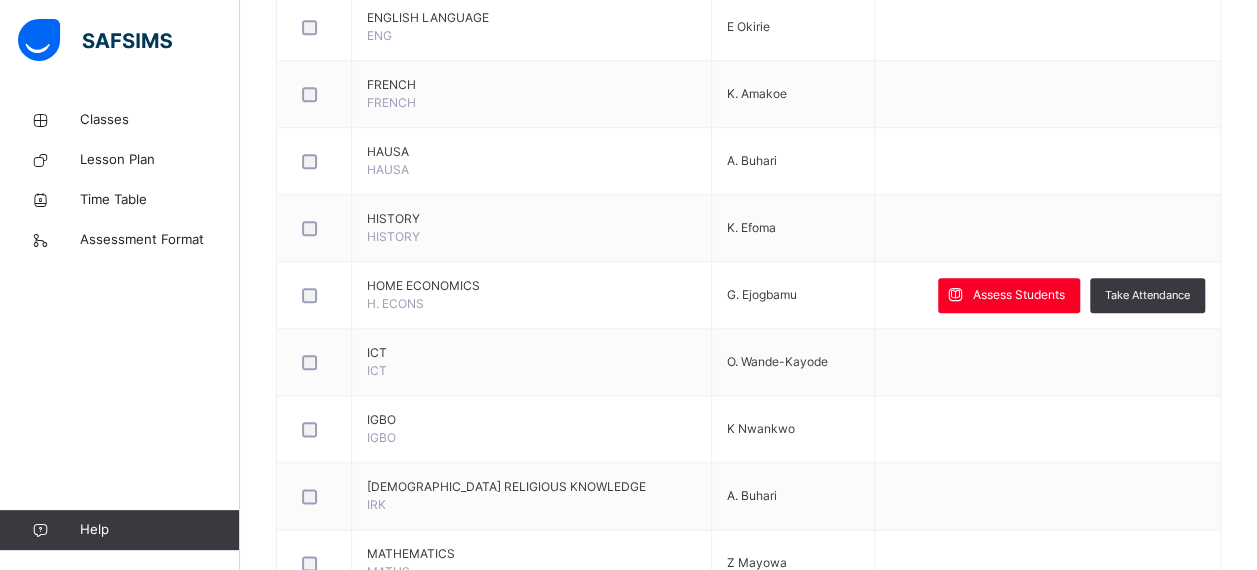 click on "Classes" at bounding box center (160, 120) 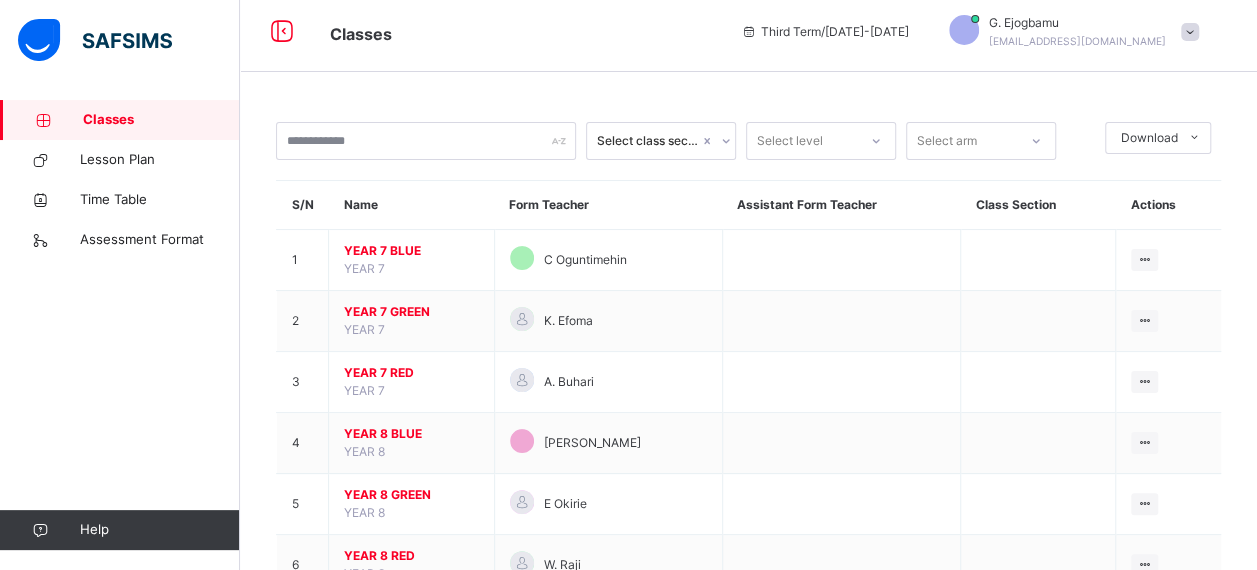 scroll, scrollTop: 263, scrollLeft: 0, axis: vertical 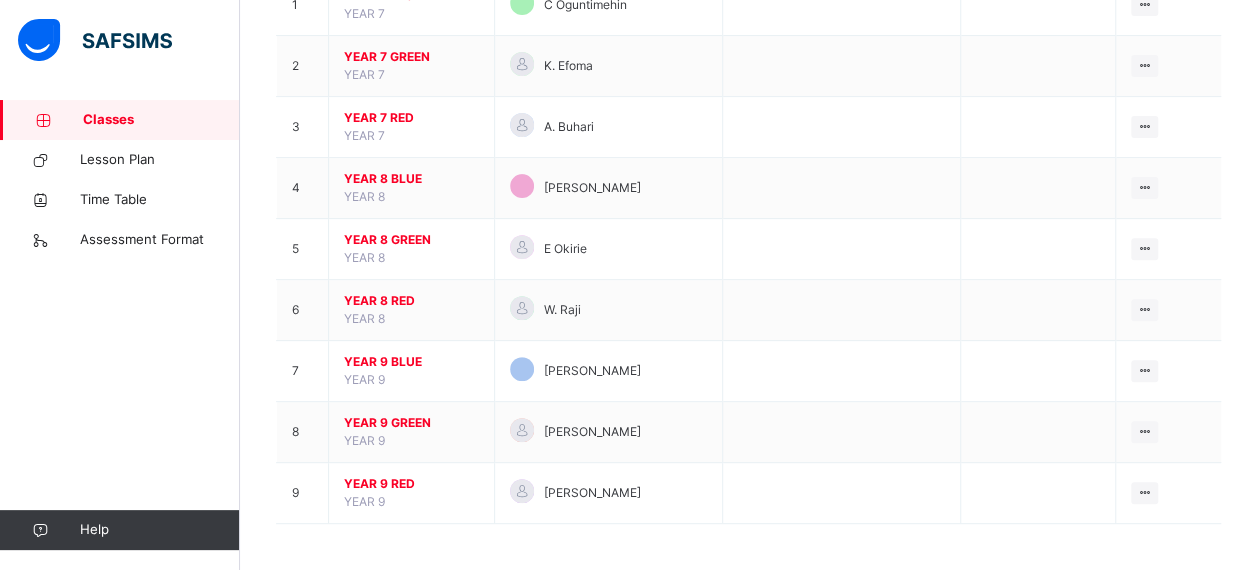 click on "YEAR 8   BLUE" at bounding box center (411, 179) 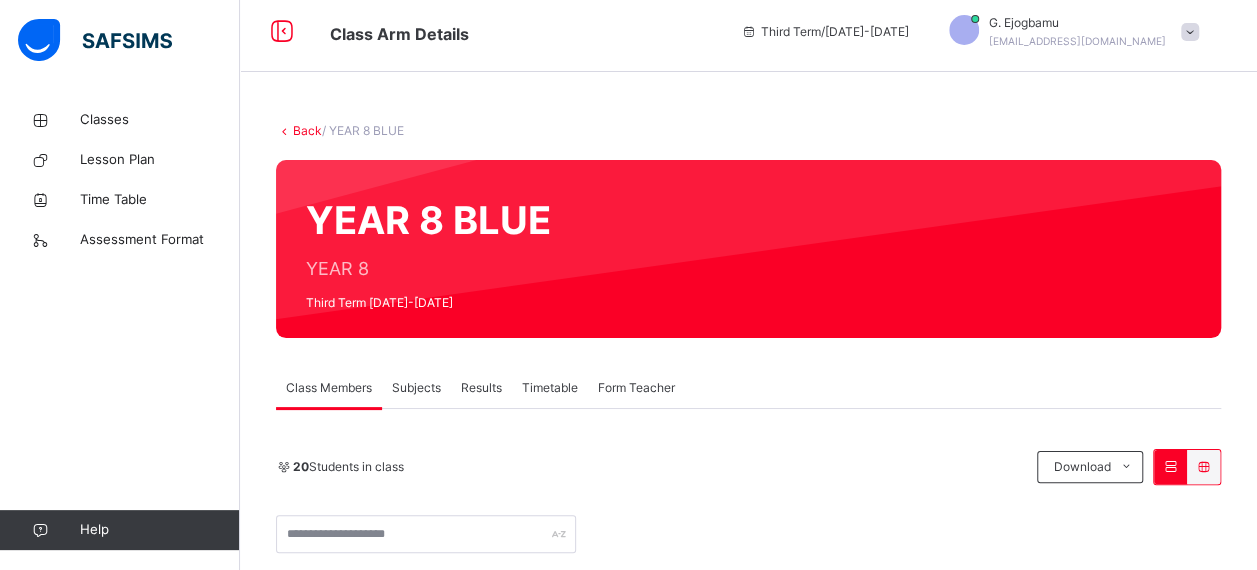 scroll, scrollTop: 263, scrollLeft: 0, axis: vertical 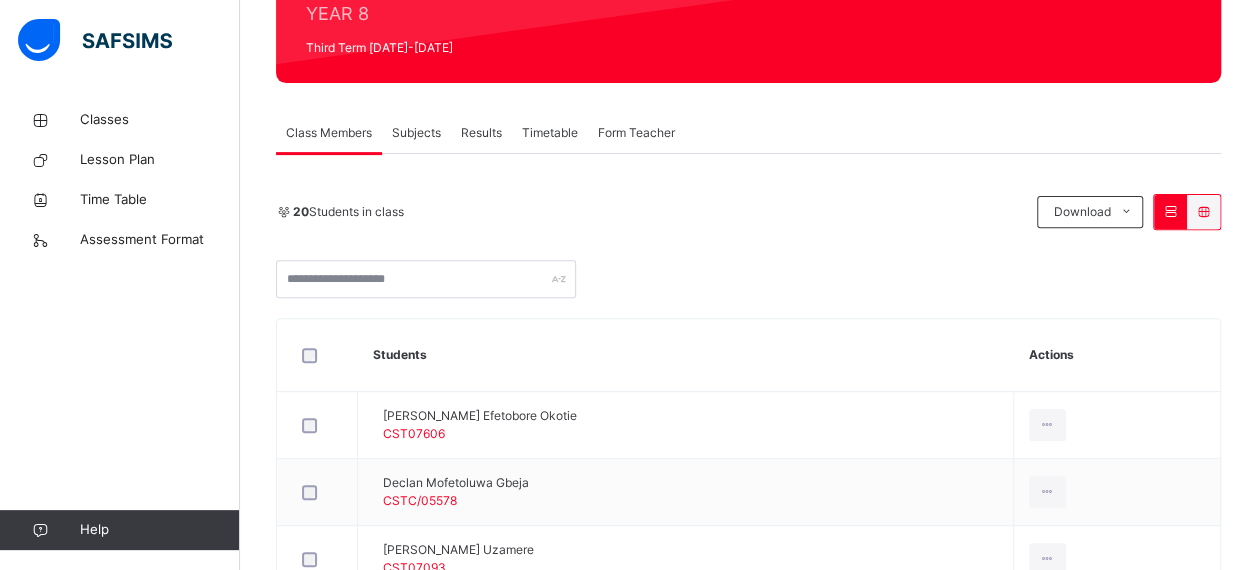 click on "Subjects" at bounding box center [416, 133] 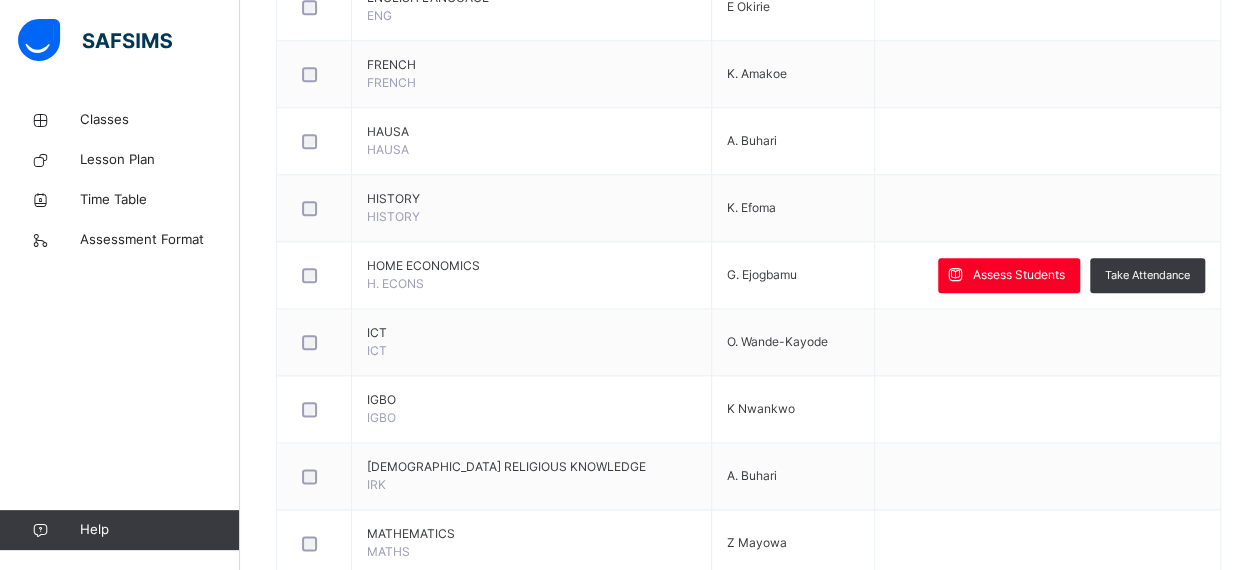 scroll, scrollTop: 1009, scrollLeft: 0, axis: vertical 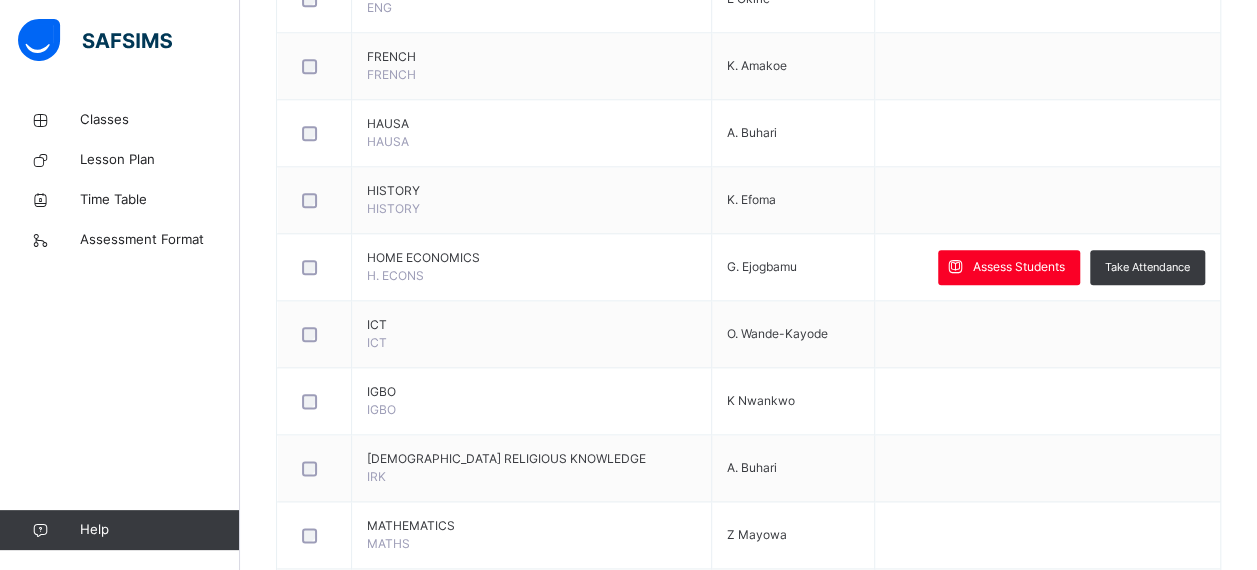 click on "Assess Students" at bounding box center [1009, 267] 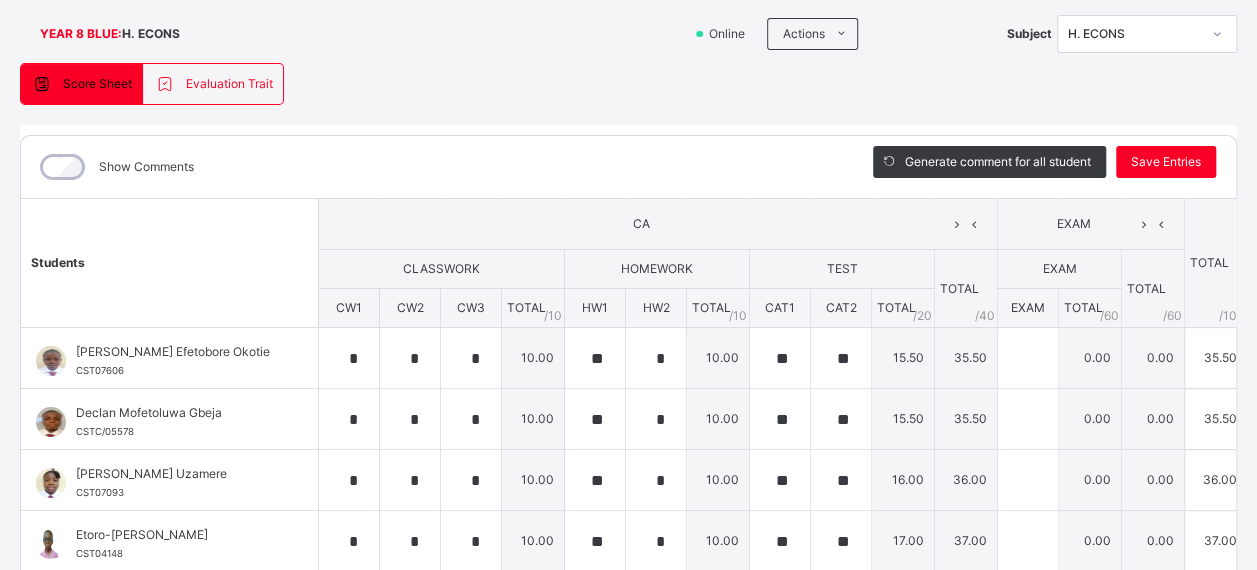 scroll, scrollTop: 134, scrollLeft: 0, axis: vertical 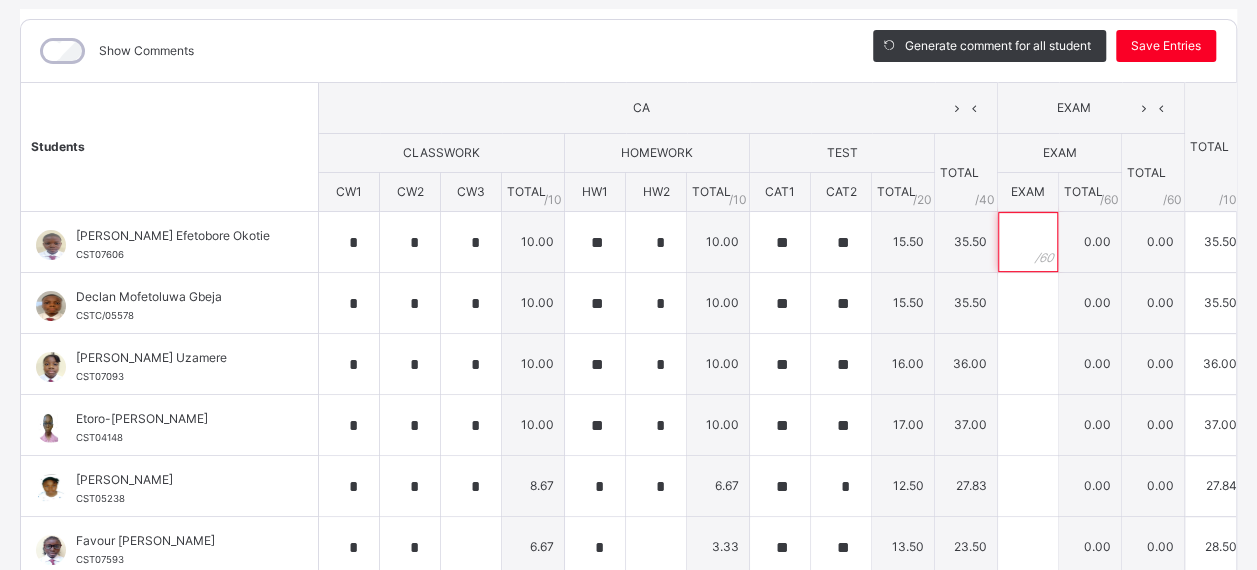 click at bounding box center (1028, 242) 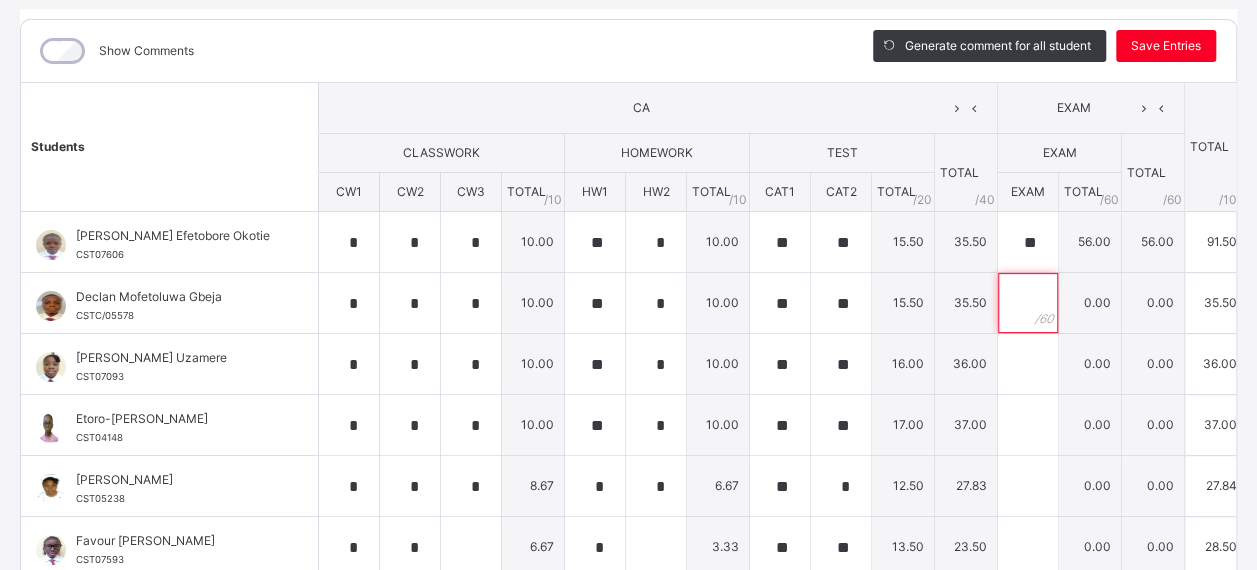click at bounding box center (1028, 303) 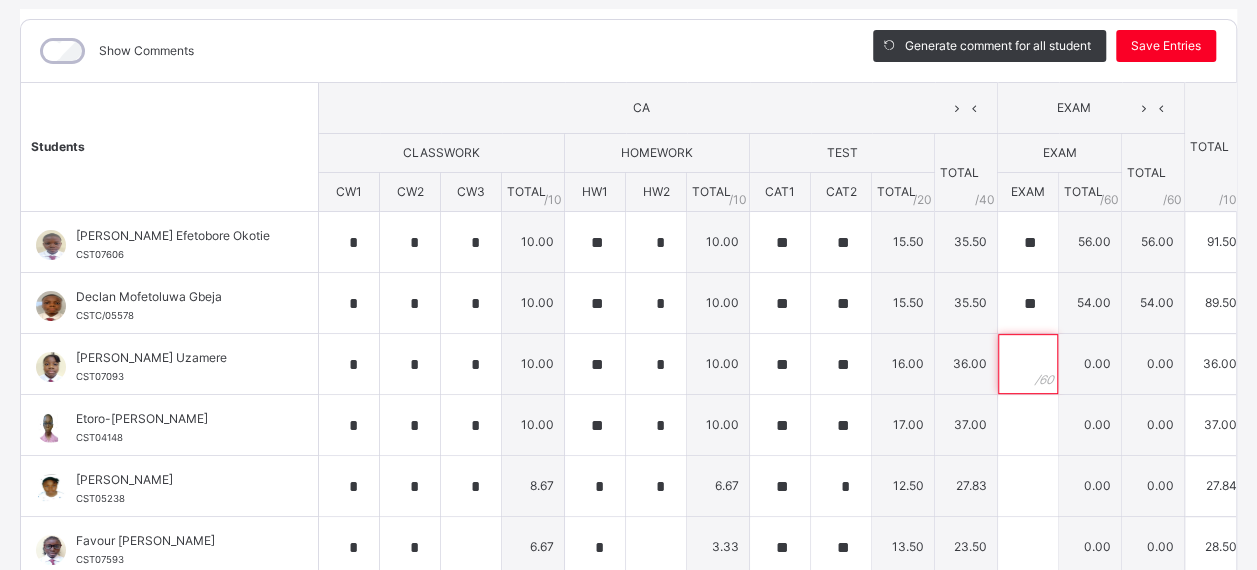 click at bounding box center [1028, 364] 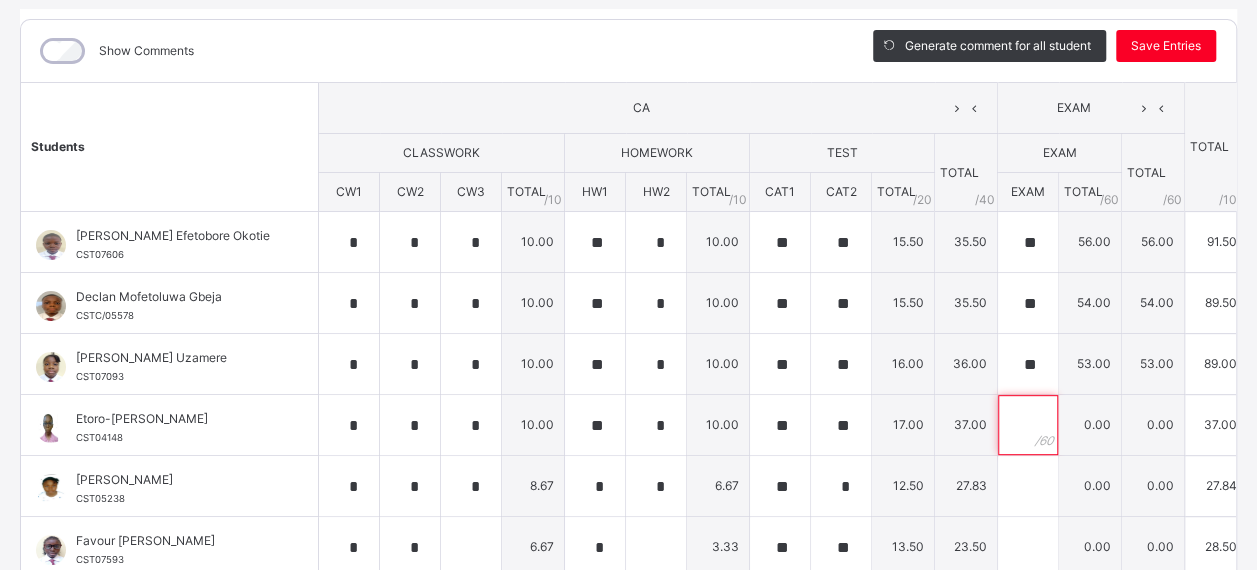 click at bounding box center [1028, 425] 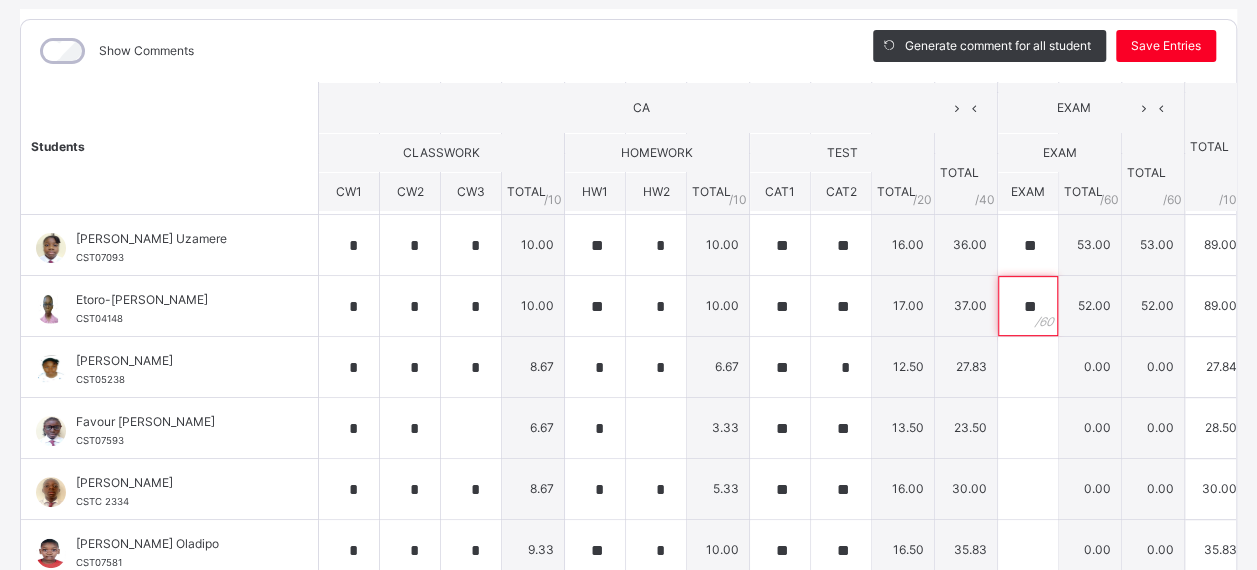 scroll, scrollTop: 120, scrollLeft: 0, axis: vertical 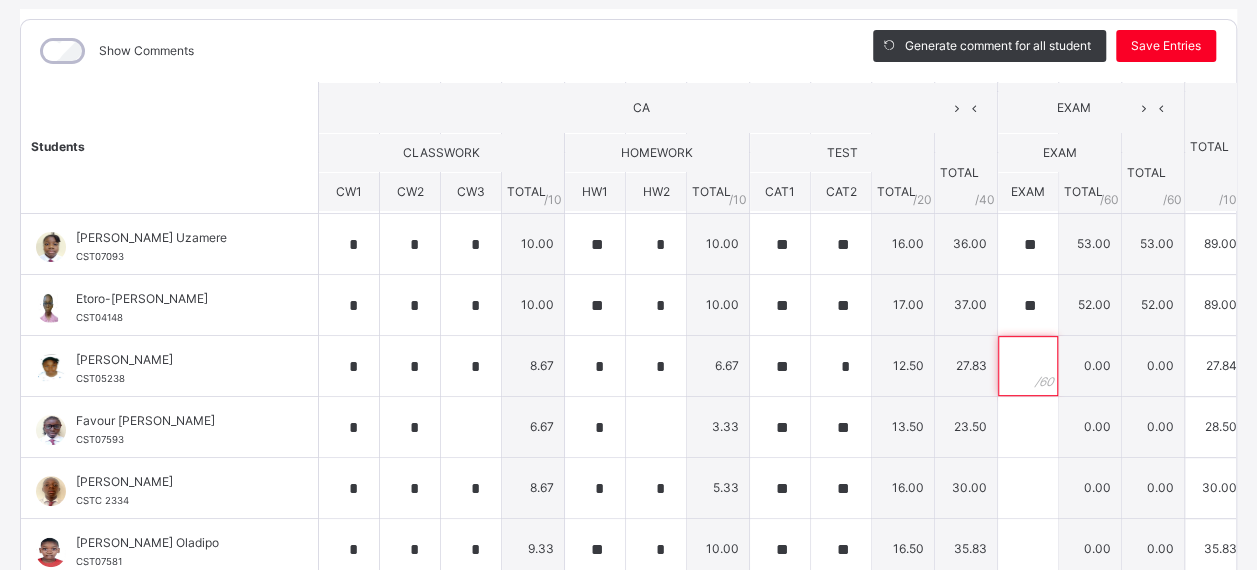 click at bounding box center (1028, 366) 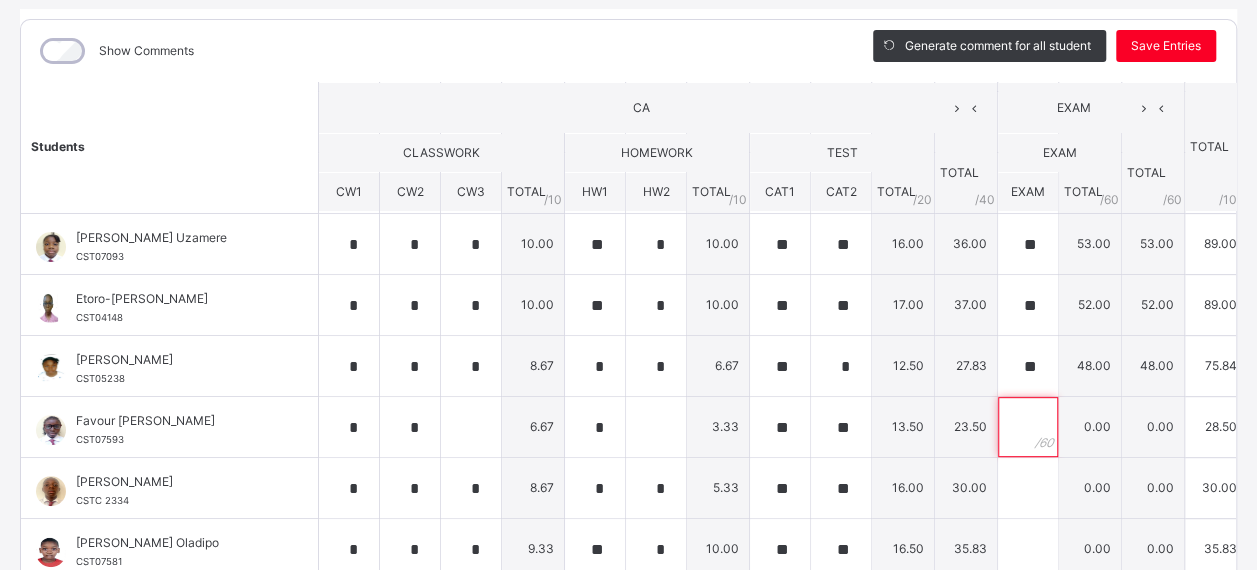 click at bounding box center [1028, 427] 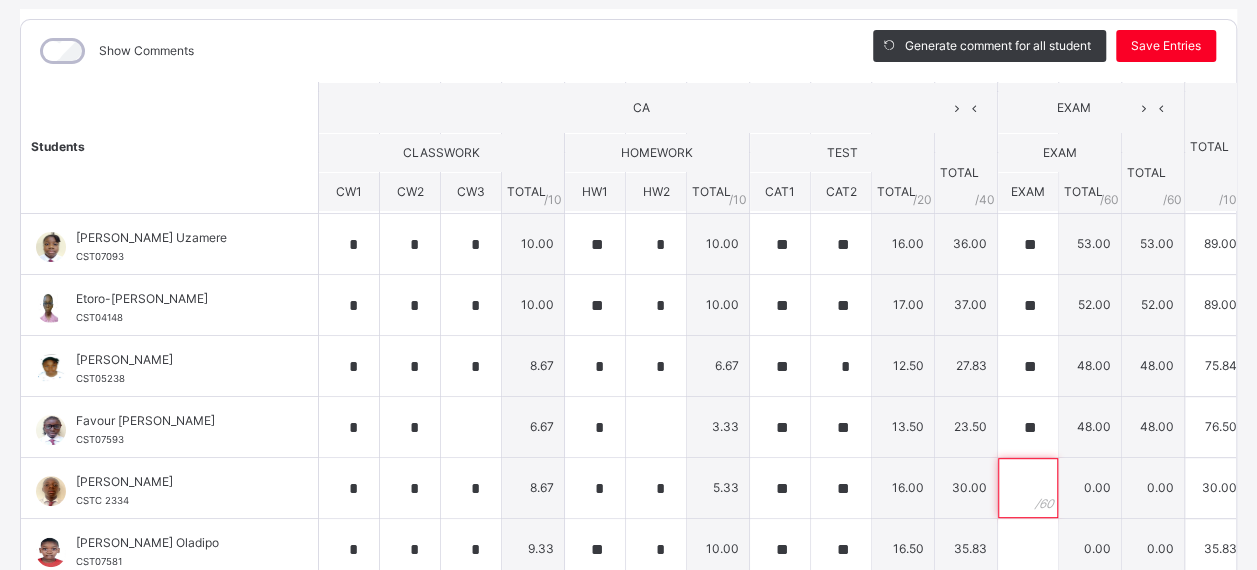 click at bounding box center [1028, 488] 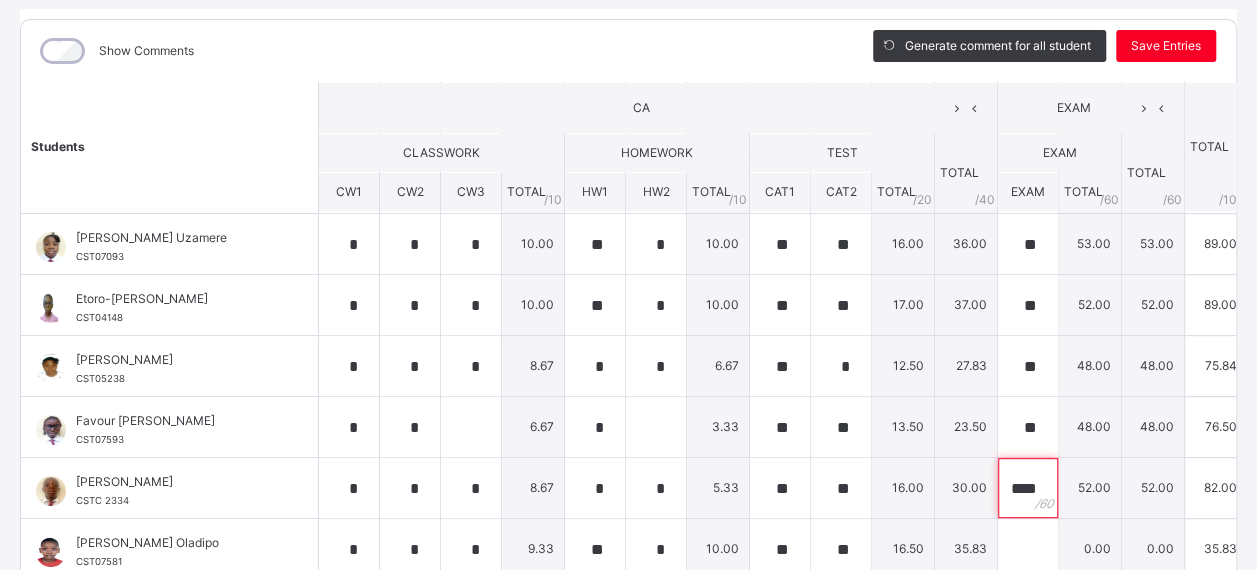 scroll, scrollTop: 0, scrollLeft: 2, axis: horizontal 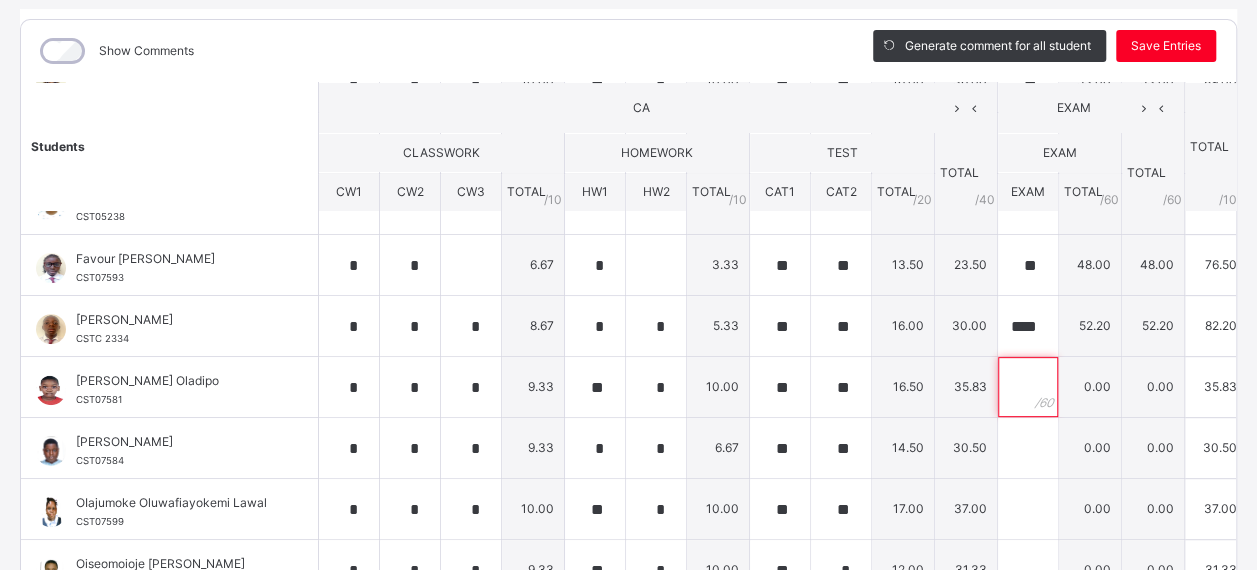 click at bounding box center (1028, 387) 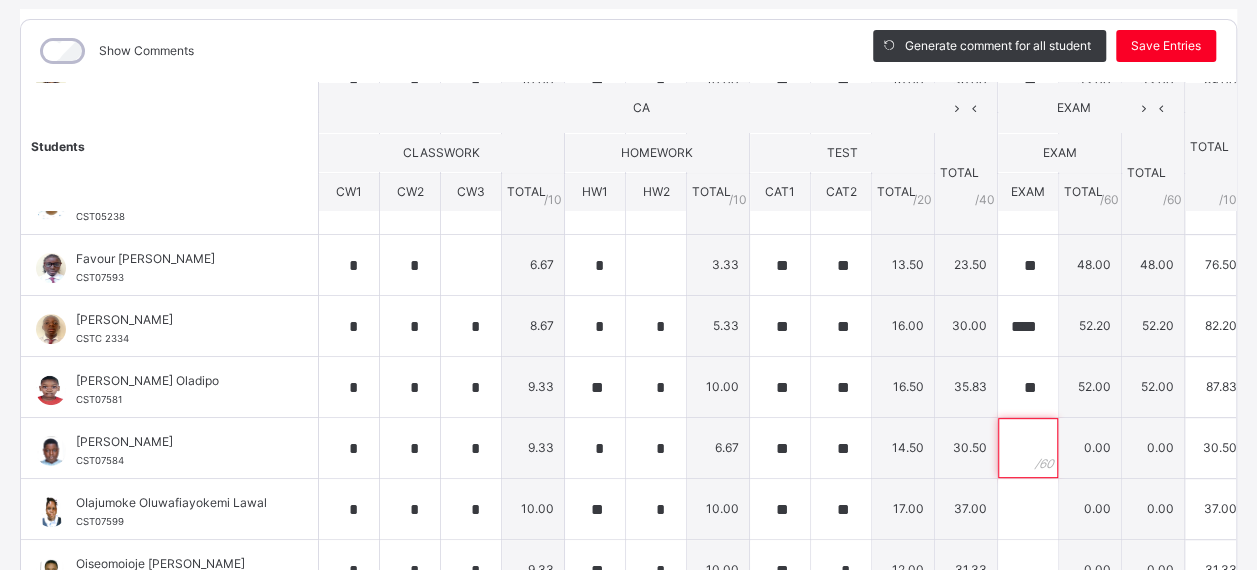 click at bounding box center [1028, 448] 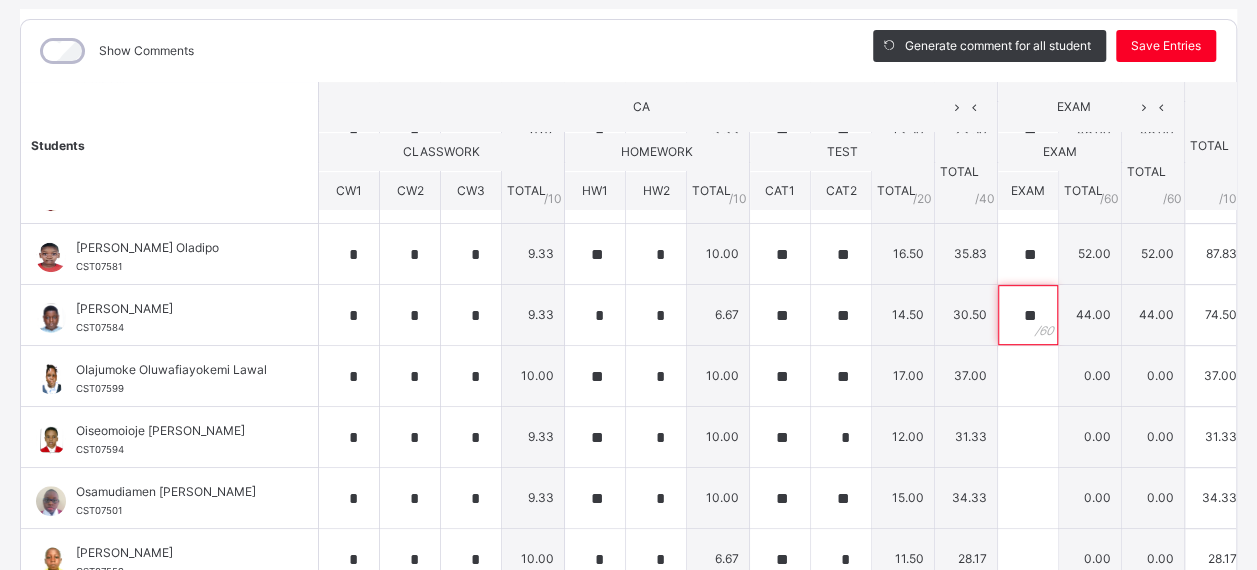 scroll, scrollTop: 416, scrollLeft: 0, axis: vertical 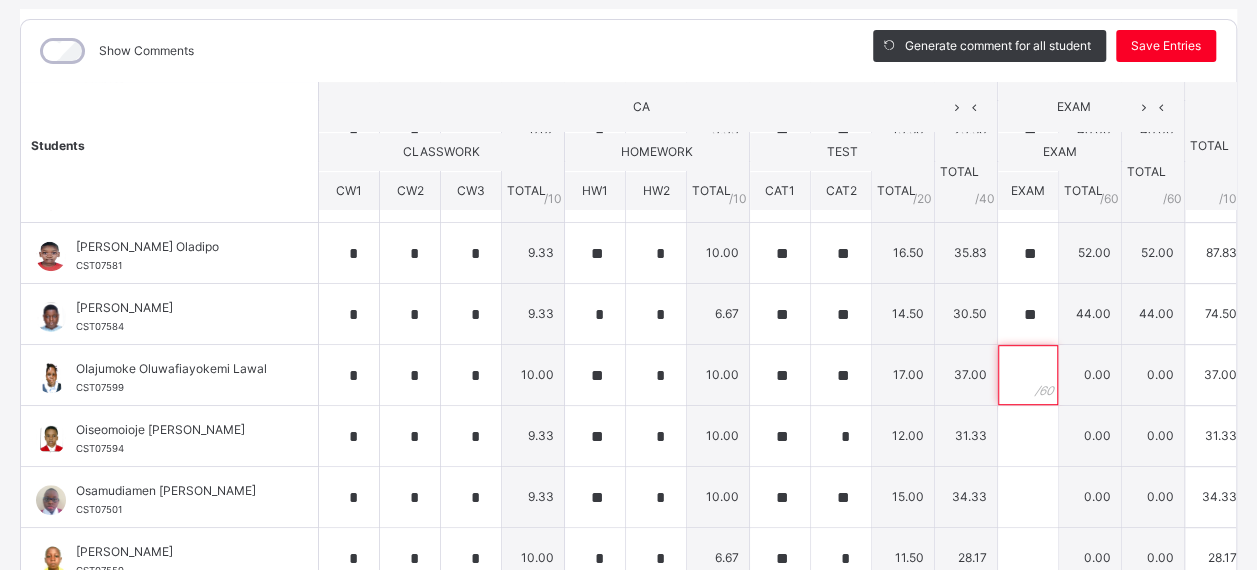 click at bounding box center [1028, 375] 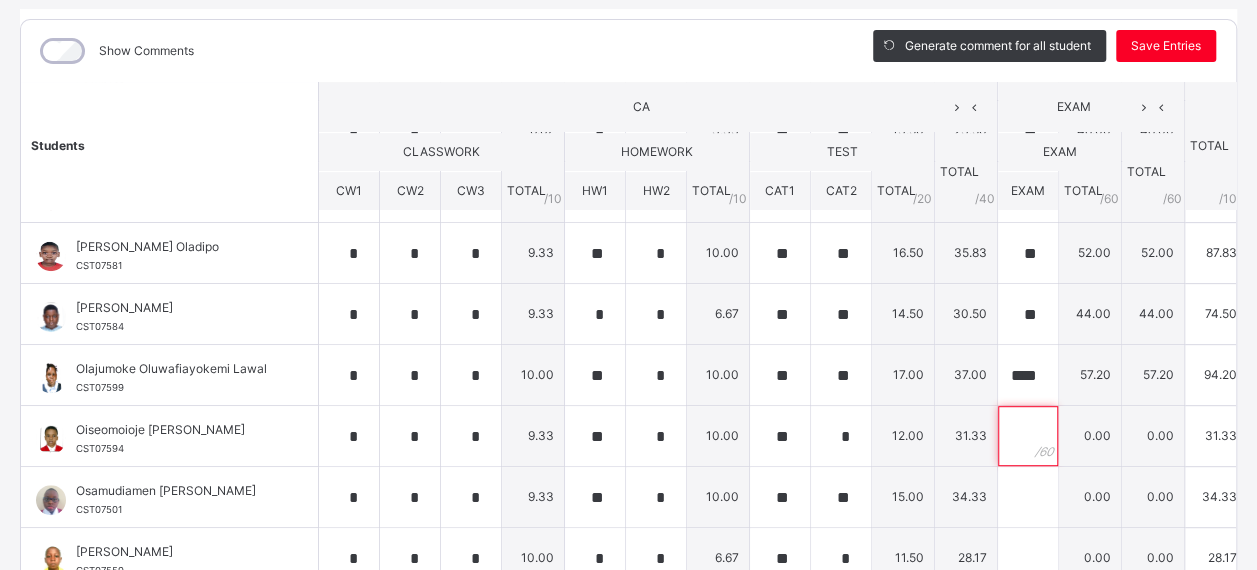 click at bounding box center (1028, 436) 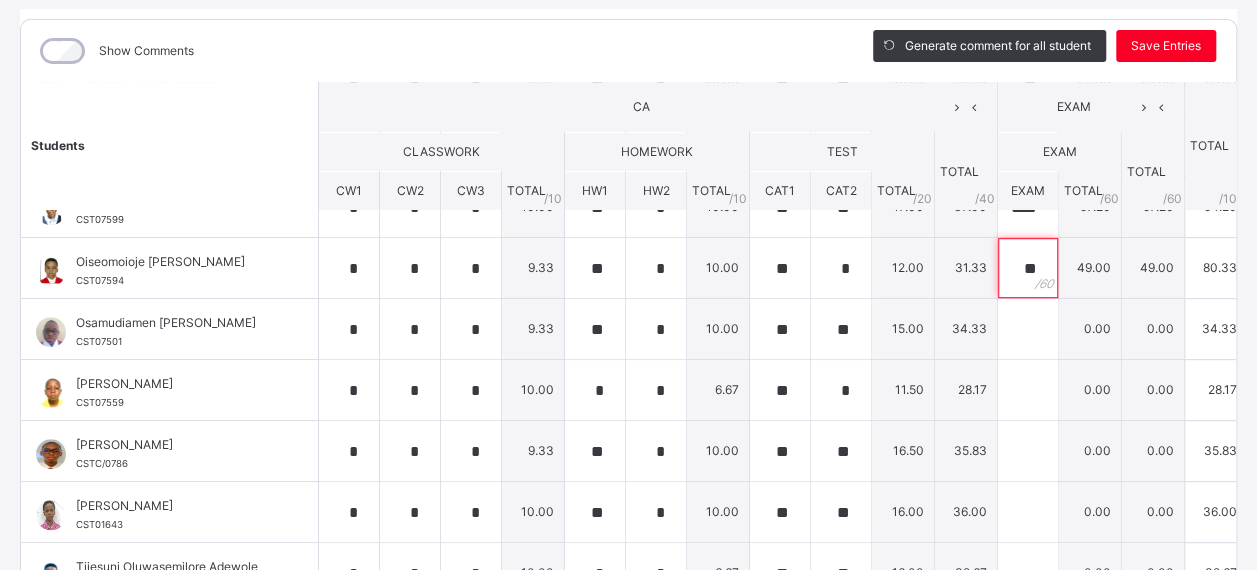 scroll, scrollTop: 585, scrollLeft: 0, axis: vertical 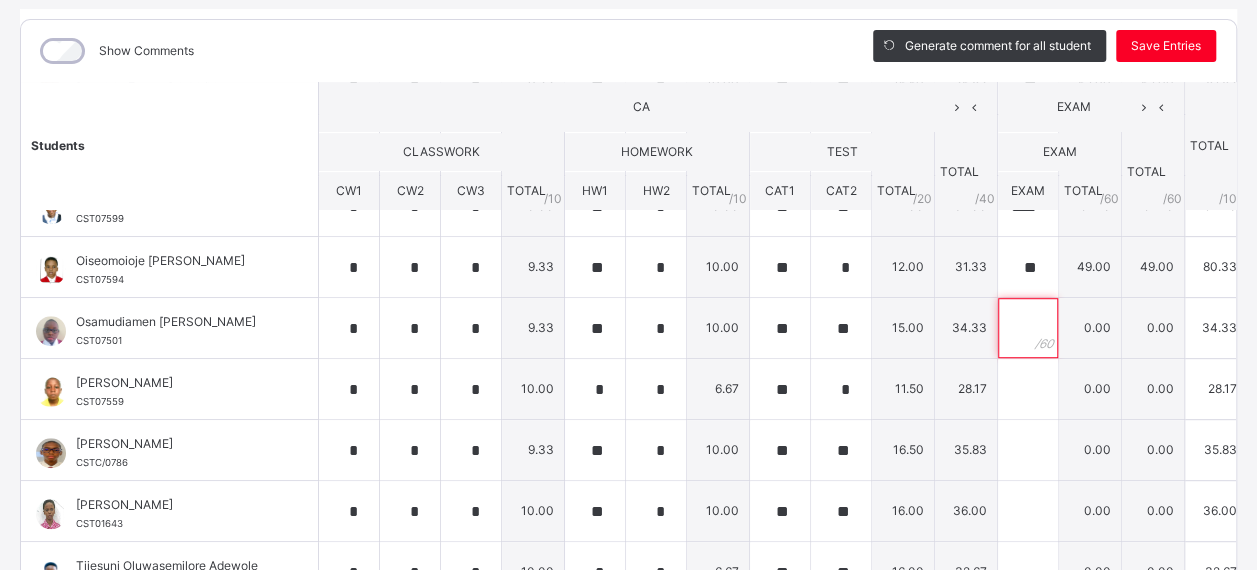click at bounding box center (1028, 328) 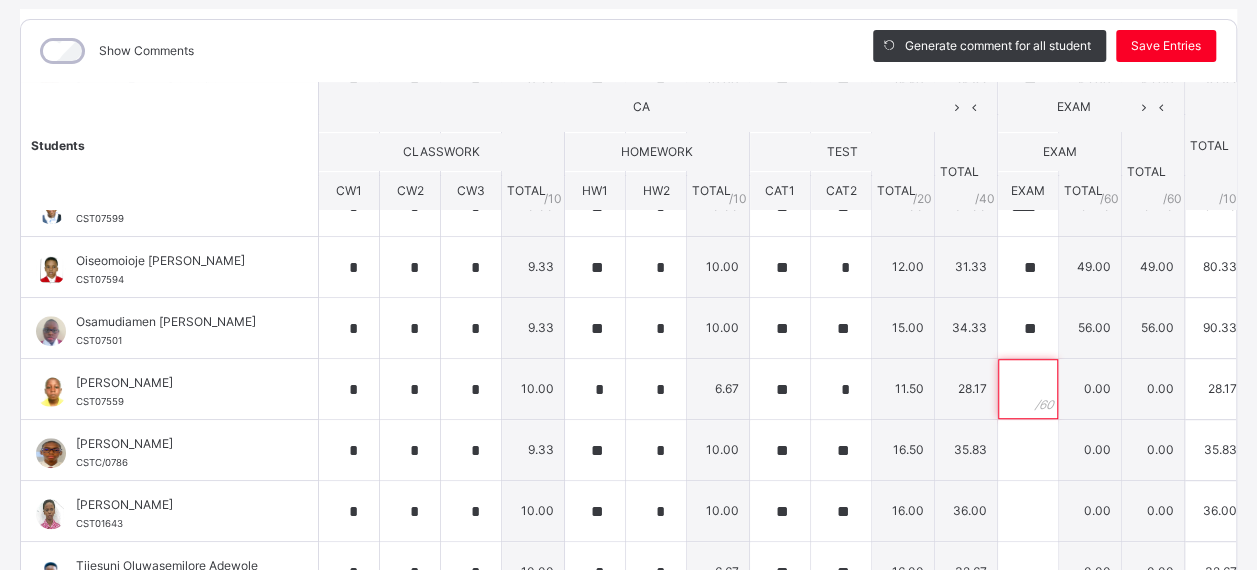 click at bounding box center (1028, 389) 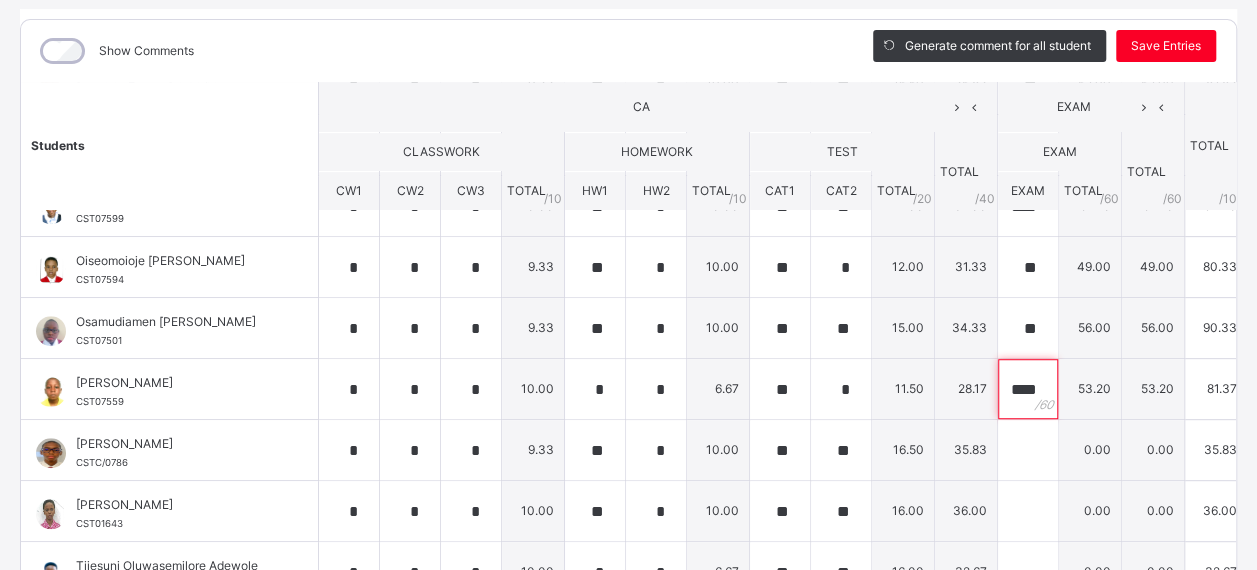 scroll, scrollTop: 0, scrollLeft: 2, axis: horizontal 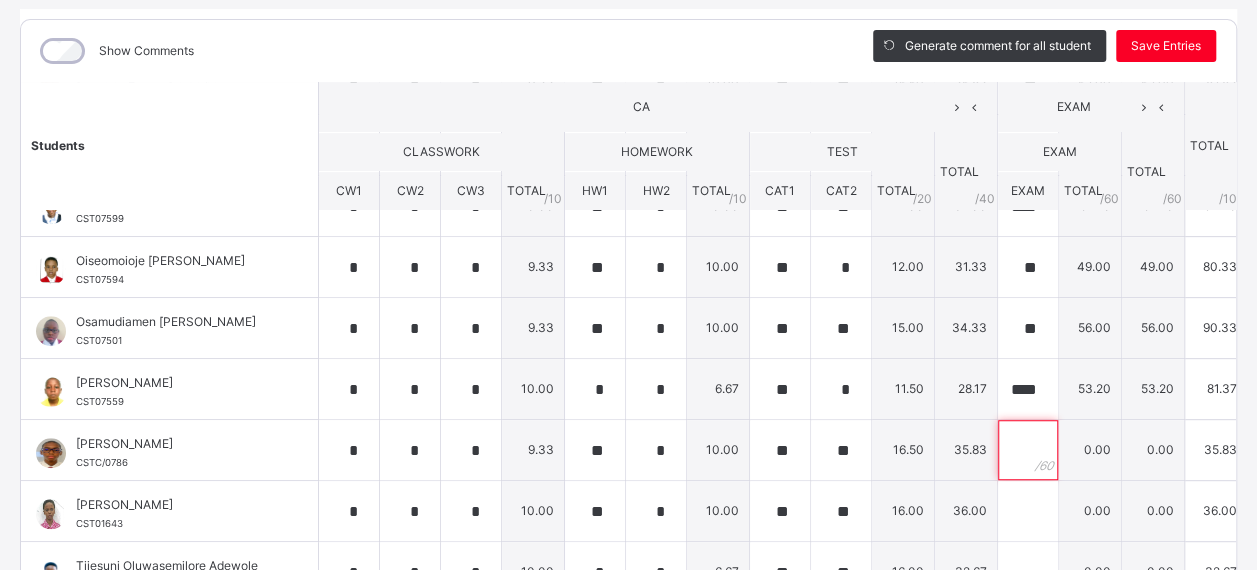 click at bounding box center (1028, 450) 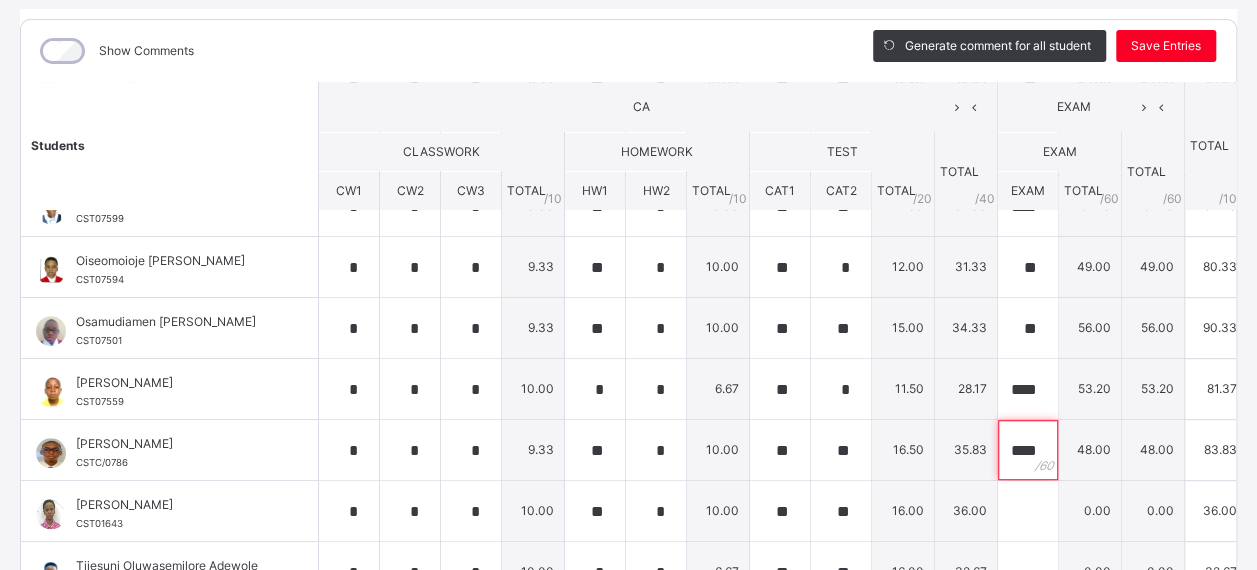 scroll, scrollTop: 0, scrollLeft: 3, axis: horizontal 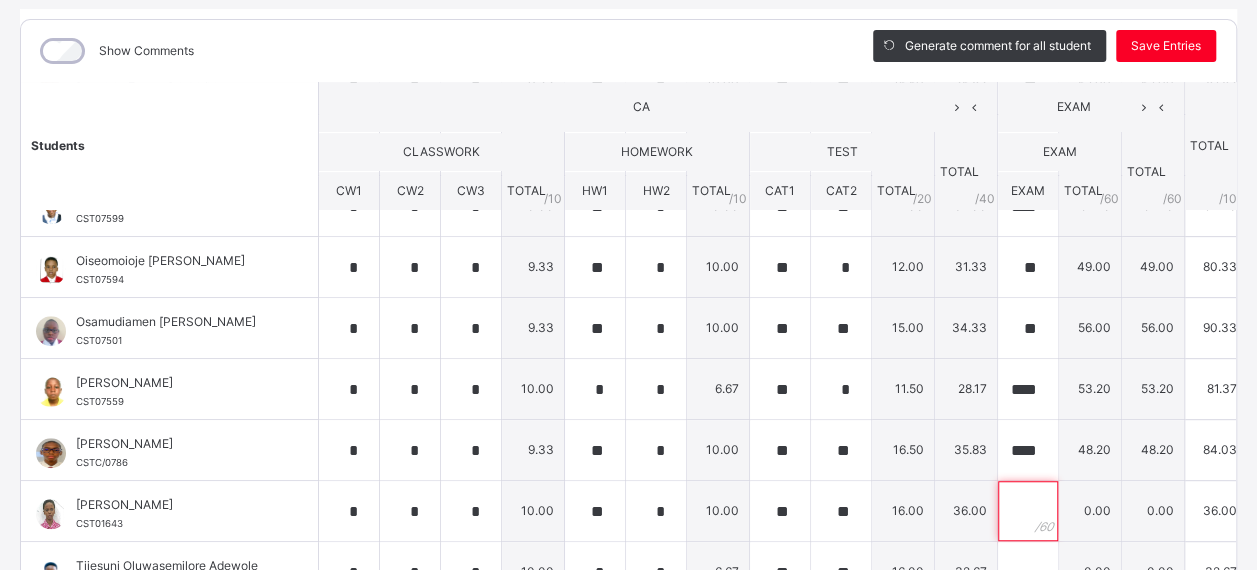 click at bounding box center [1028, 511] 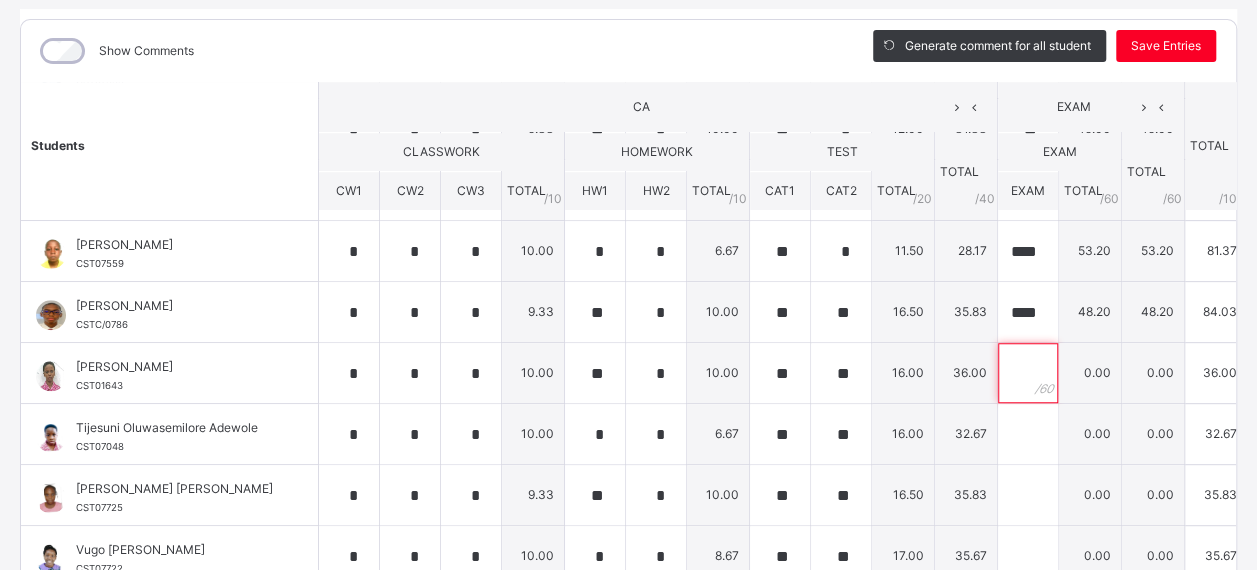 scroll, scrollTop: 758, scrollLeft: 0, axis: vertical 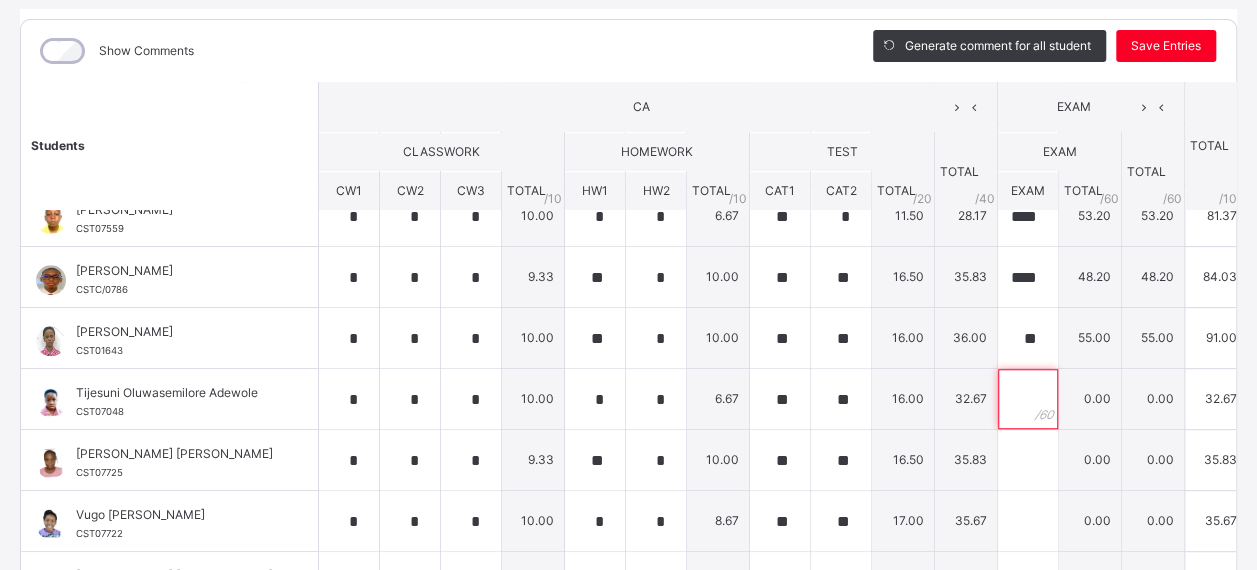click at bounding box center [1028, 399] 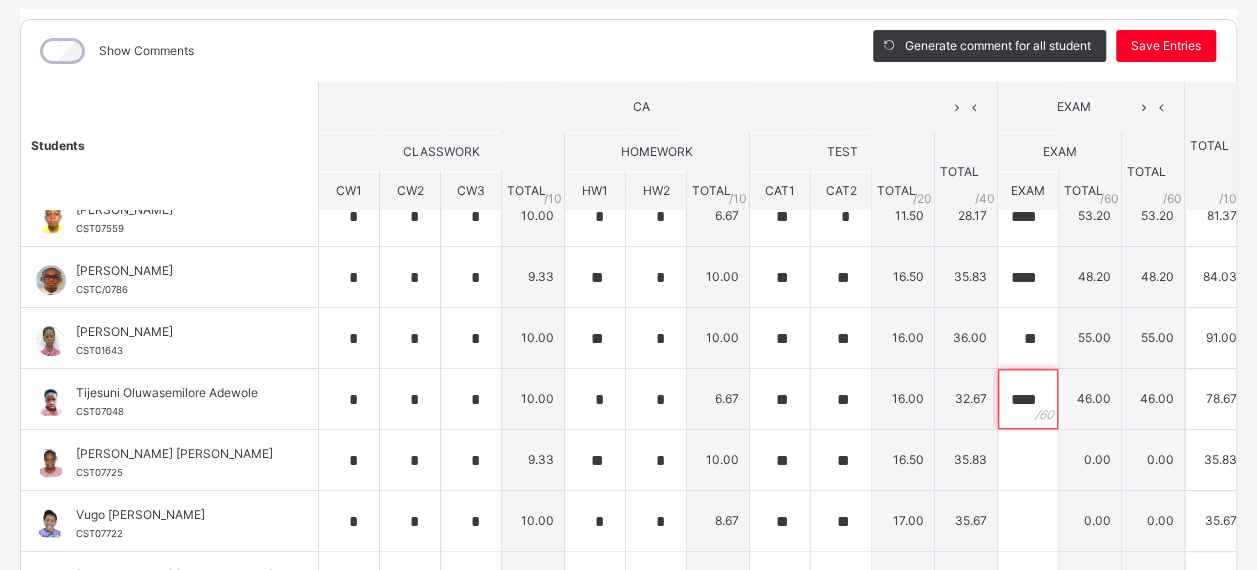 scroll, scrollTop: 0, scrollLeft: 3, axis: horizontal 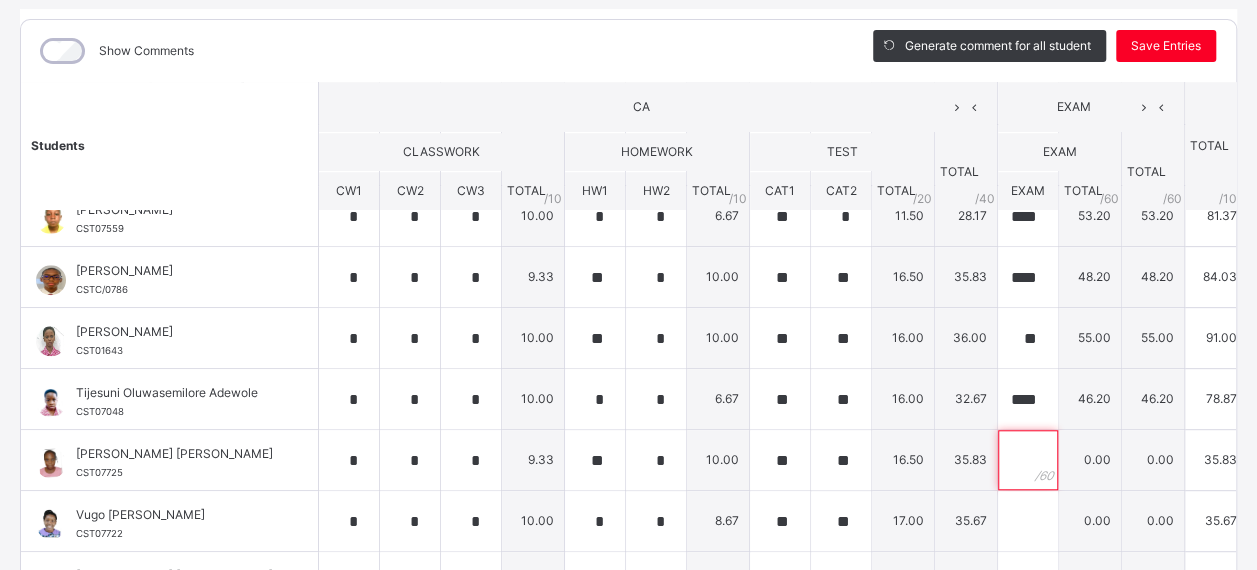 click at bounding box center (1028, 460) 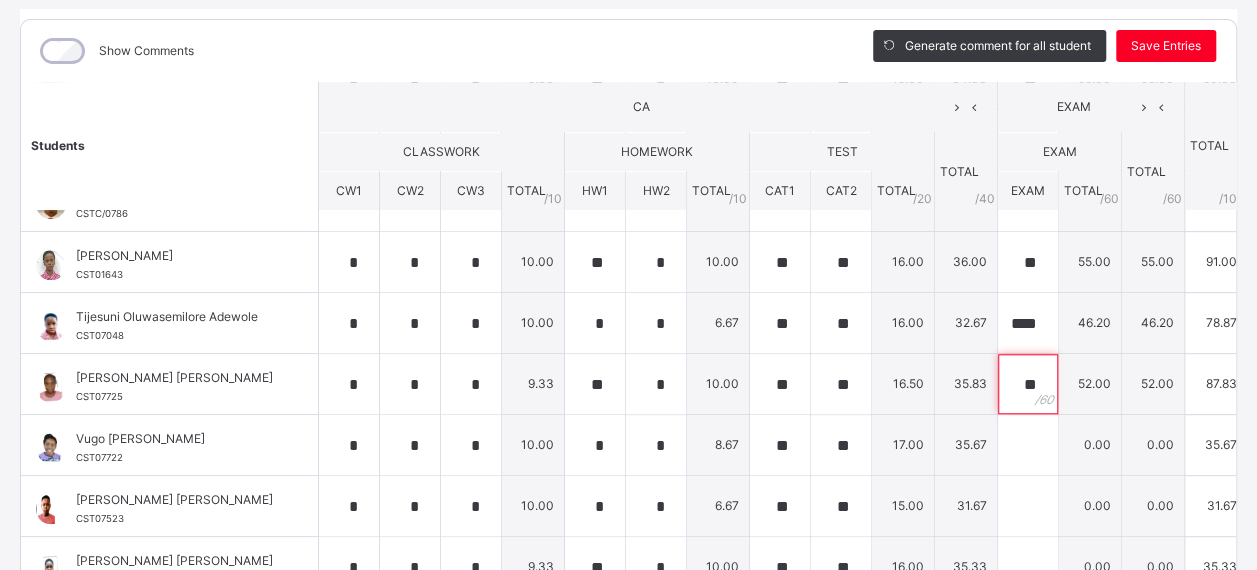 scroll, scrollTop: 857, scrollLeft: 0, axis: vertical 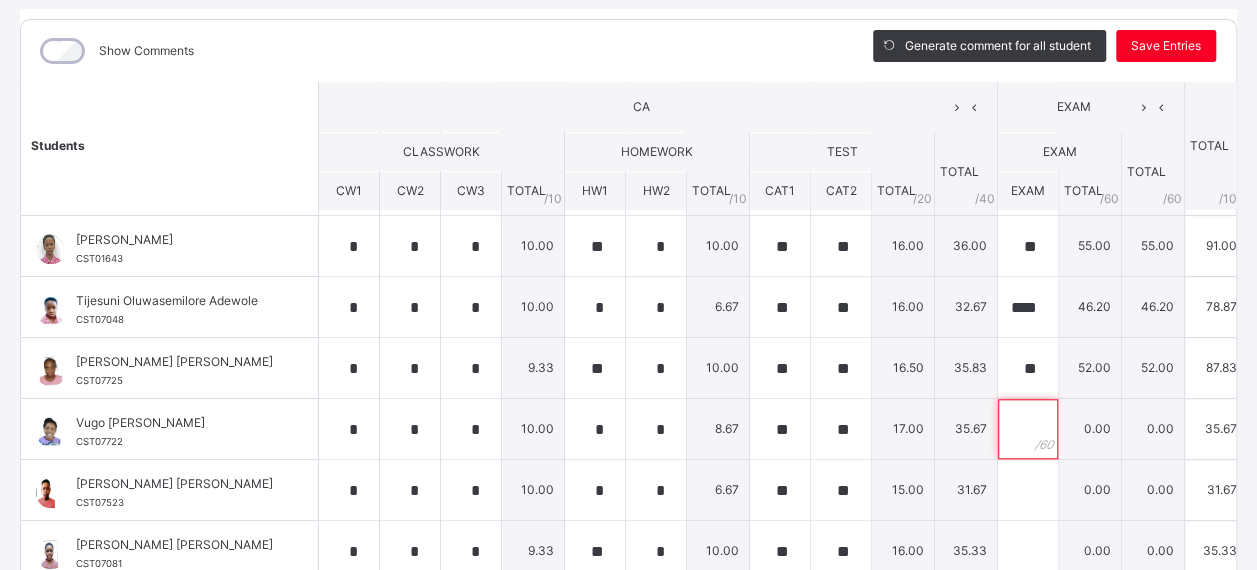 click at bounding box center (1028, 429) 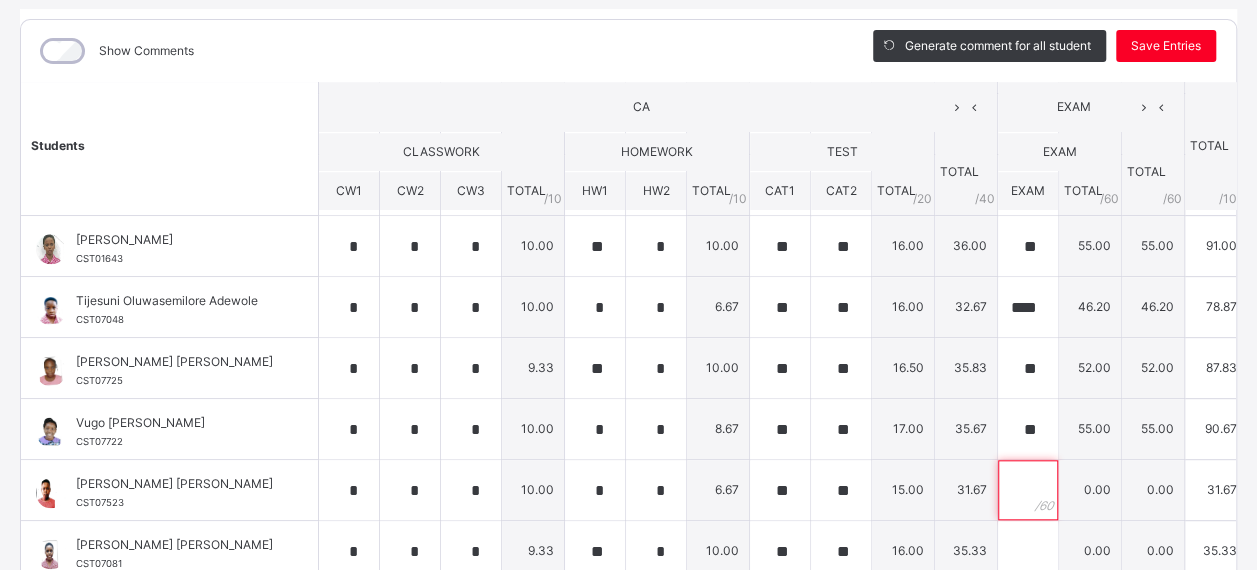 click at bounding box center (1028, 490) 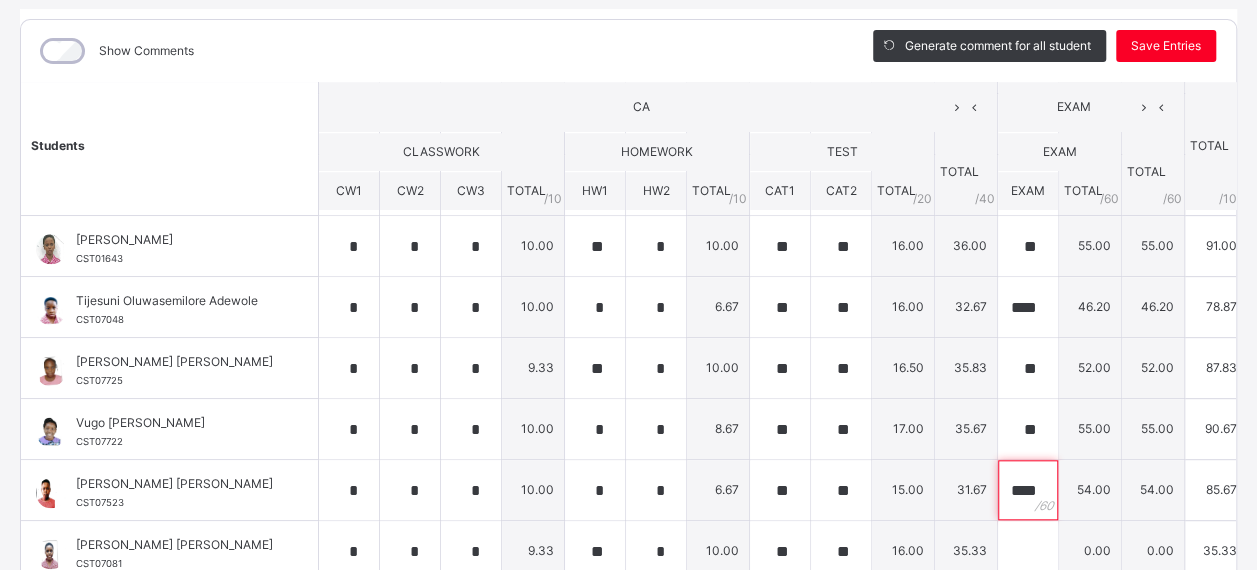scroll, scrollTop: 0, scrollLeft: 2, axis: horizontal 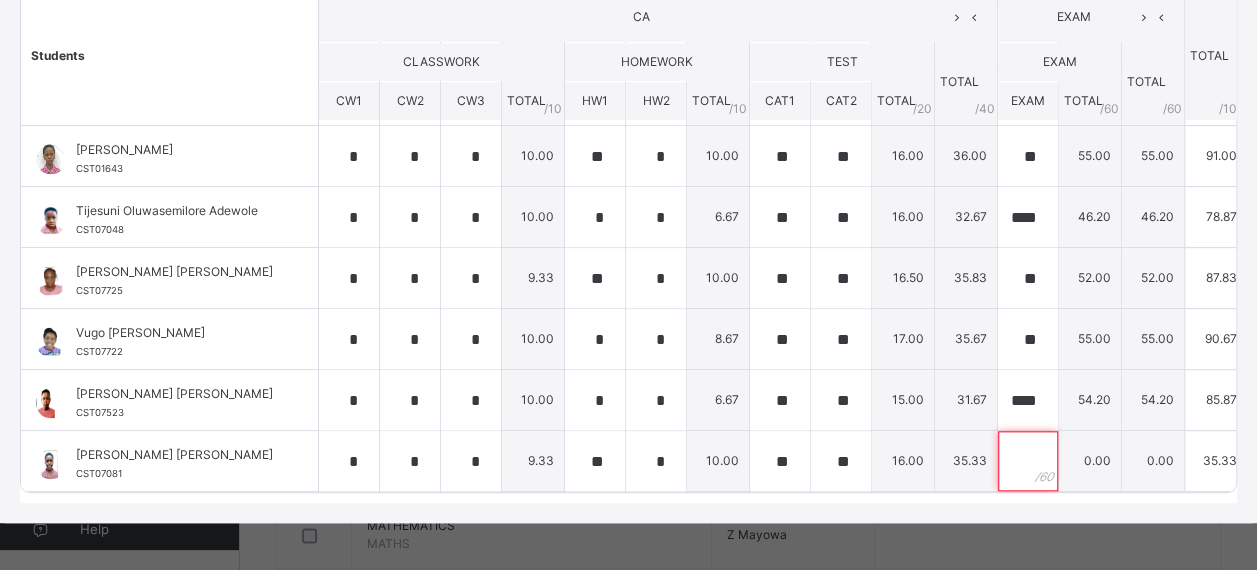click at bounding box center (1028, 461) 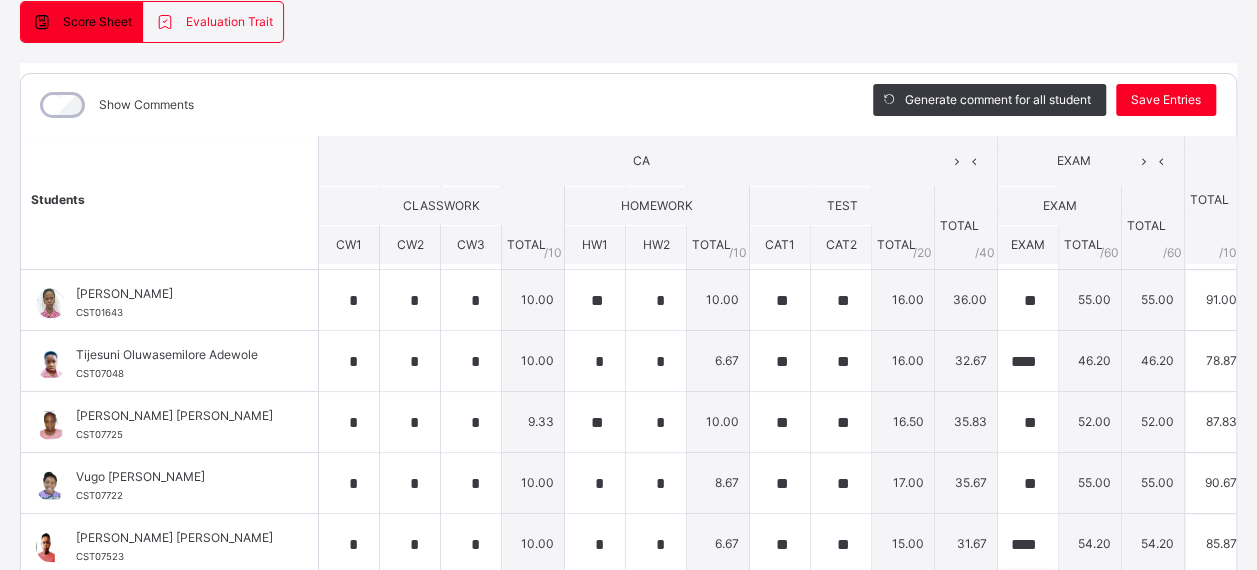 scroll, scrollTop: 108, scrollLeft: 0, axis: vertical 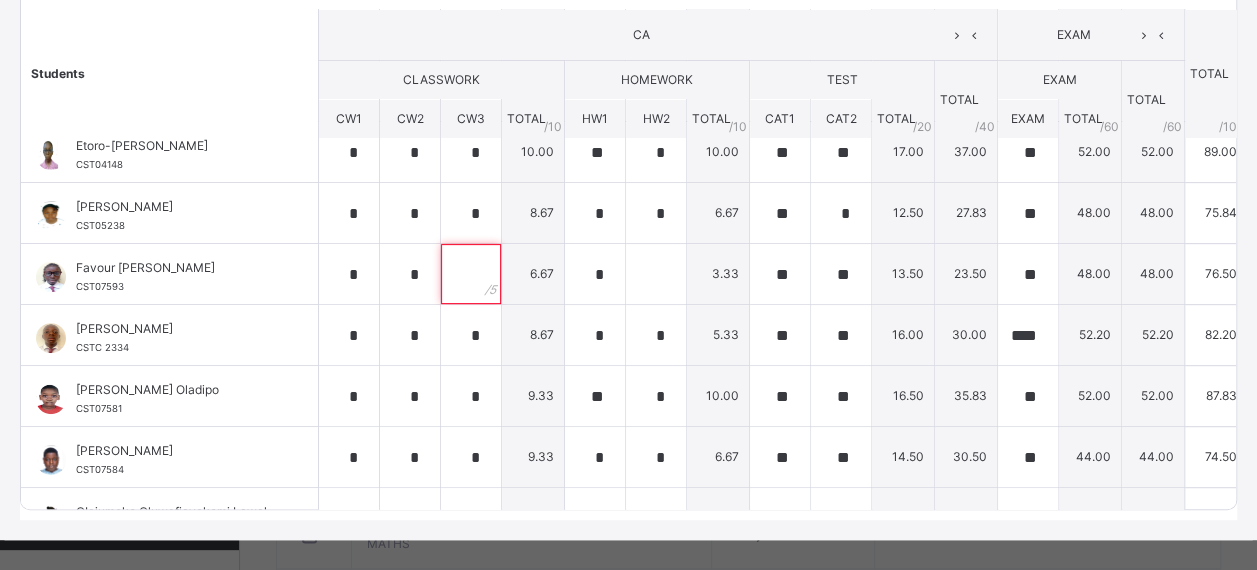 click at bounding box center [471, 274] 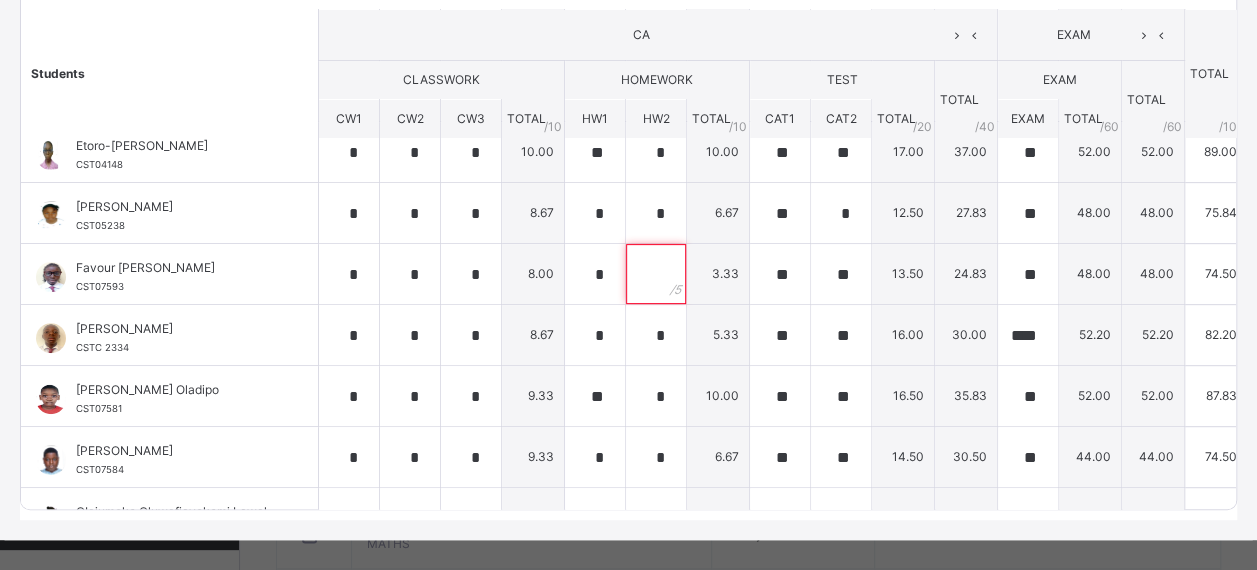 click at bounding box center [656, 274] 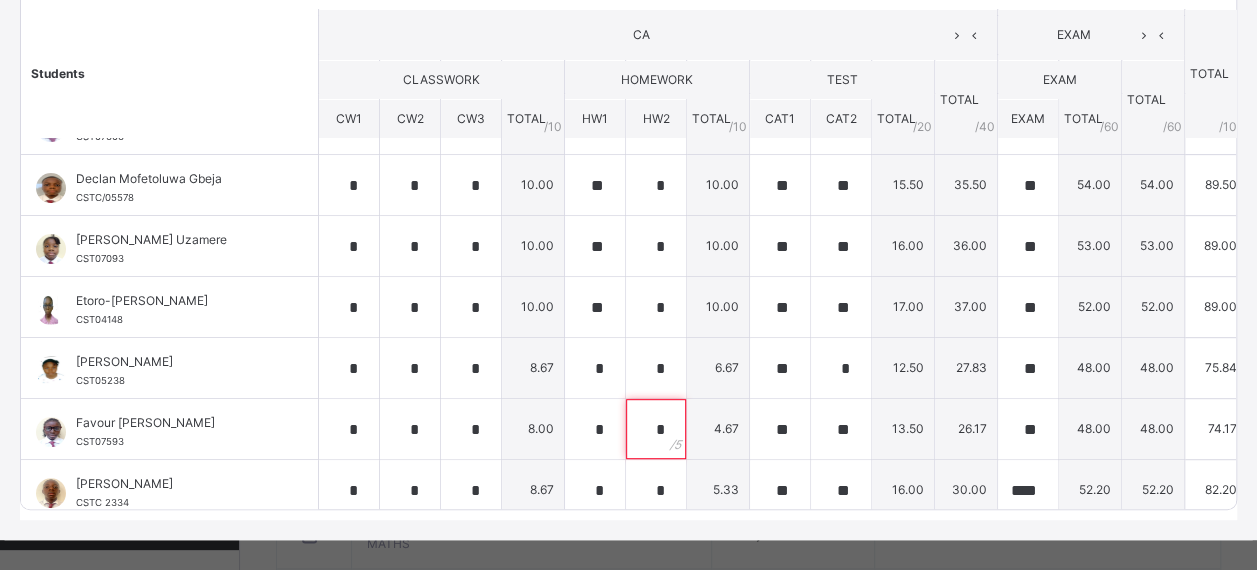 scroll, scrollTop: 0, scrollLeft: 0, axis: both 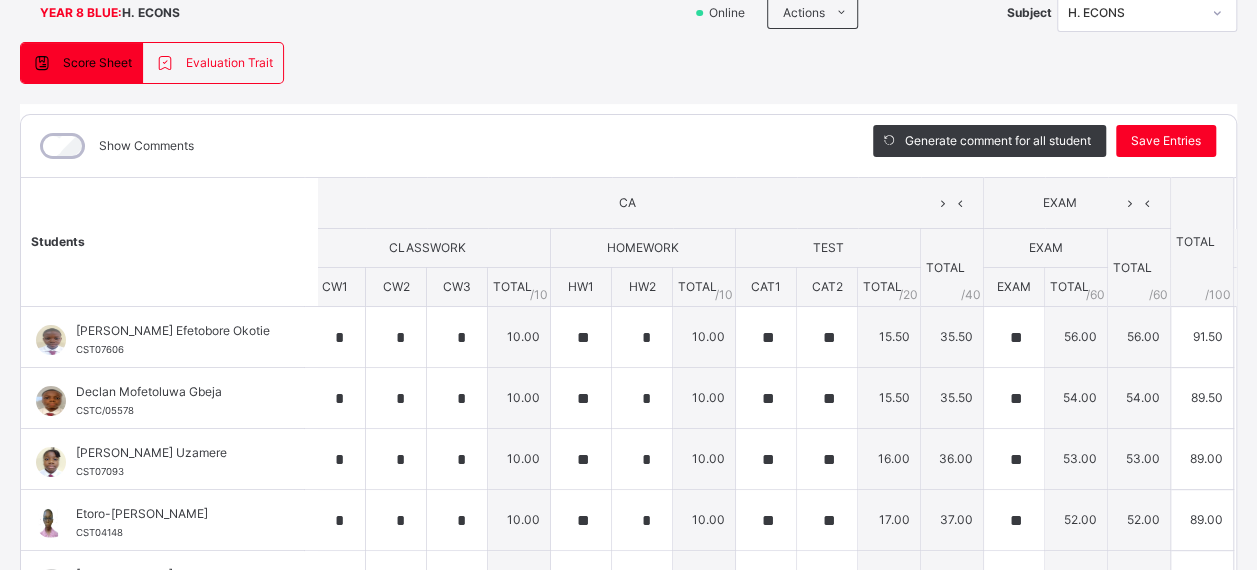 click on "Save Entries" at bounding box center [1166, 141] 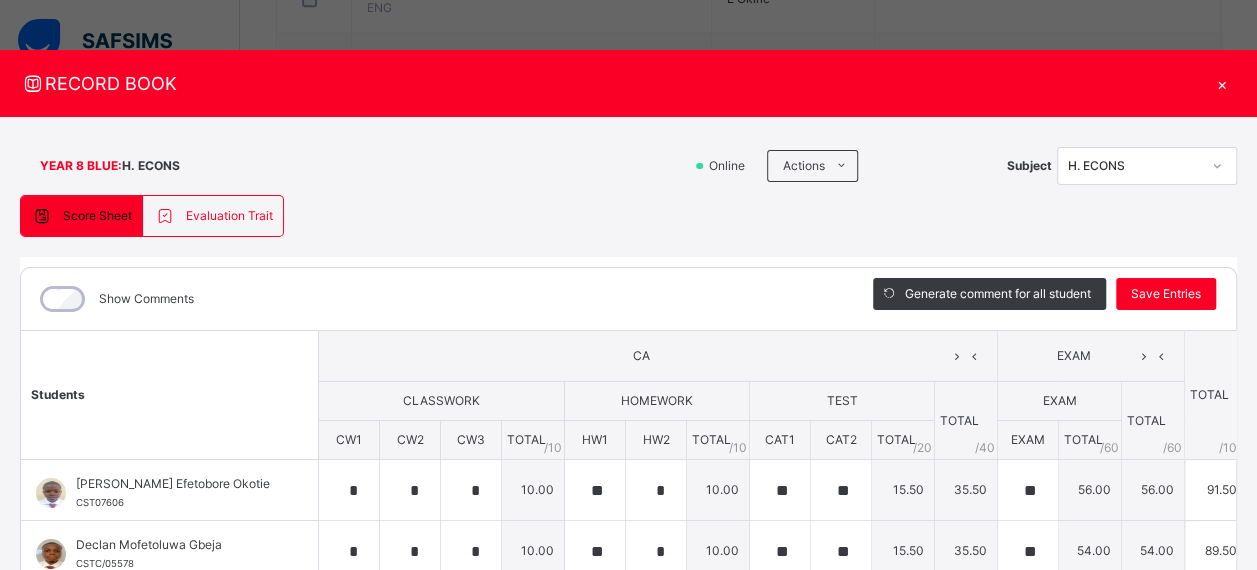 scroll, scrollTop: 0, scrollLeft: 13, axis: horizontal 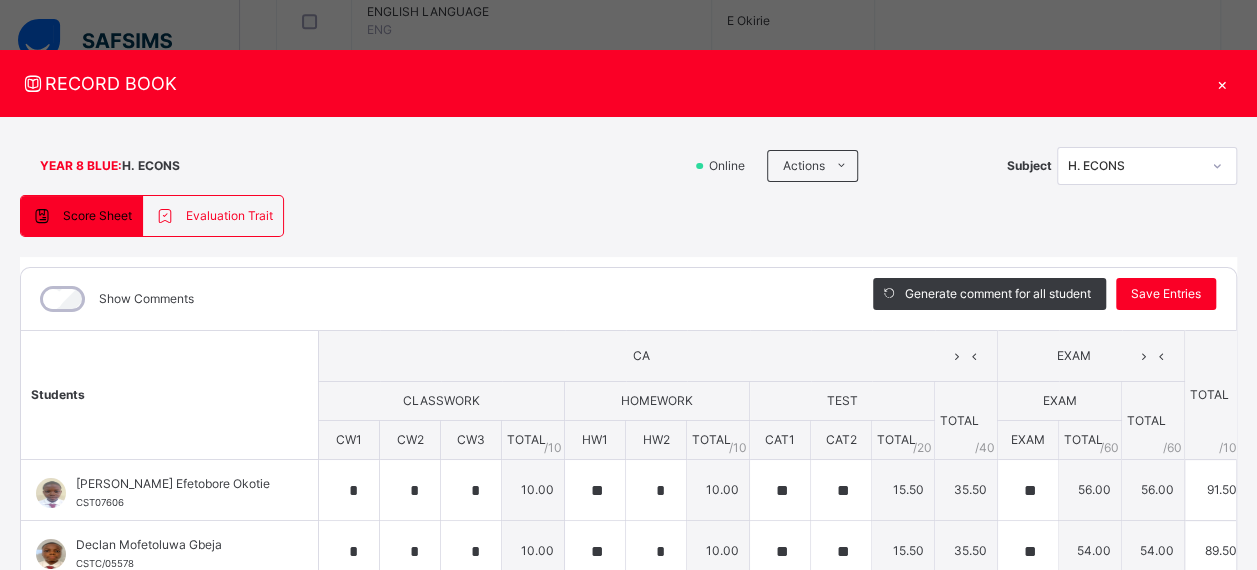 click on "Save Entries" at bounding box center (1166, 294) 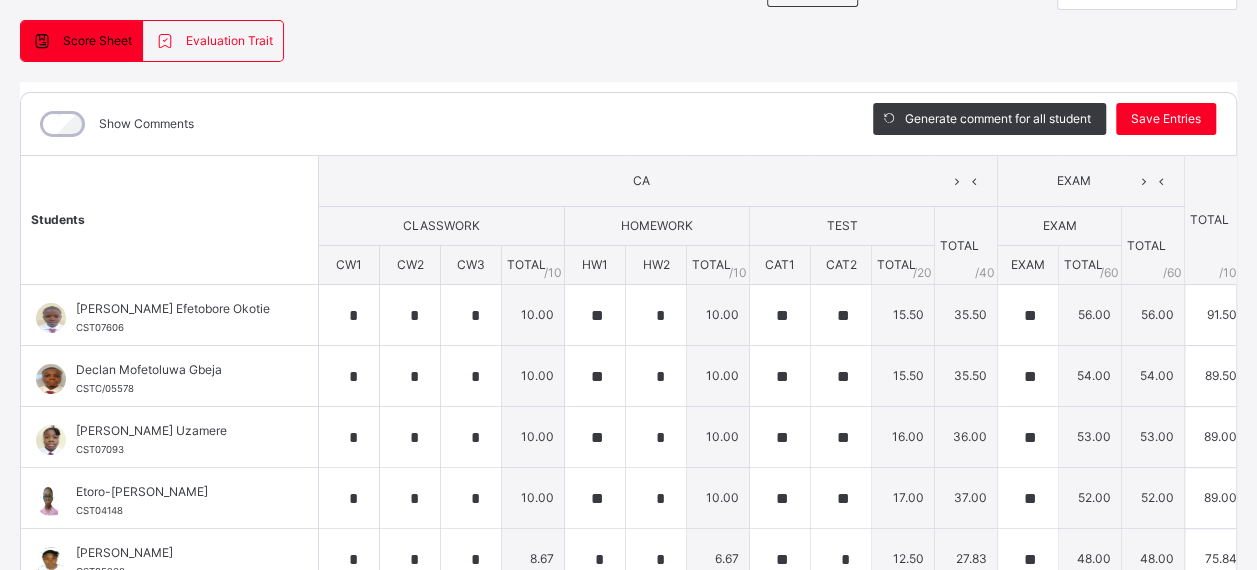 scroll, scrollTop: 176, scrollLeft: 0, axis: vertical 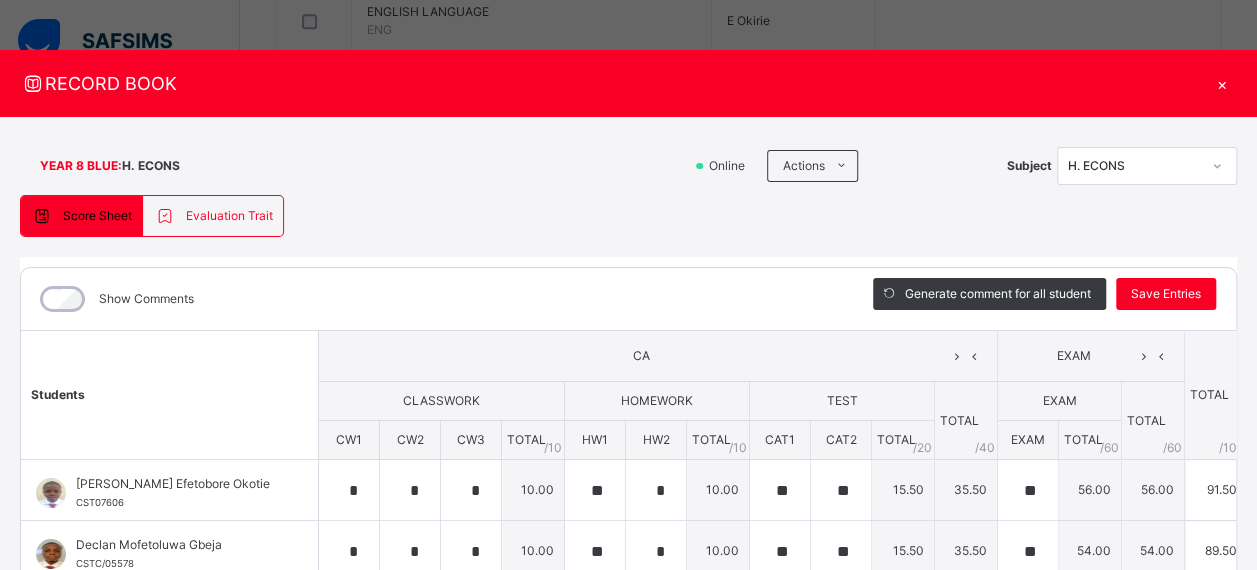 click on "Save Entries" at bounding box center (1166, 294) 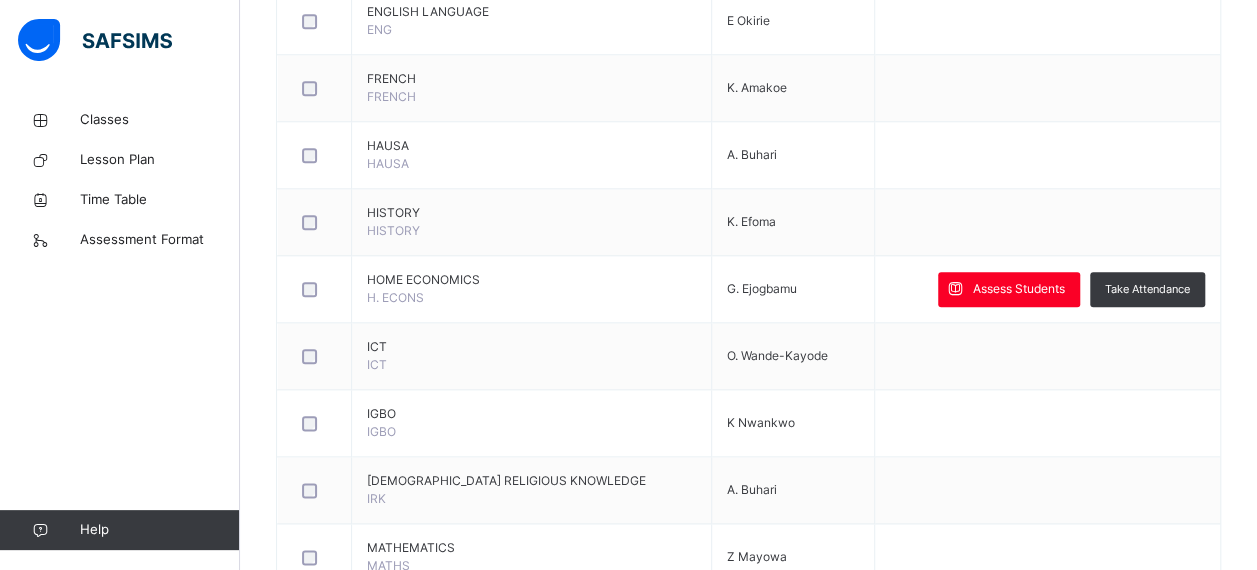 click on "Classes" at bounding box center (160, 120) 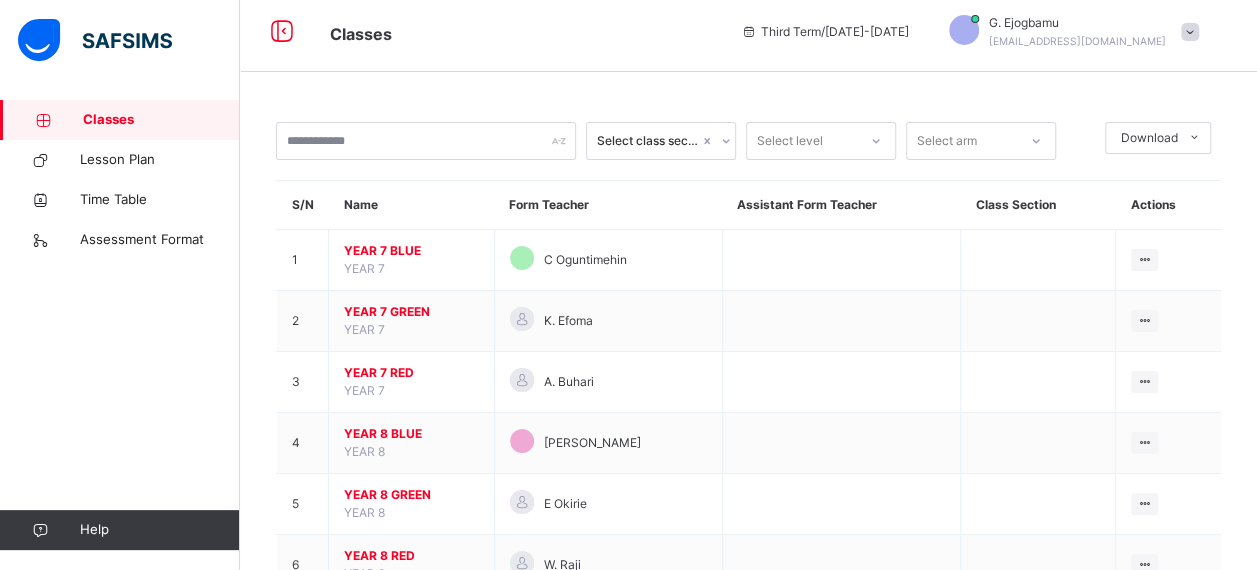 scroll, scrollTop: 263, scrollLeft: 0, axis: vertical 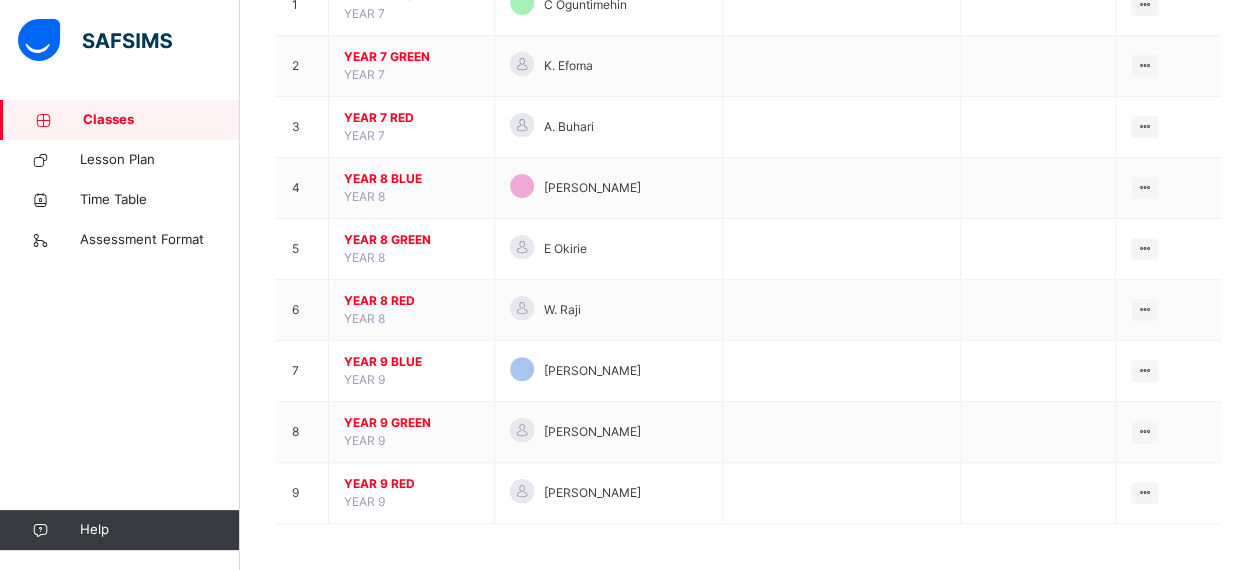 click on "YEAR 8   RED" at bounding box center [411, 301] 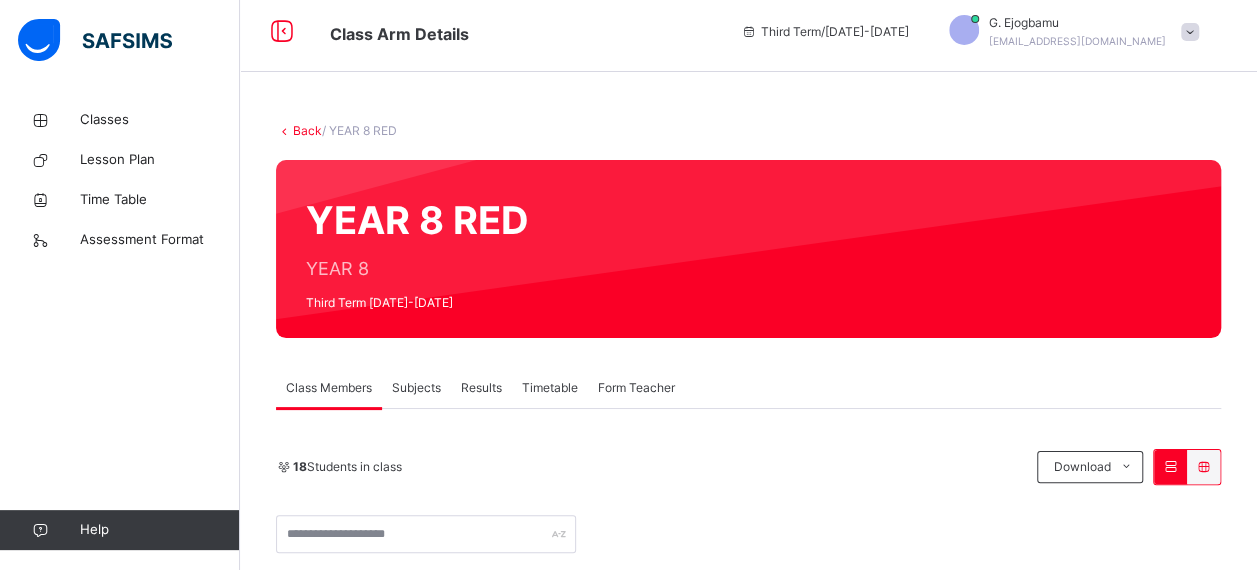 scroll, scrollTop: 263, scrollLeft: 0, axis: vertical 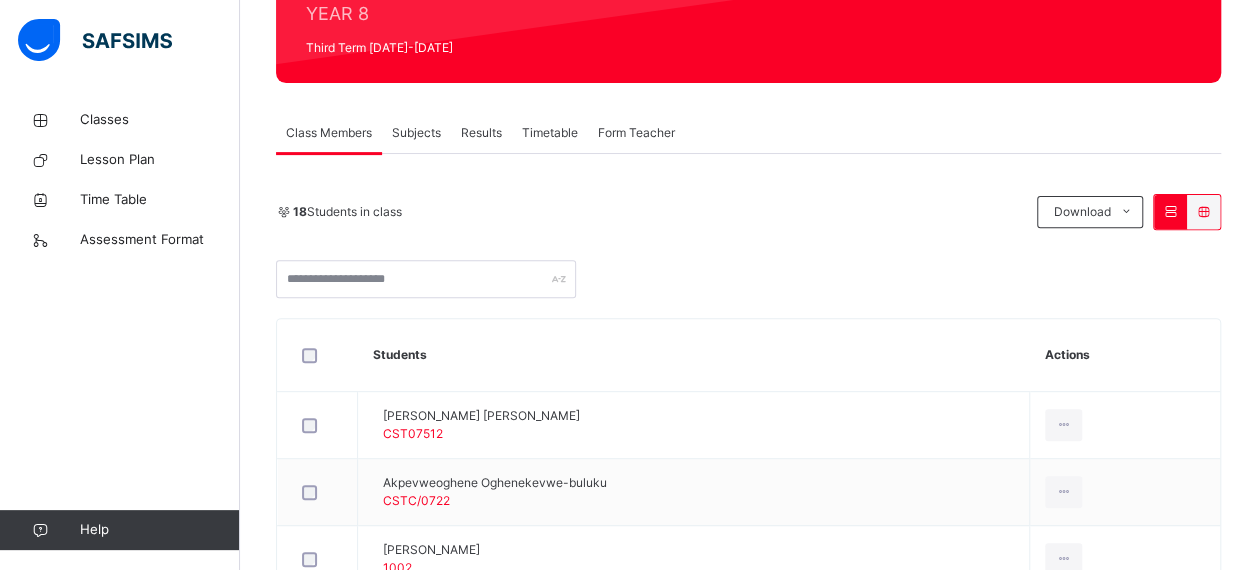 click on "Subjects" at bounding box center [416, 133] 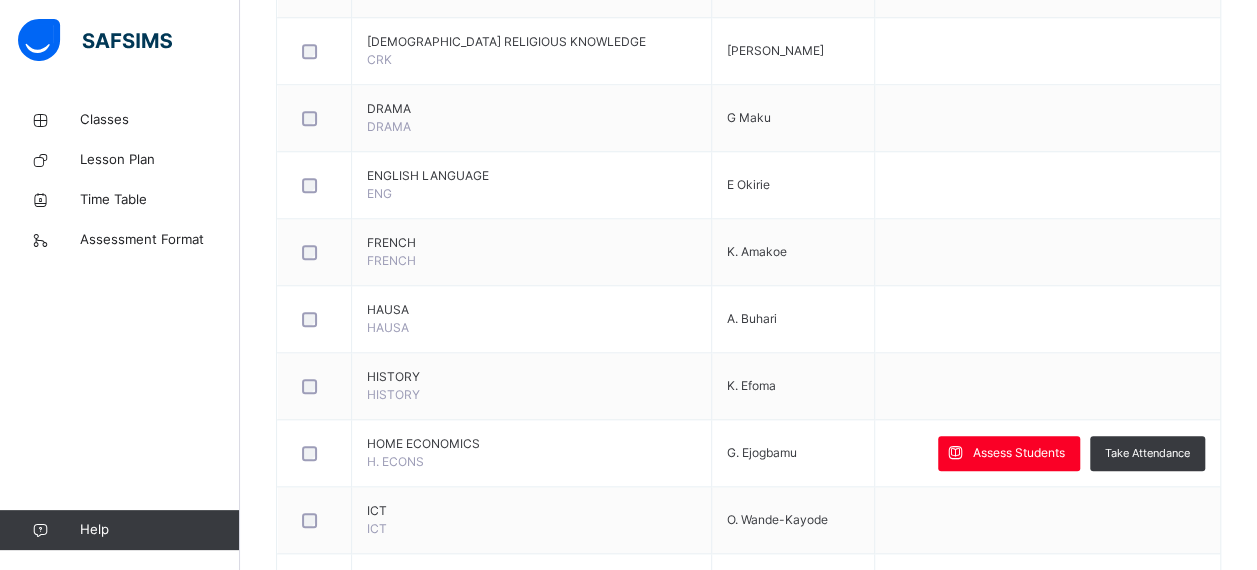 scroll, scrollTop: 827, scrollLeft: 0, axis: vertical 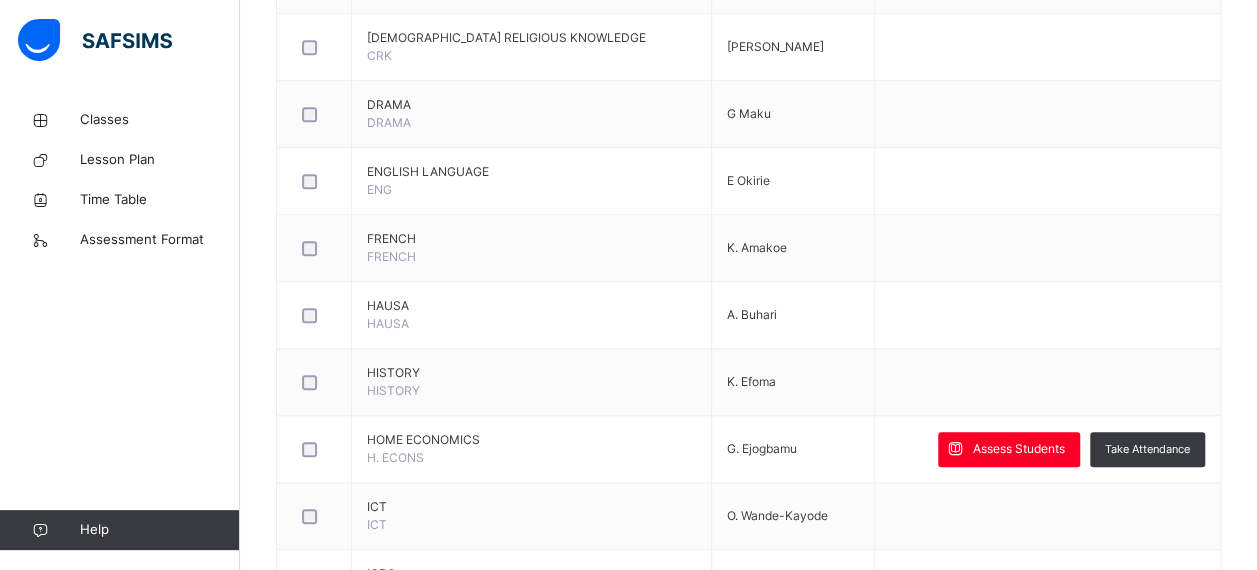 click on "Assess Students" at bounding box center [1009, 449] 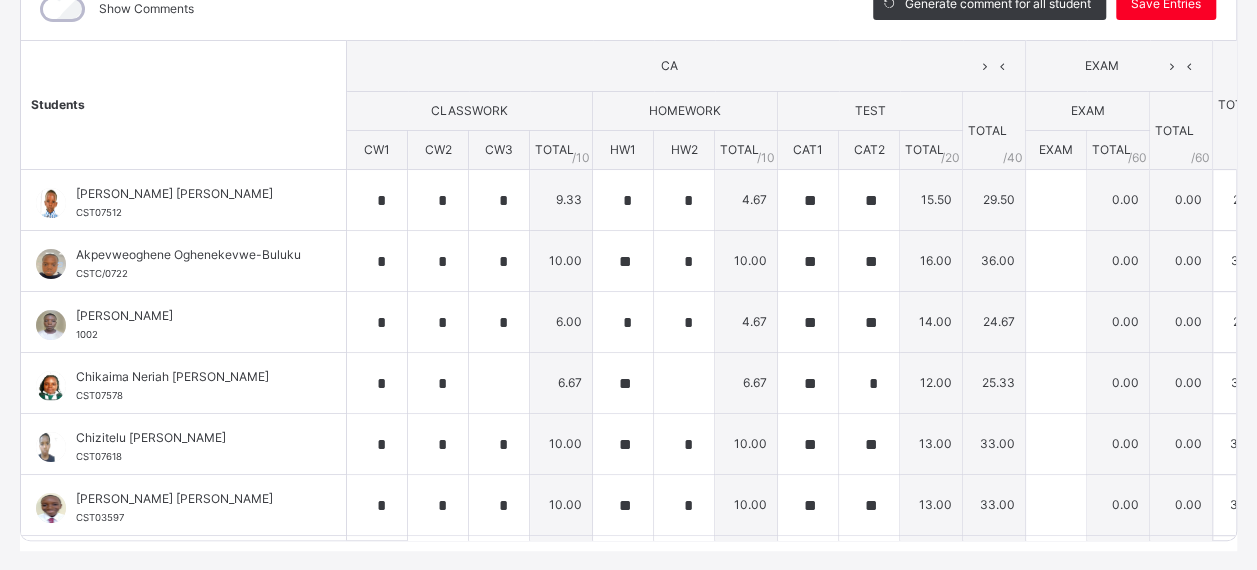 scroll, scrollTop: 291, scrollLeft: 0, axis: vertical 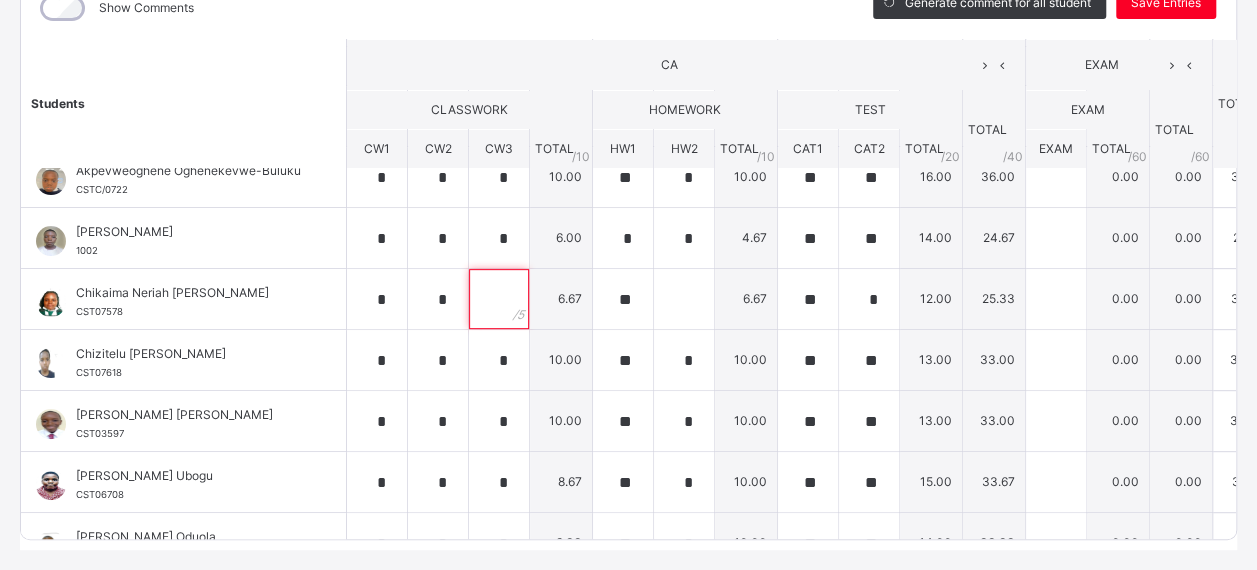 click at bounding box center [499, 299] 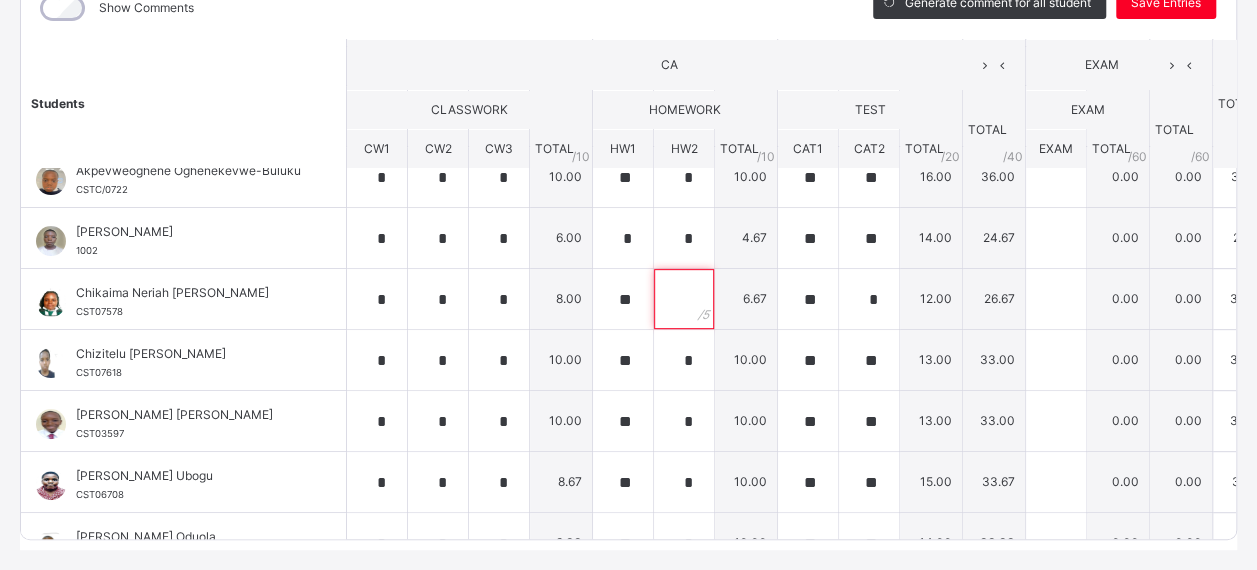 click at bounding box center (684, 299) 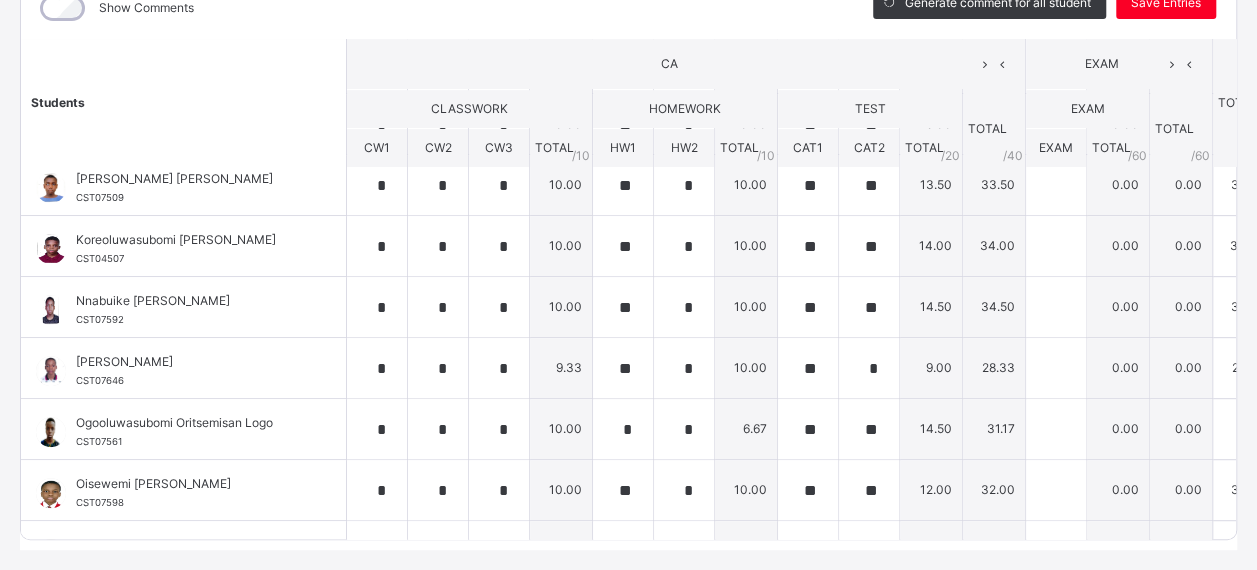 scroll, scrollTop: 736, scrollLeft: 0, axis: vertical 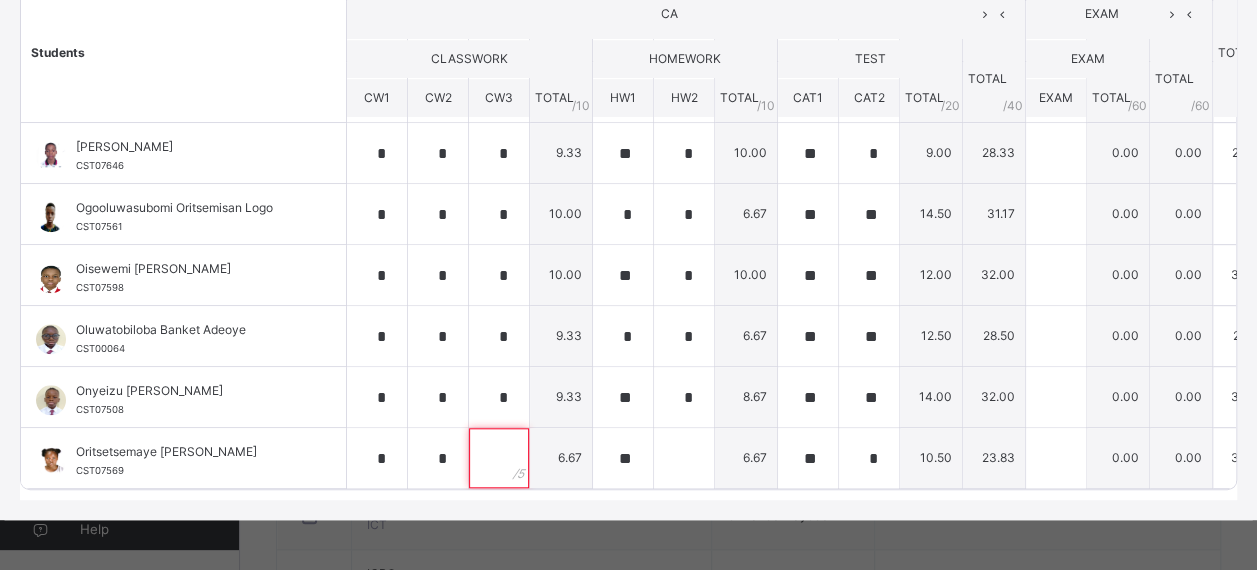 click at bounding box center [499, 458] 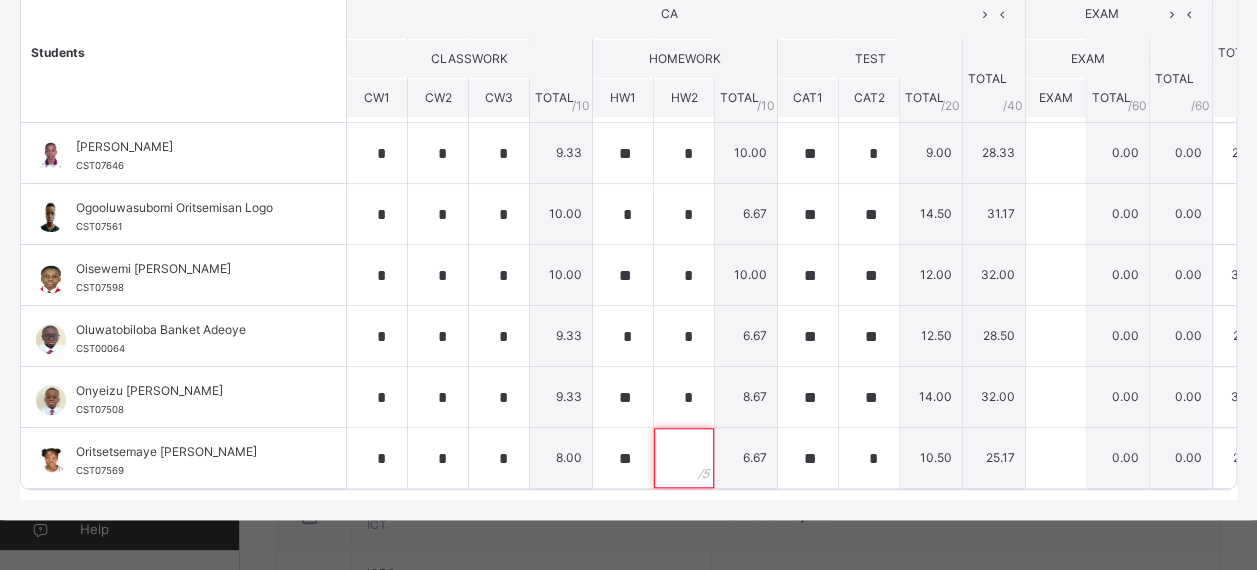 click at bounding box center (684, 458) 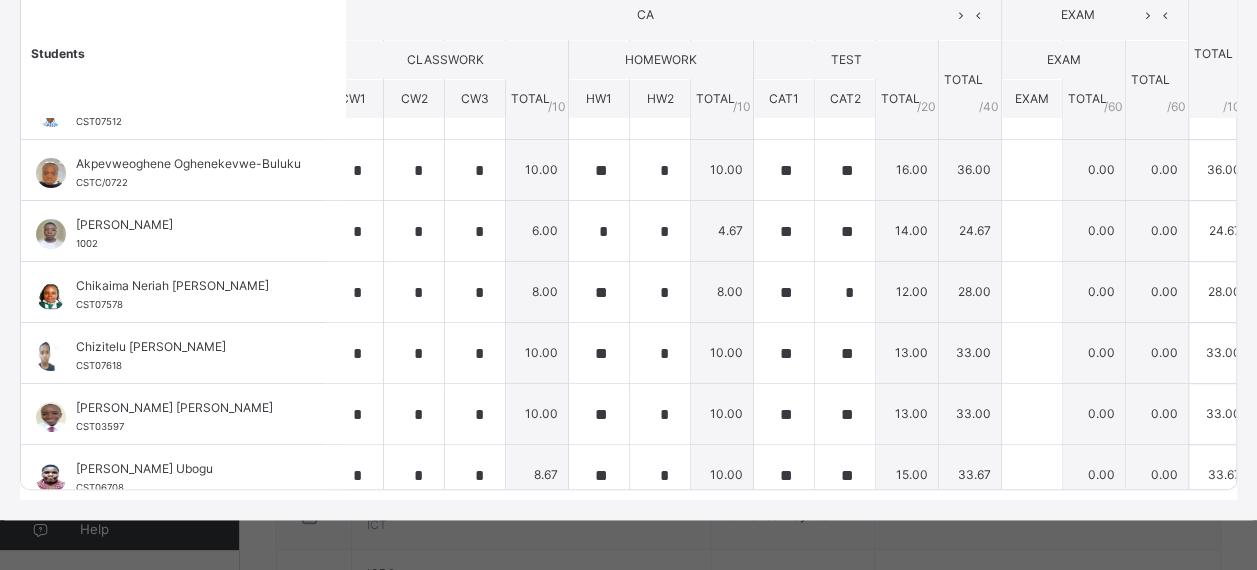 scroll, scrollTop: 0, scrollLeft: 24, axis: horizontal 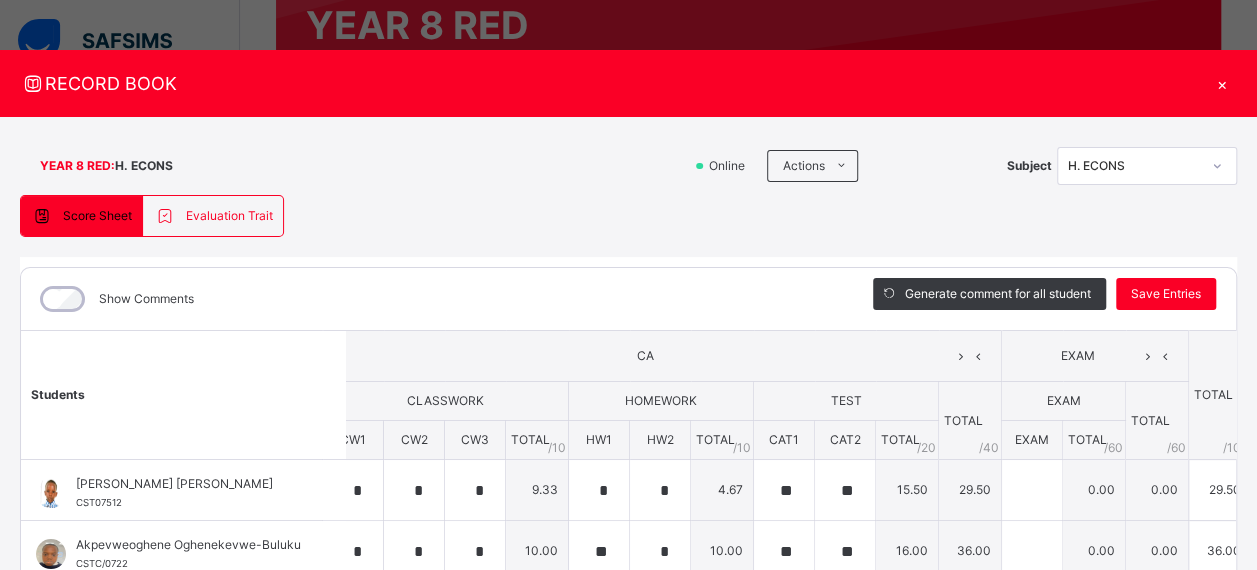 click on "Save Entries" at bounding box center [1166, 294] 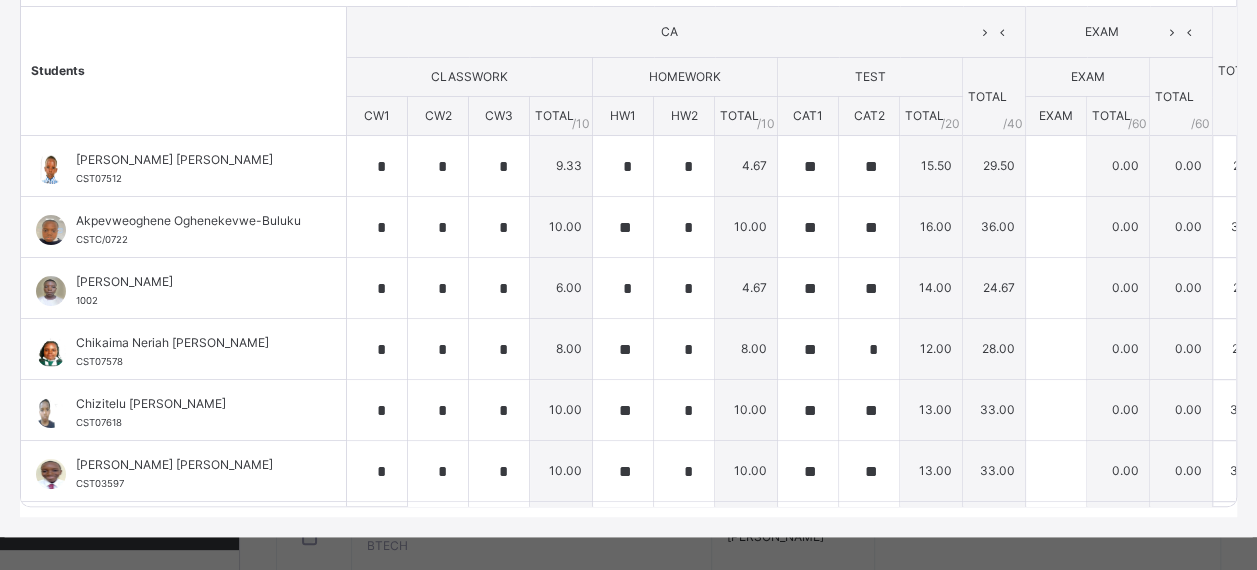 scroll, scrollTop: 0, scrollLeft: 0, axis: both 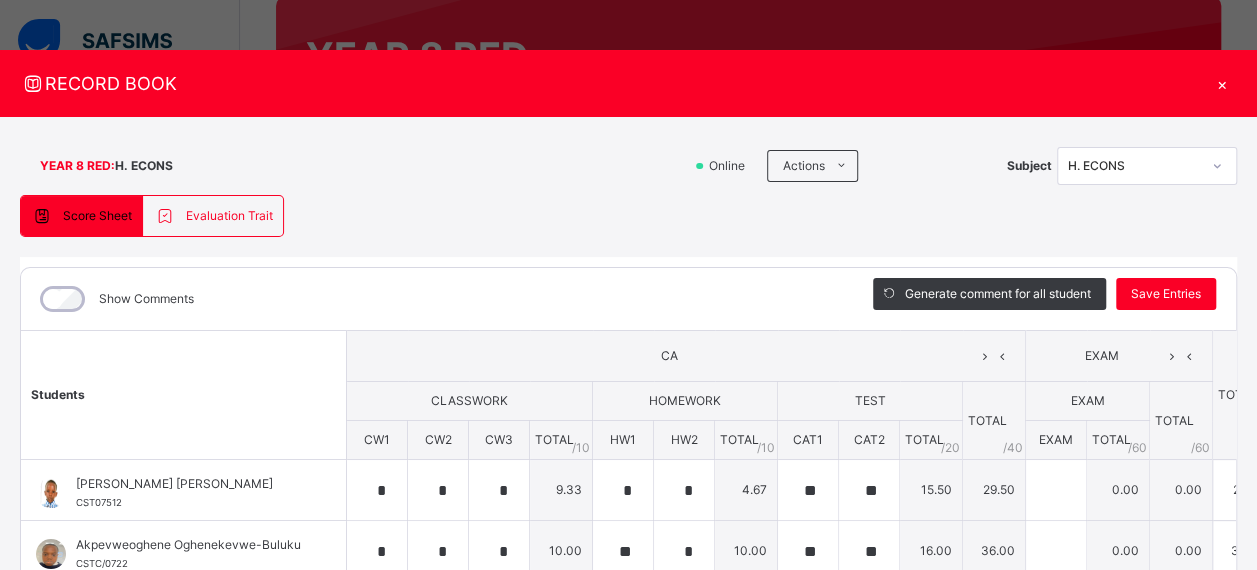 click on "Save Entries" at bounding box center (1166, 294) 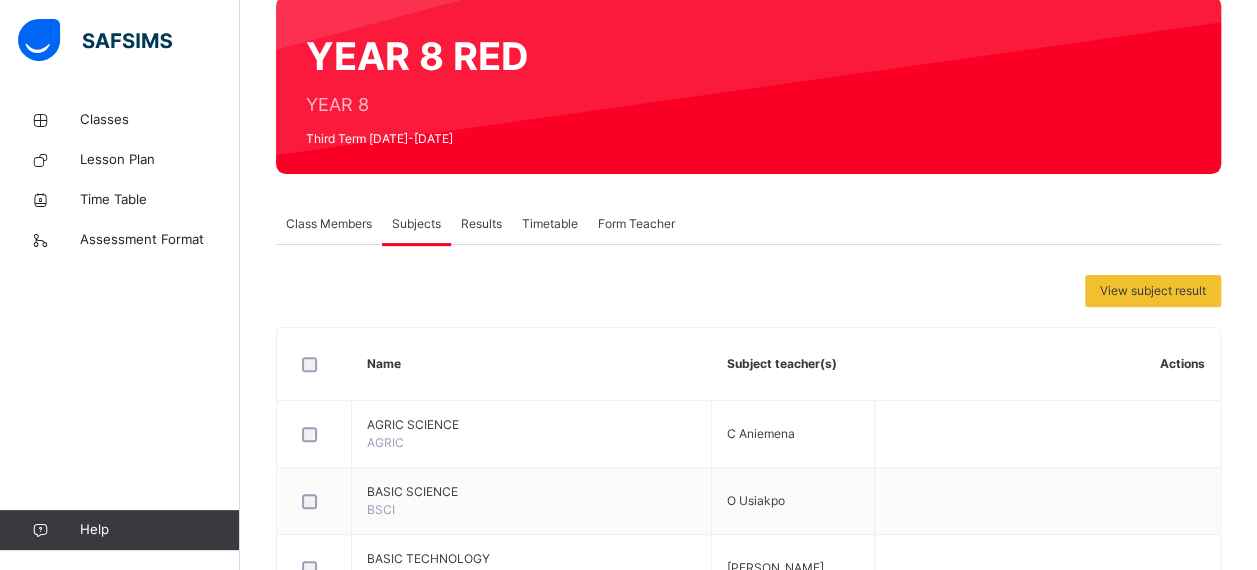 click on "Classes" at bounding box center (160, 120) 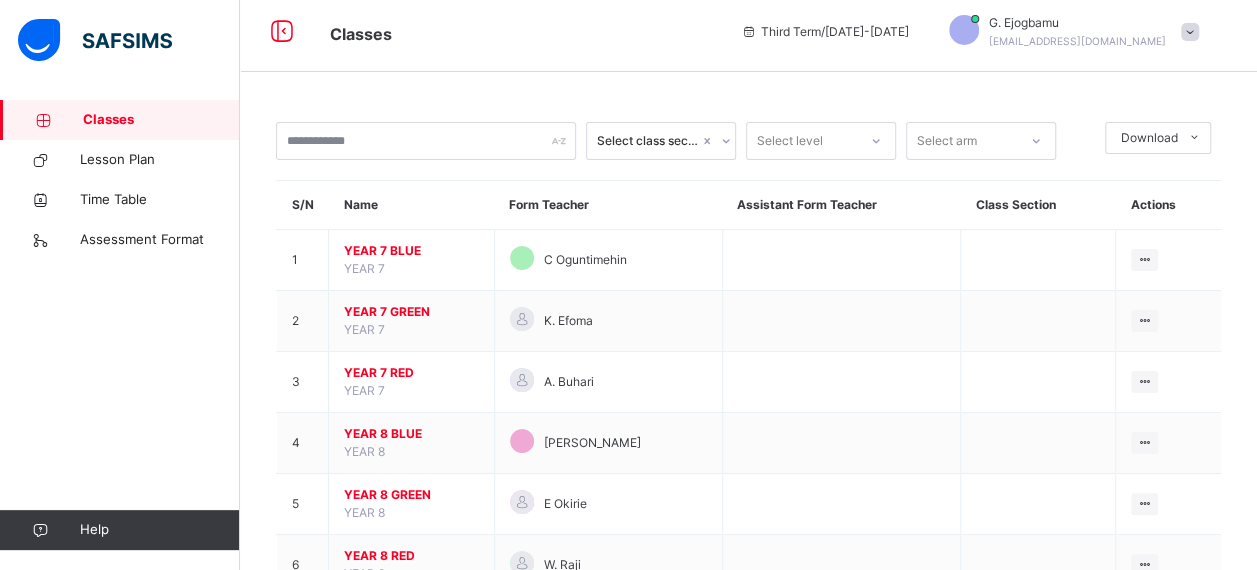 scroll, scrollTop: 172, scrollLeft: 0, axis: vertical 